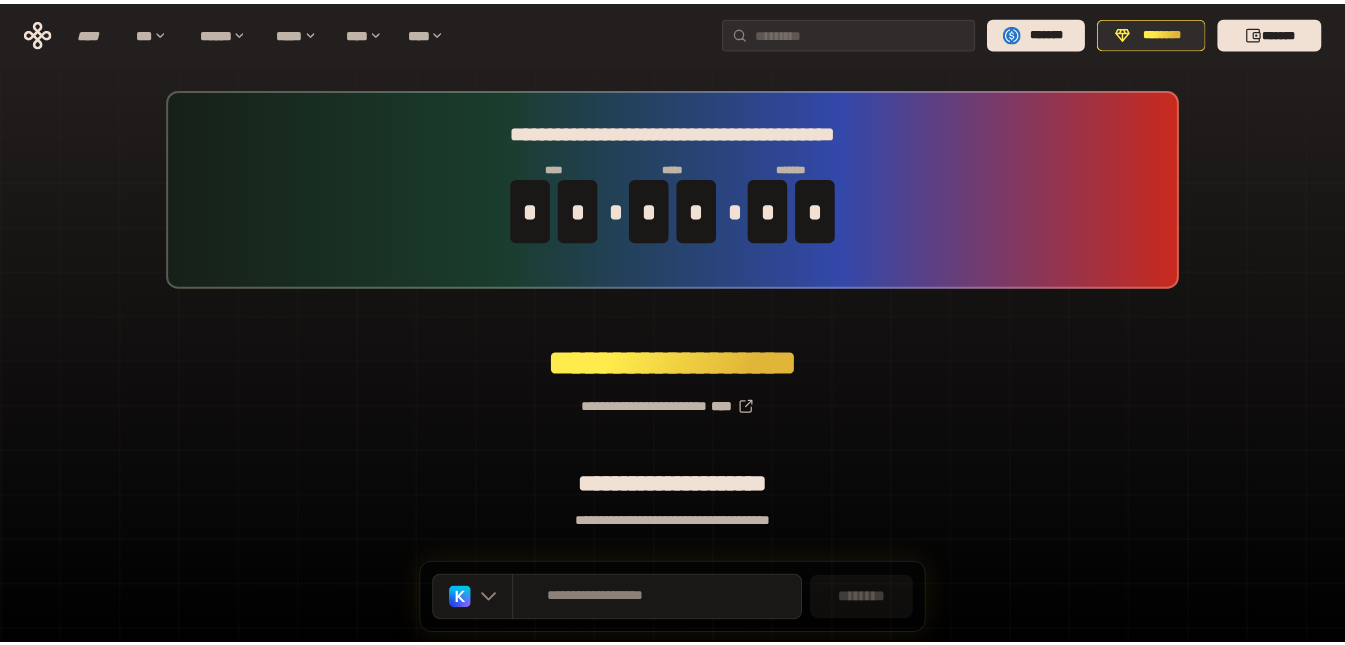 scroll, scrollTop: 0, scrollLeft: 0, axis: both 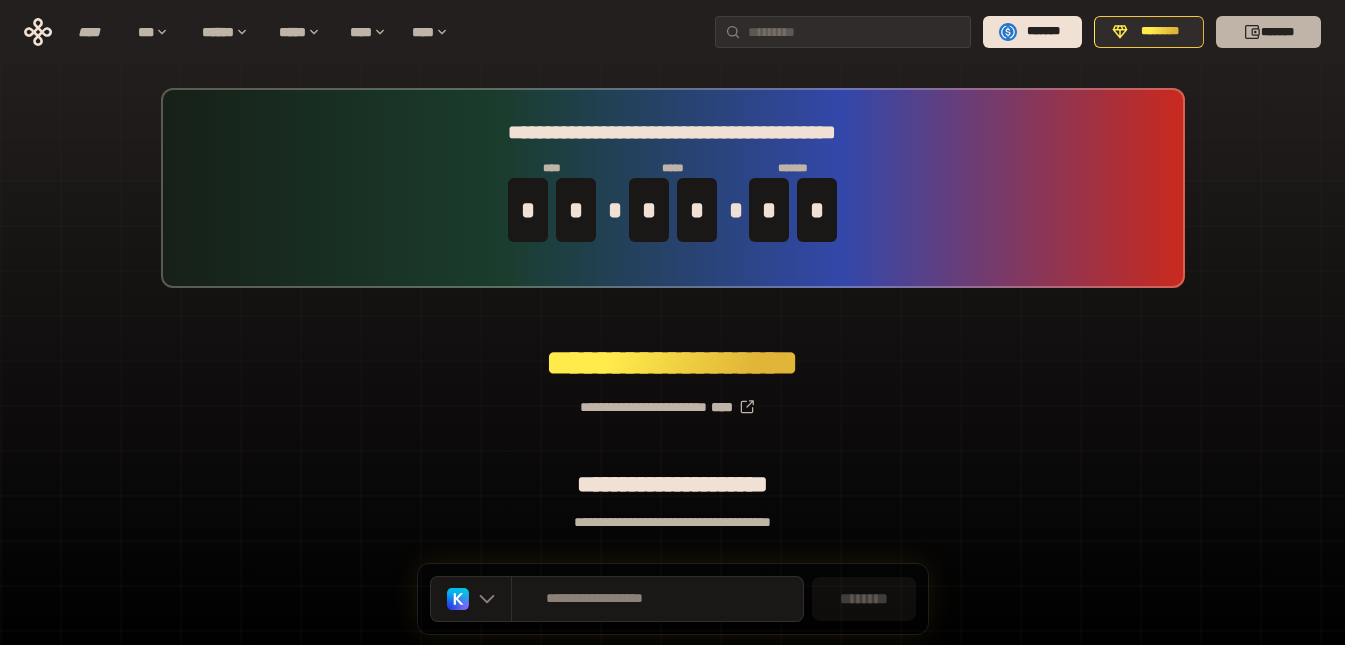 click on "*******" at bounding box center [1268, 32] 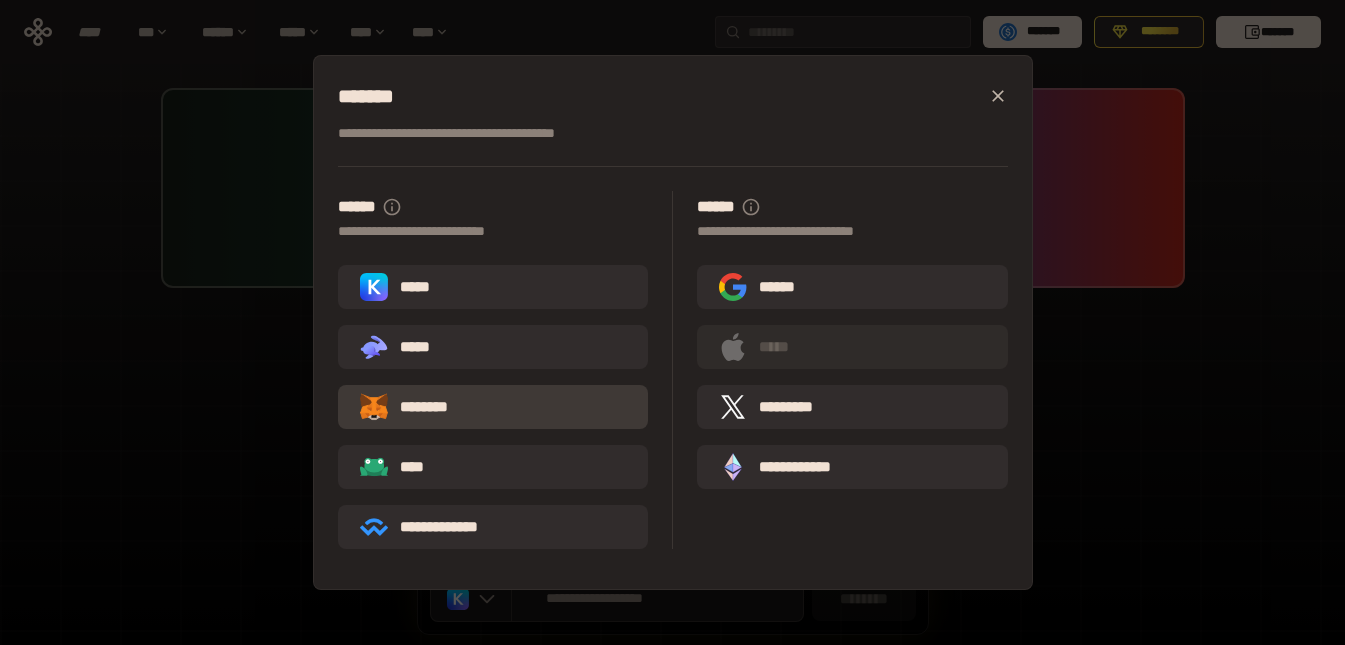 click on "********" at bounding box center [418, 407] 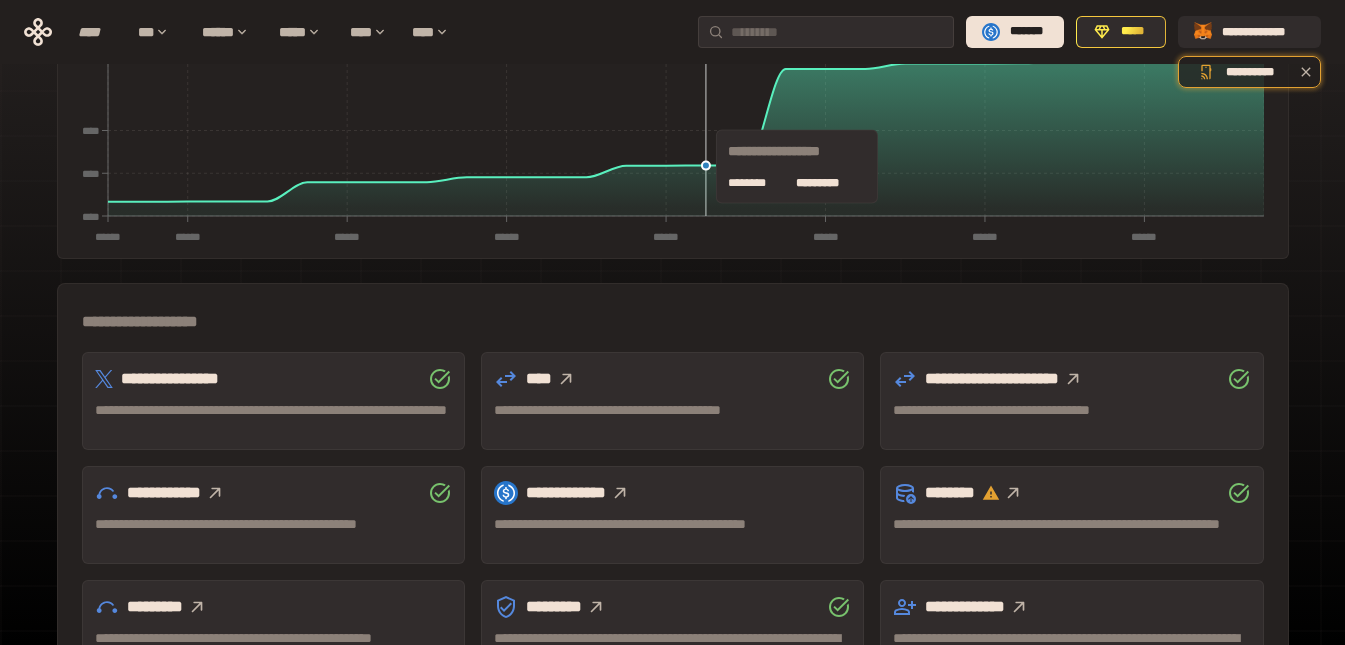 scroll, scrollTop: 300, scrollLeft: 0, axis: vertical 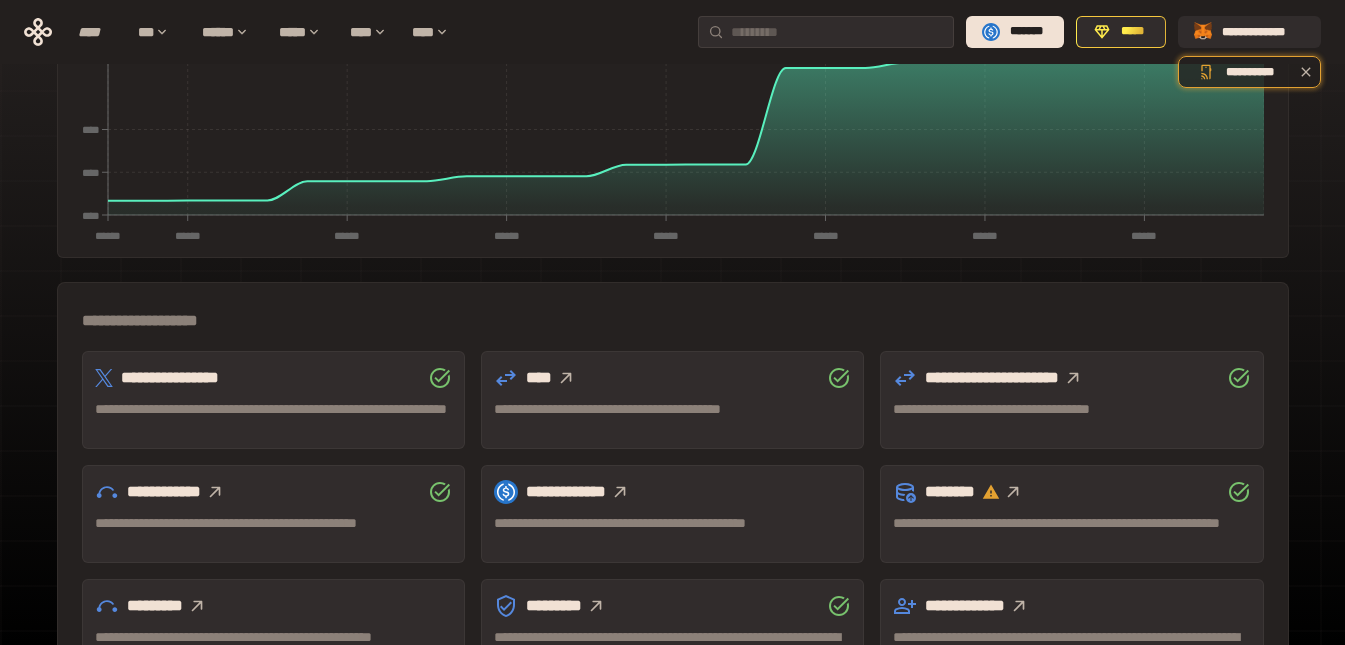 click 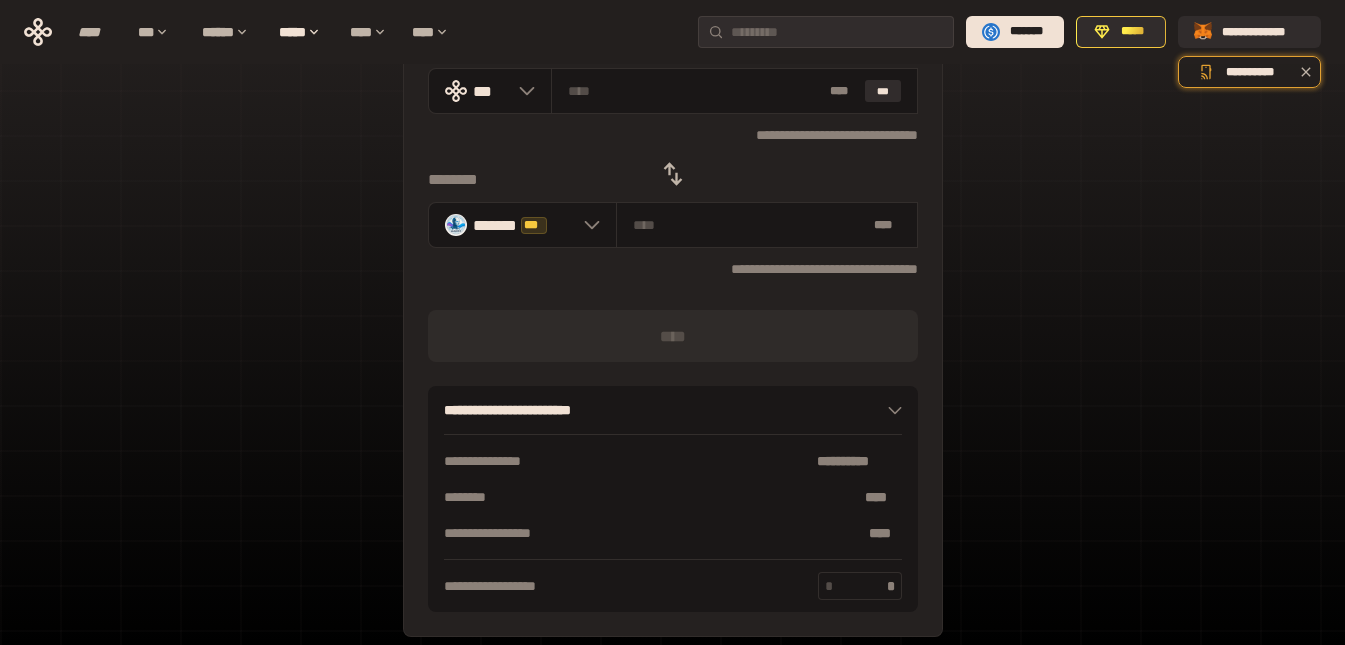 scroll, scrollTop: 27, scrollLeft: 0, axis: vertical 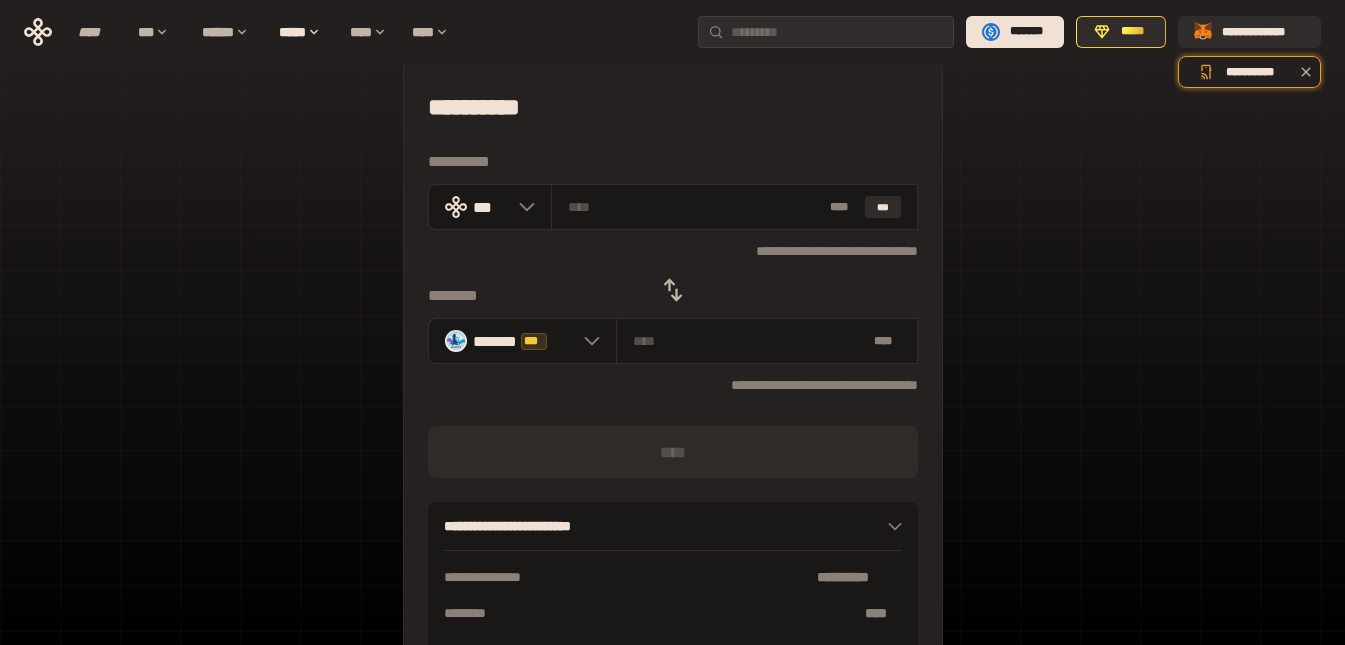 click 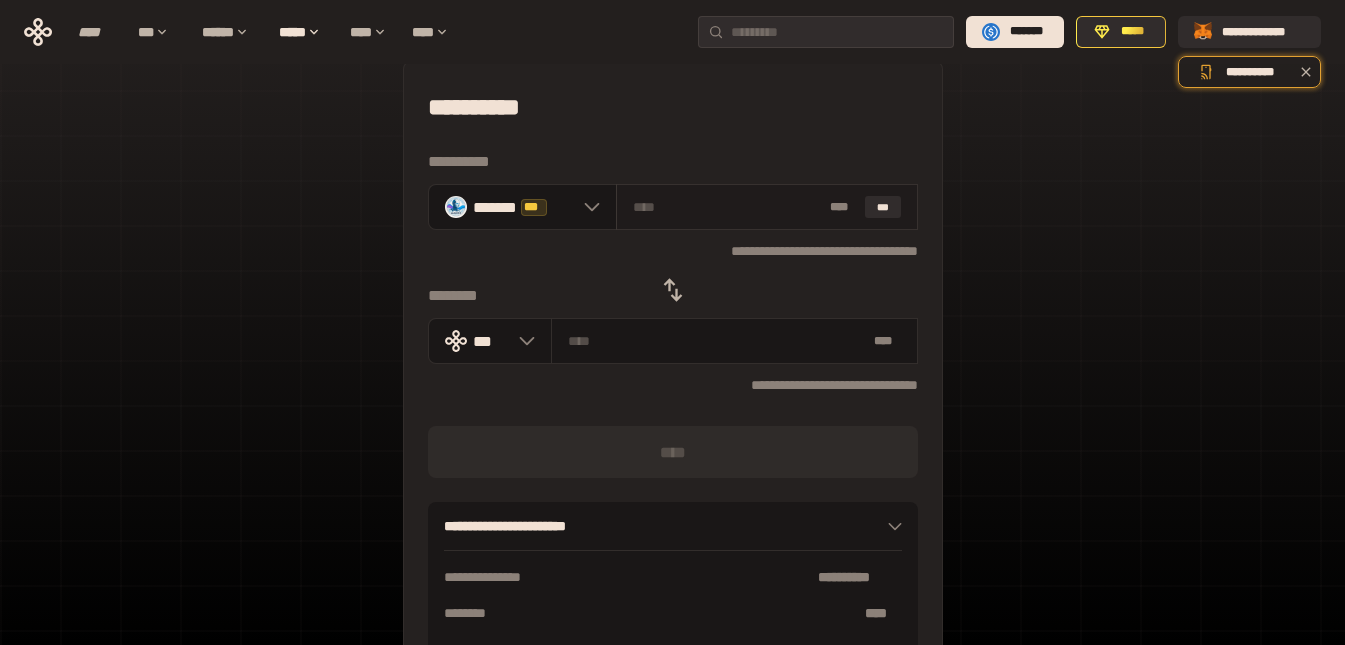 click at bounding box center (727, 207) 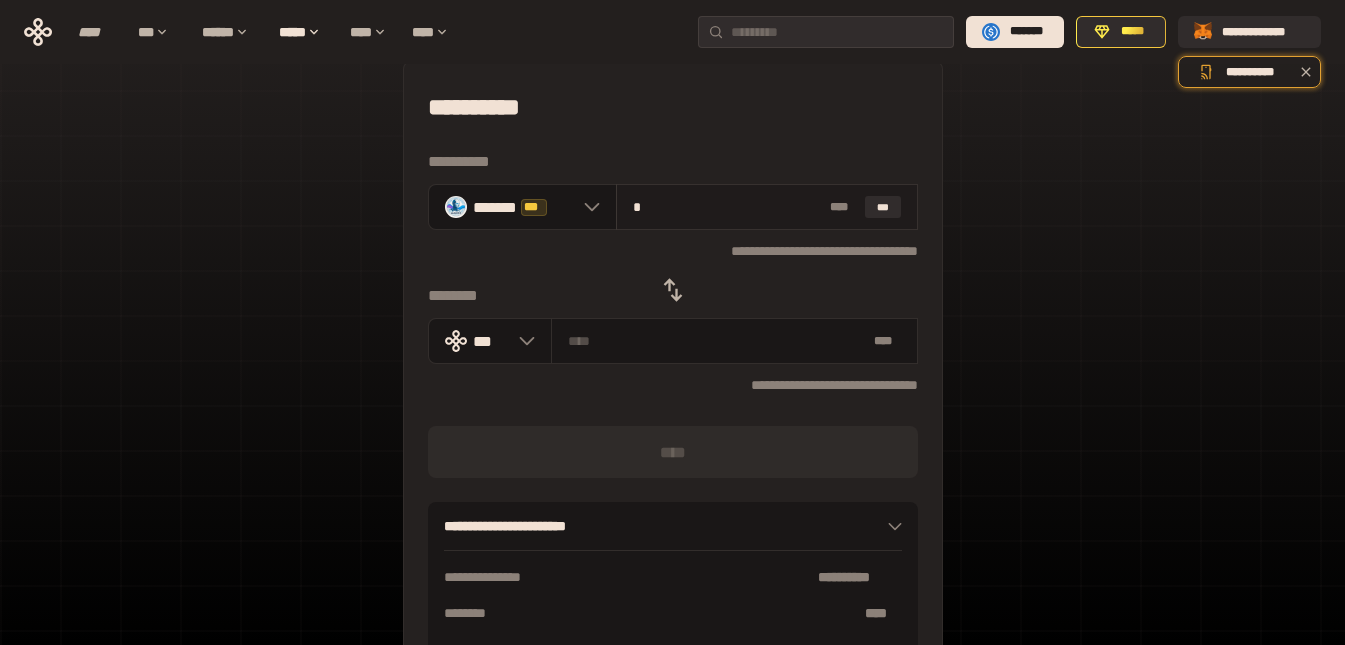 type on "**********" 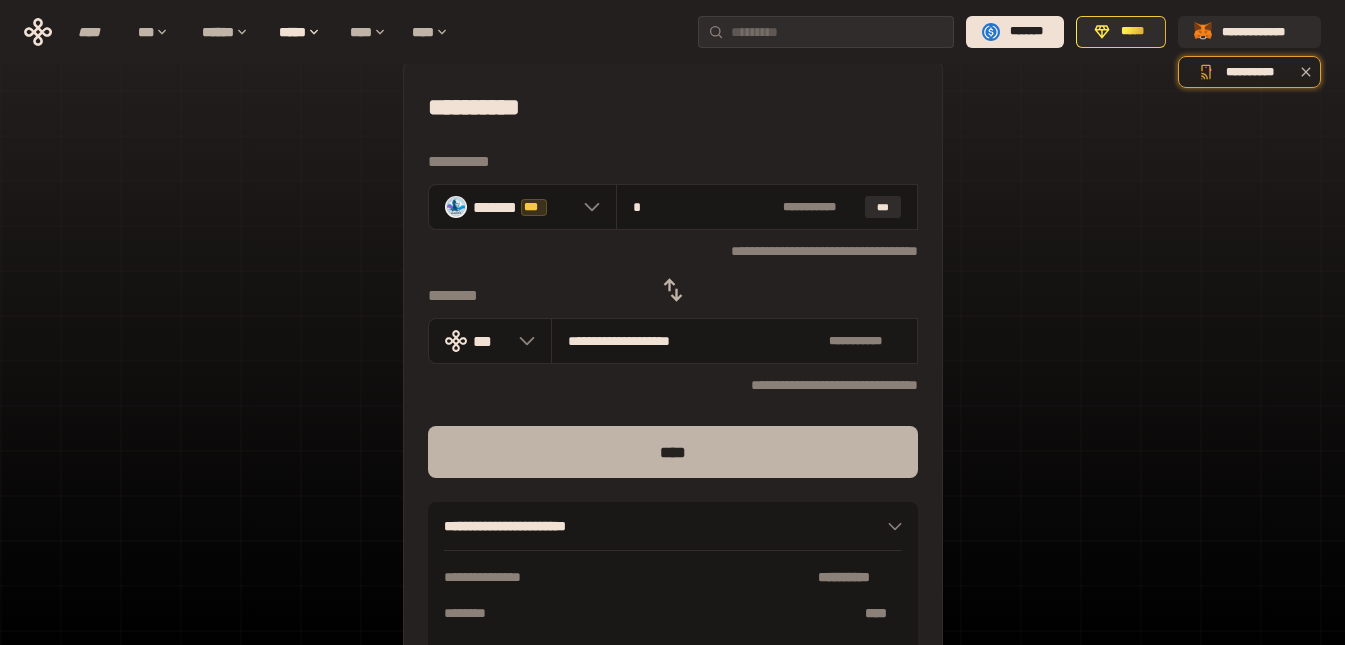 type on "*" 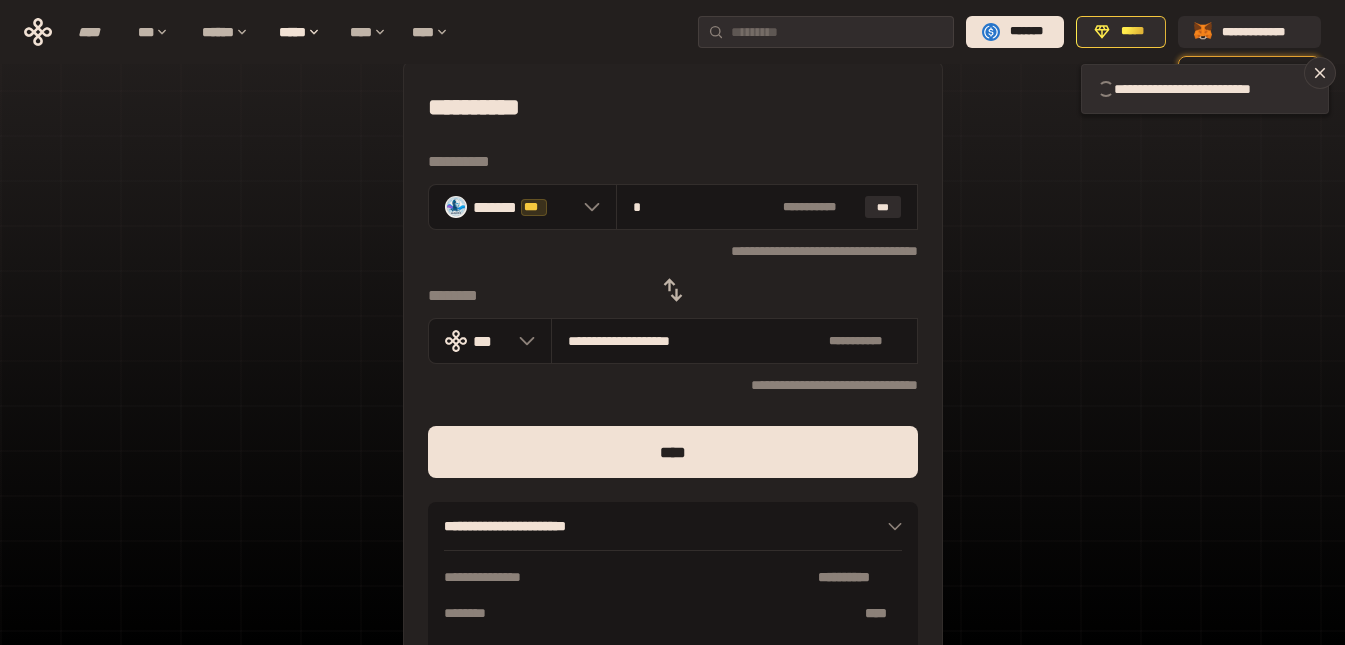 type 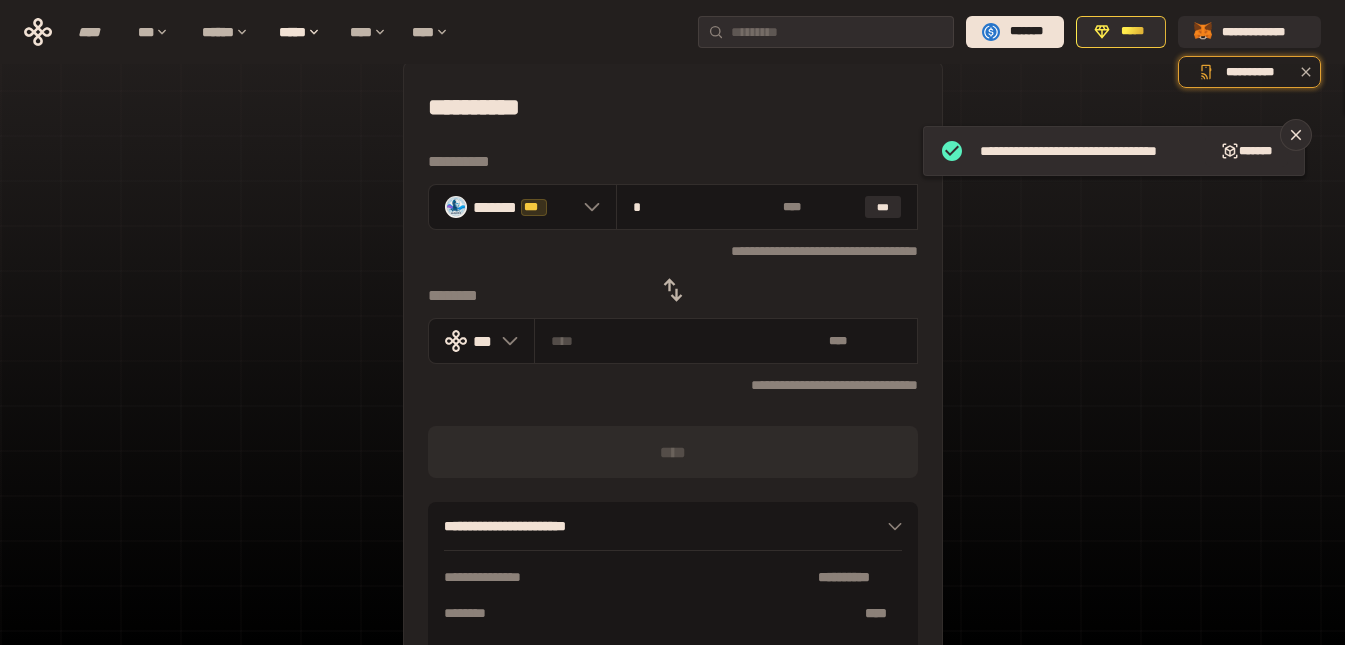 type 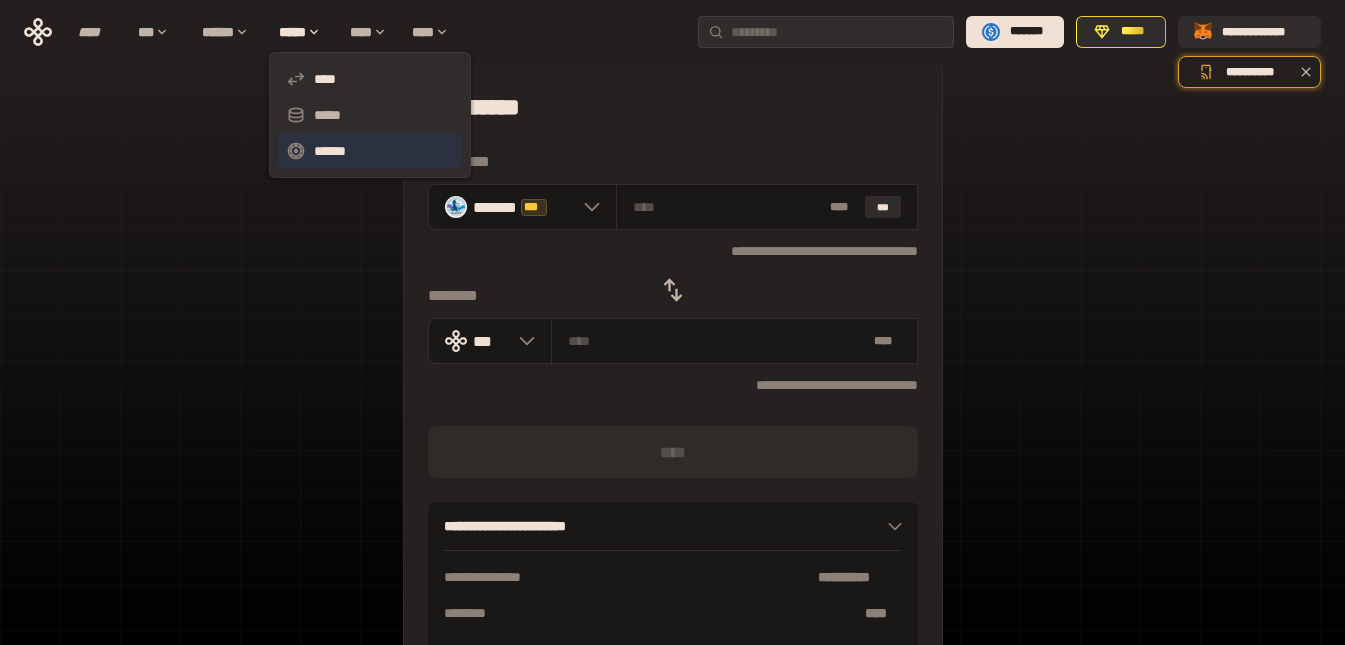 click on "******" at bounding box center [370, 151] 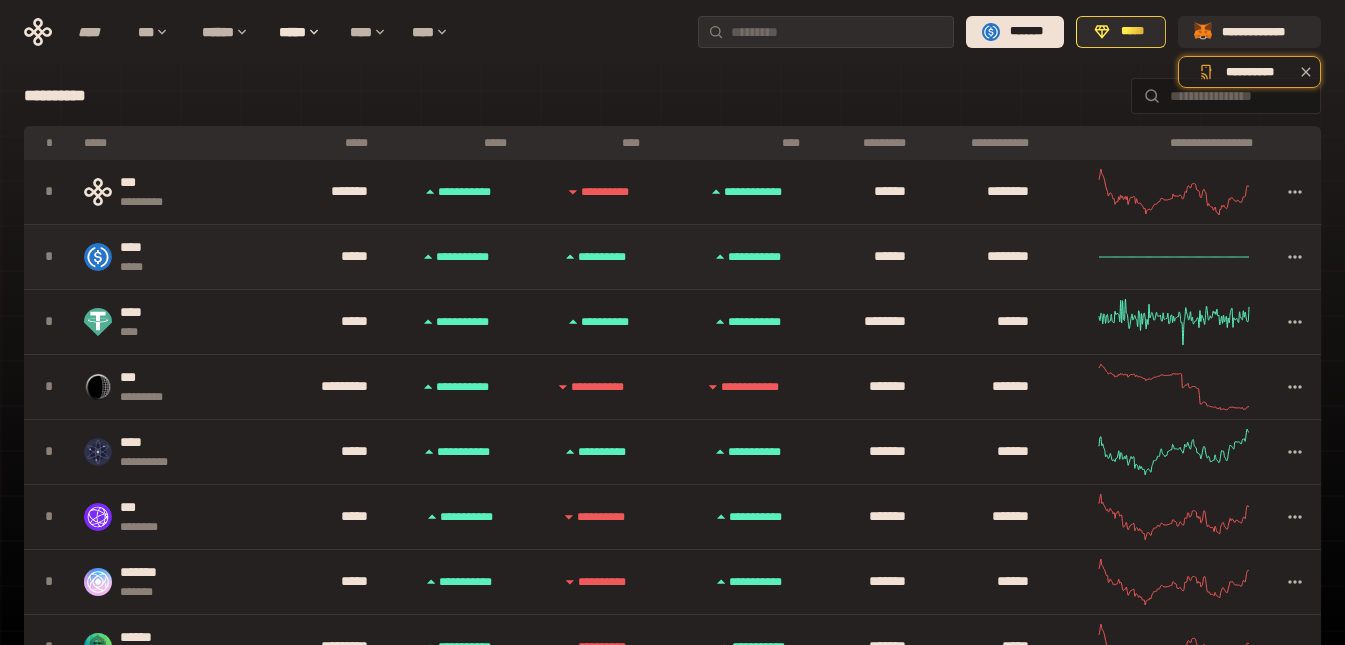 click on "****" at bounding box center (140, 248) 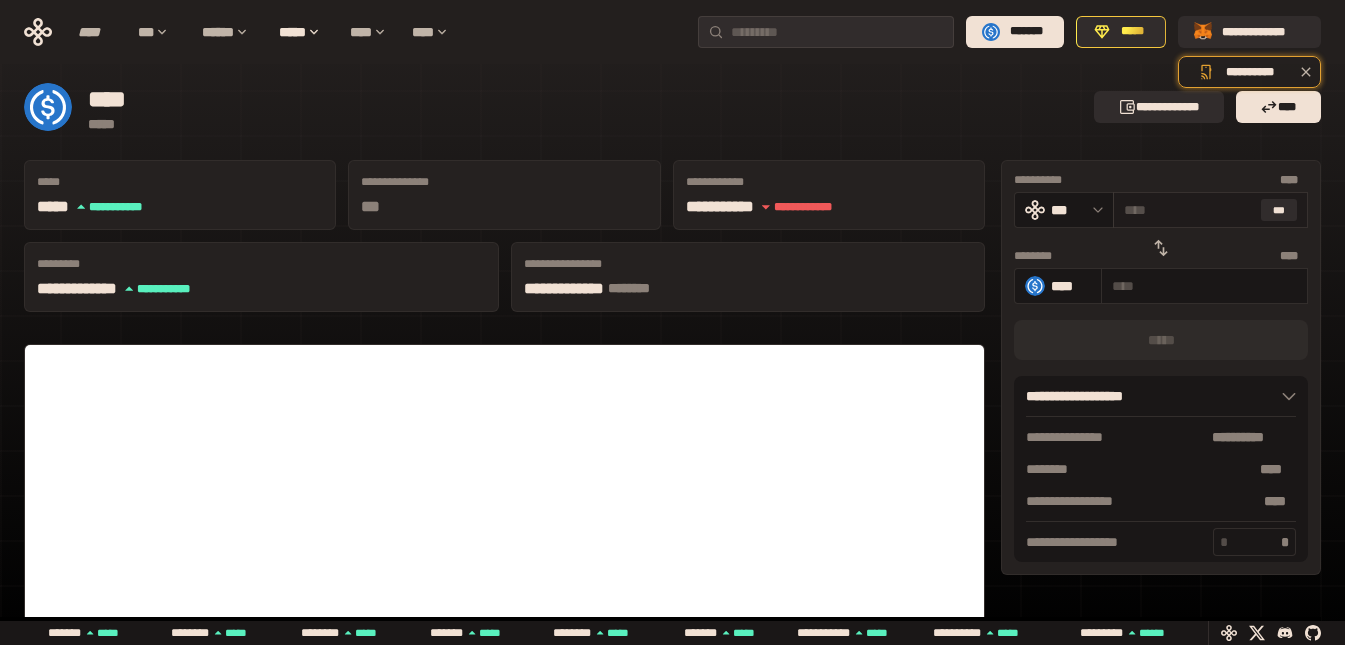 click on "* ** ***" at bounding box center [1210, 210] 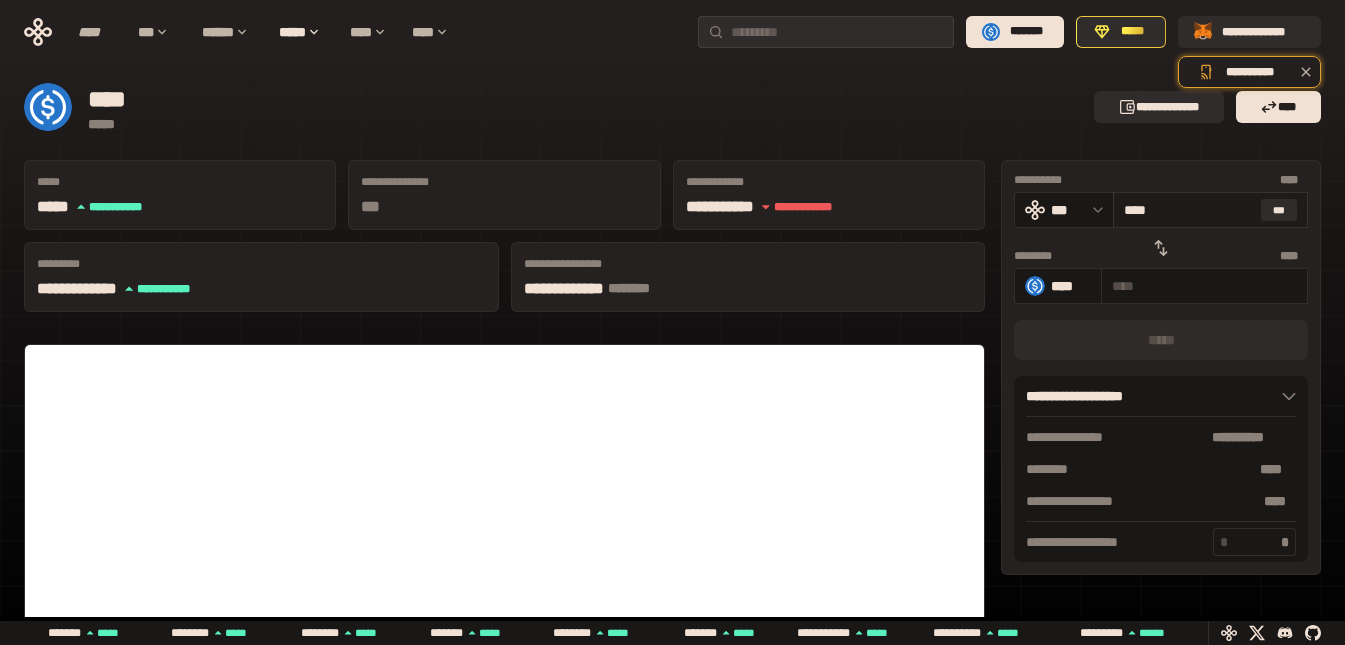 type on "*****" 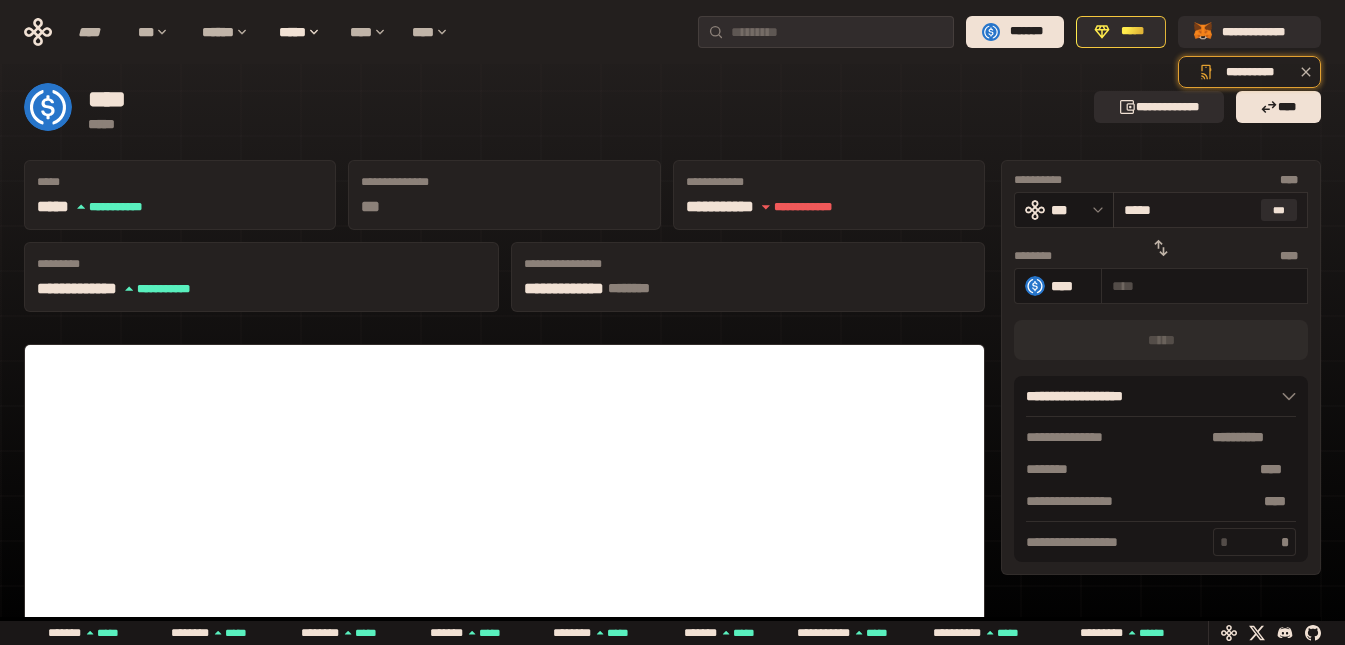 type on "********" 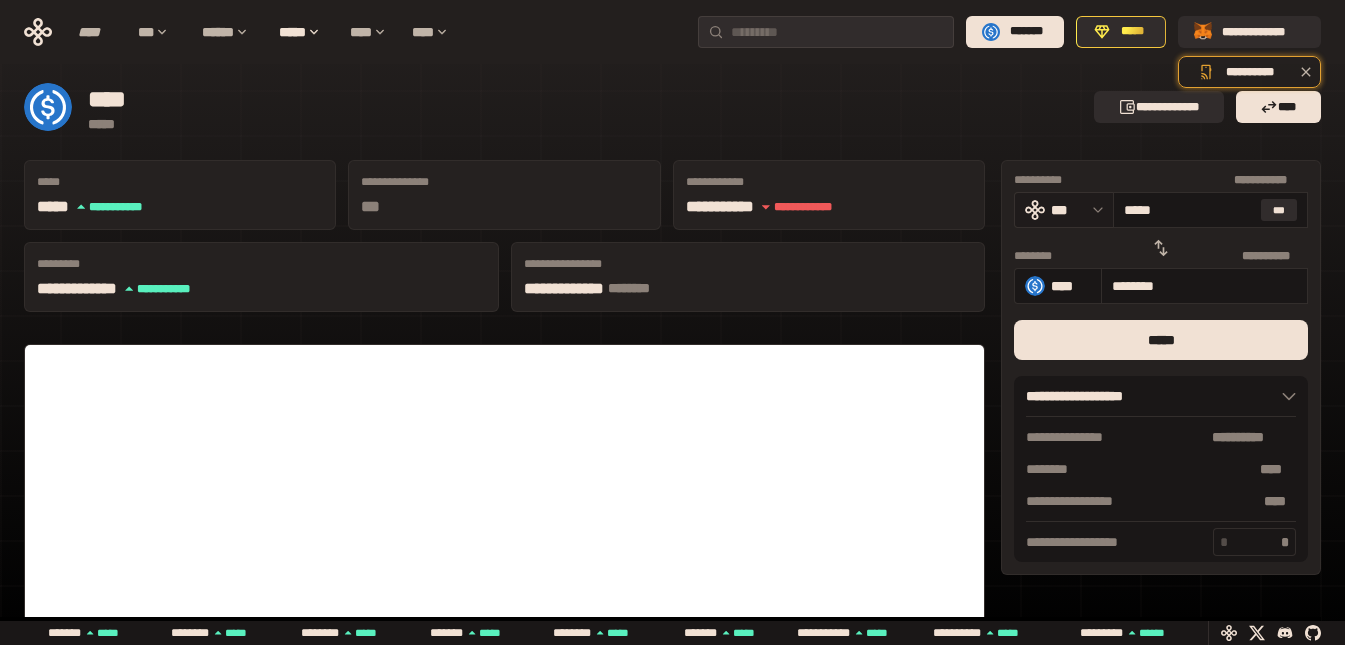 drag, startPoint x: 1183, startPoint y: 206, endPoint x: 1109, endPoint y: 224, distance: 76.15773 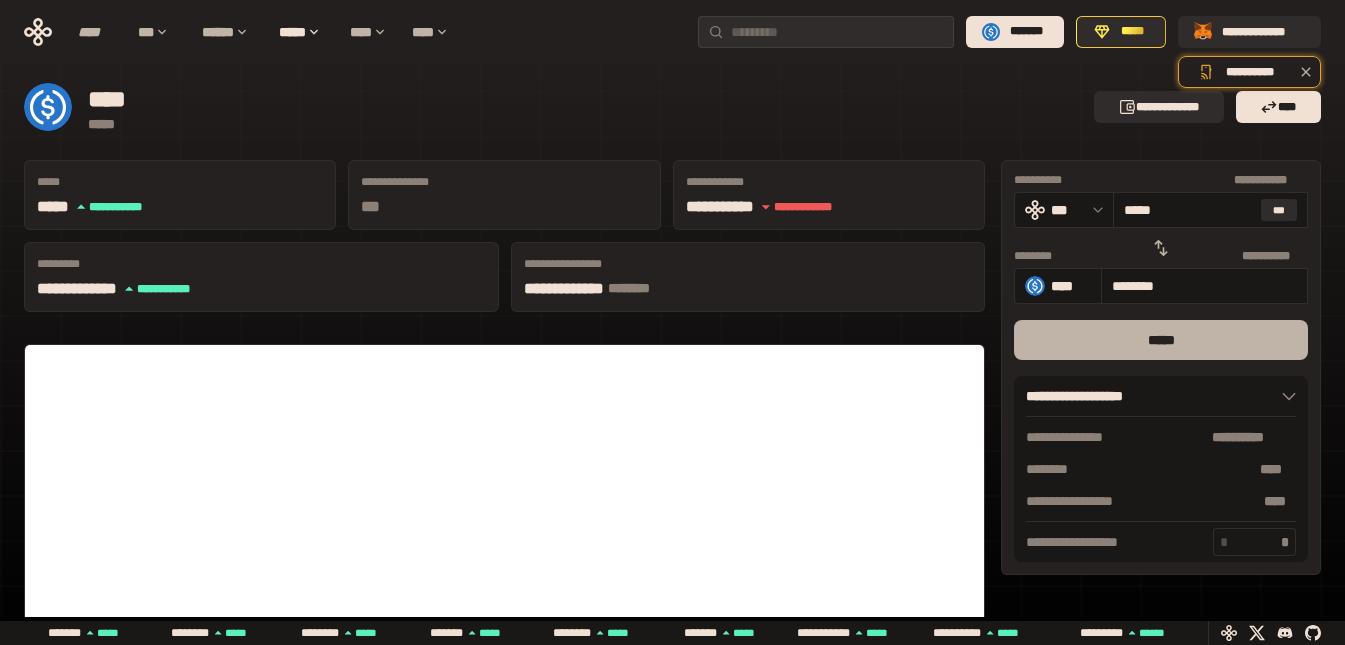 type on "*****" 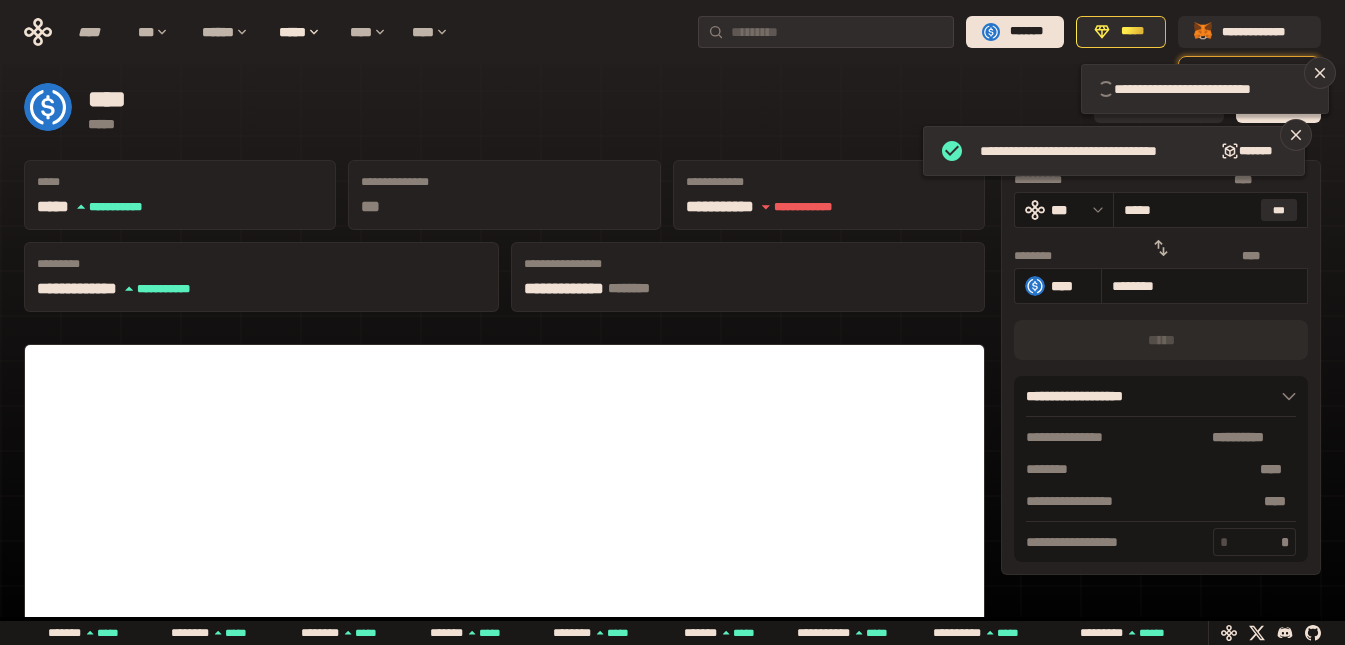 type 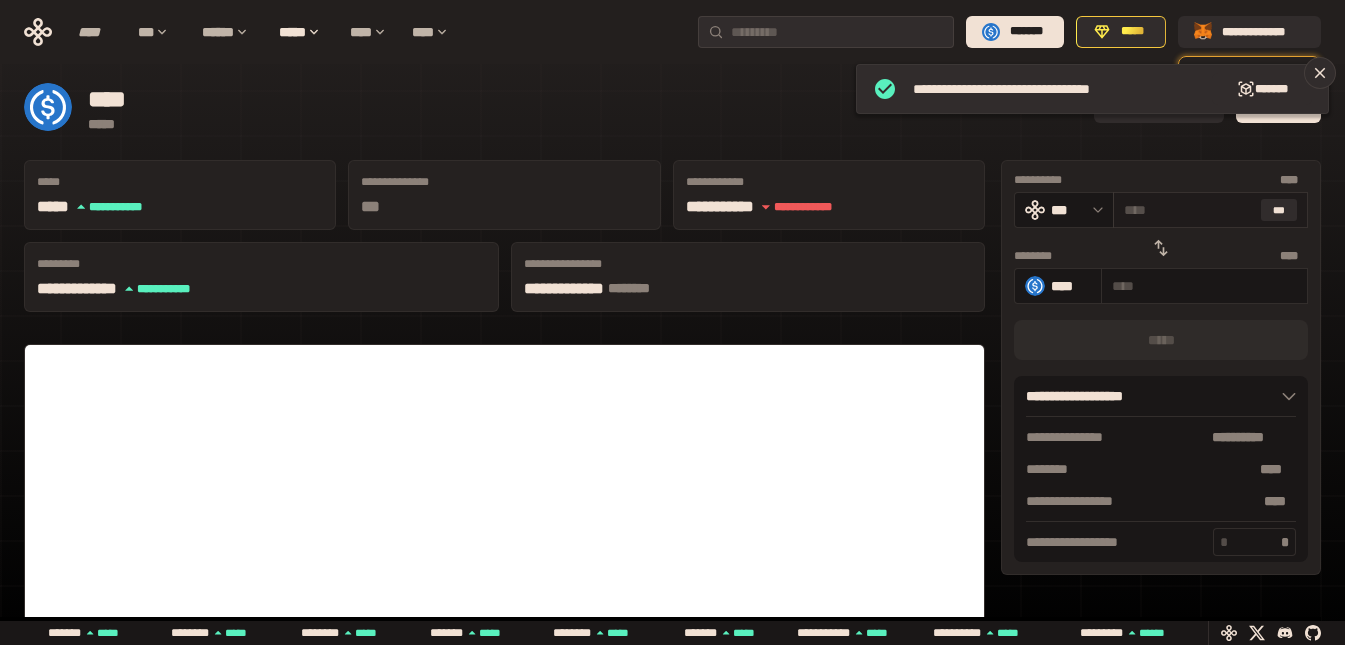 click at bounding box center (1188, 210) 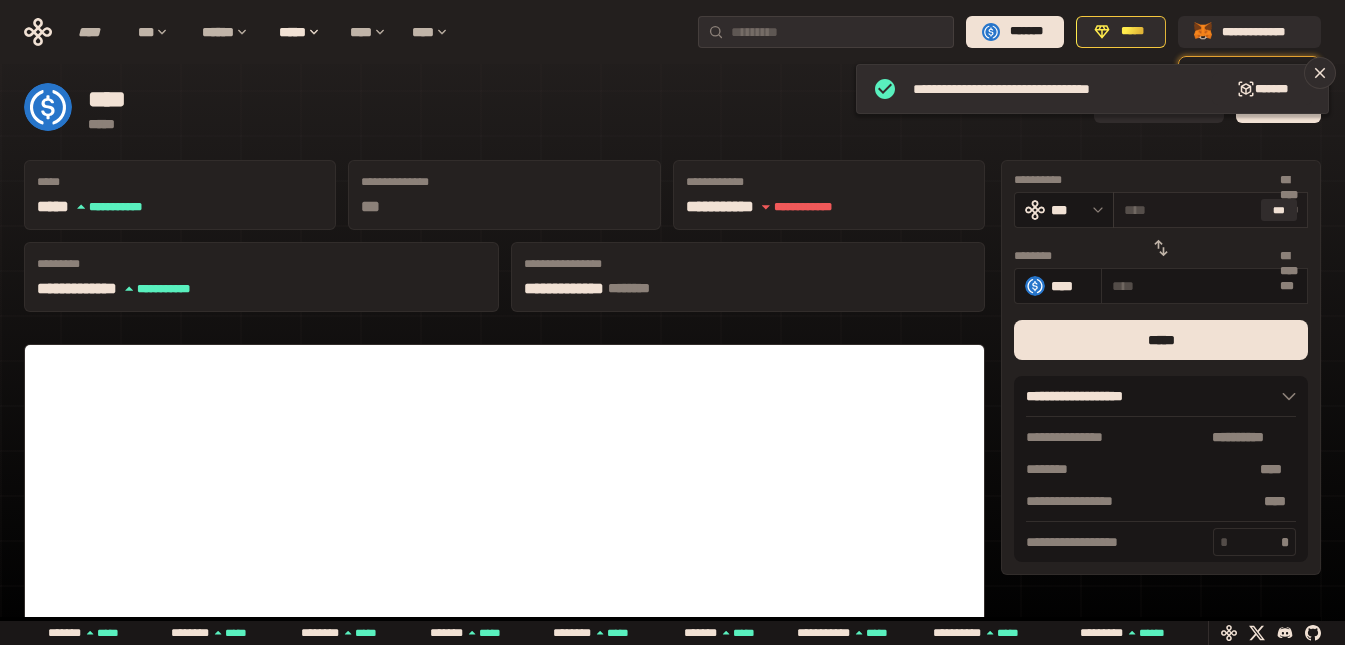type on "*****" 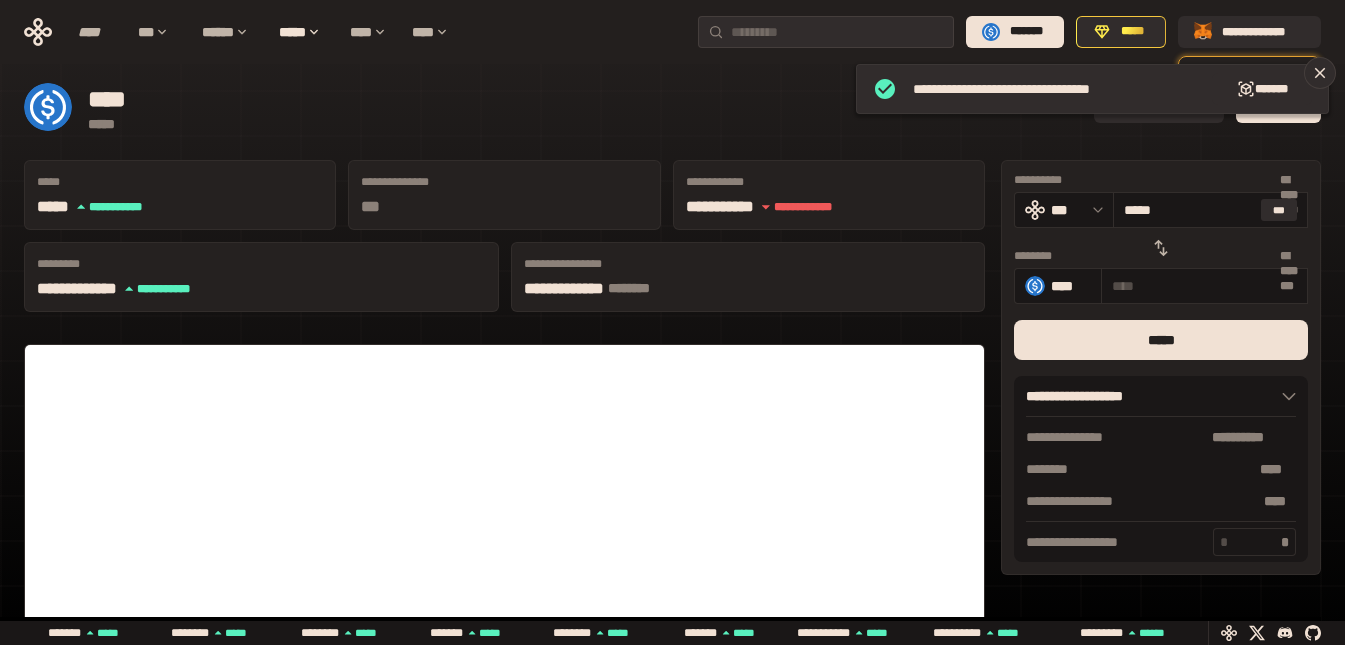 type on "********" 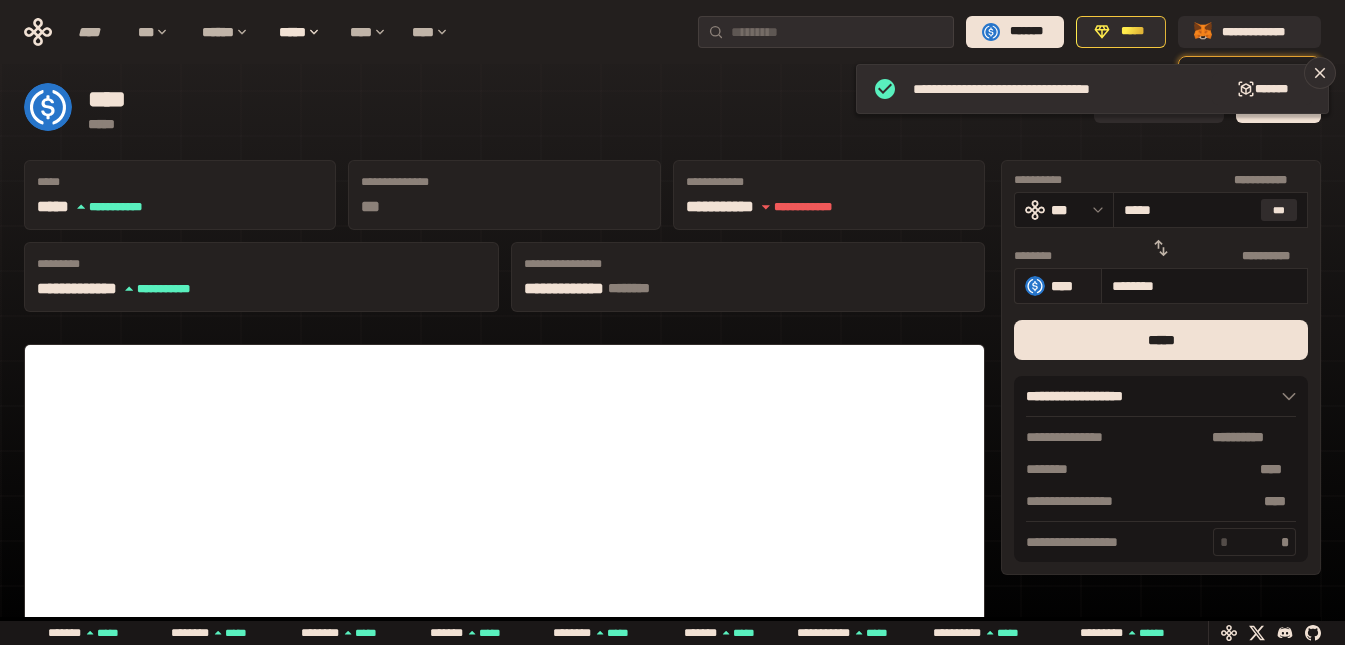 type on "******" 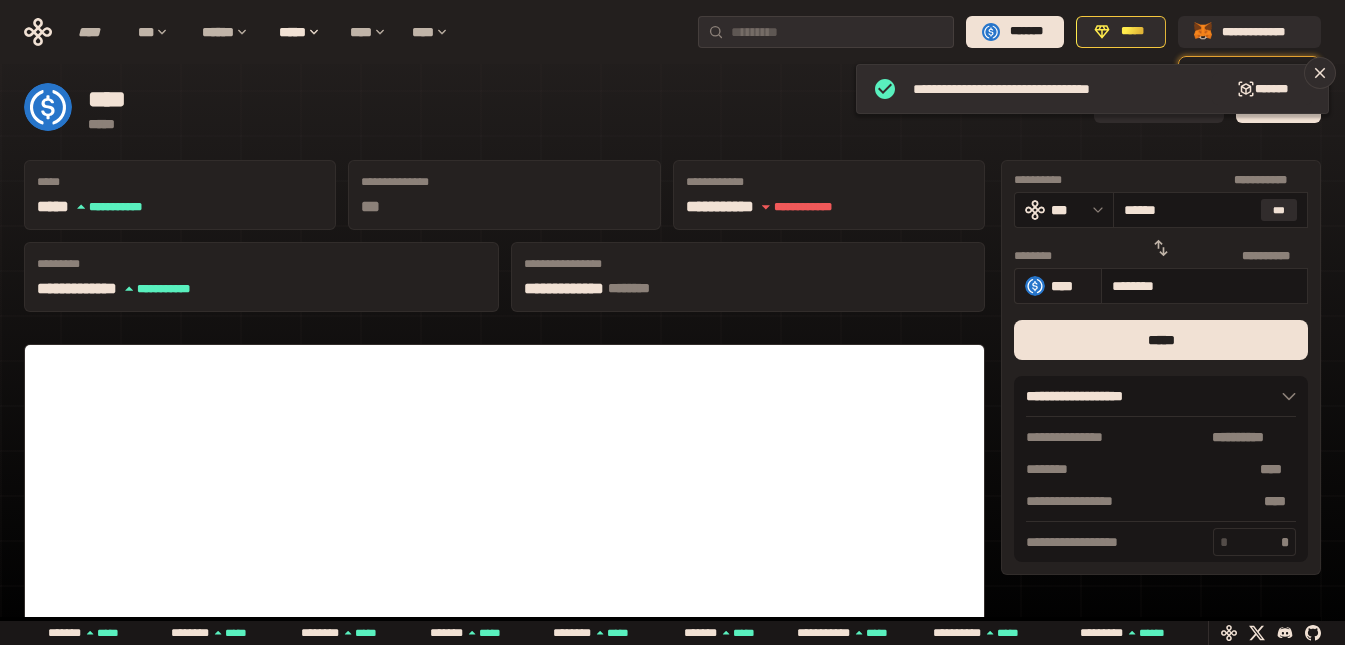 type on "********" 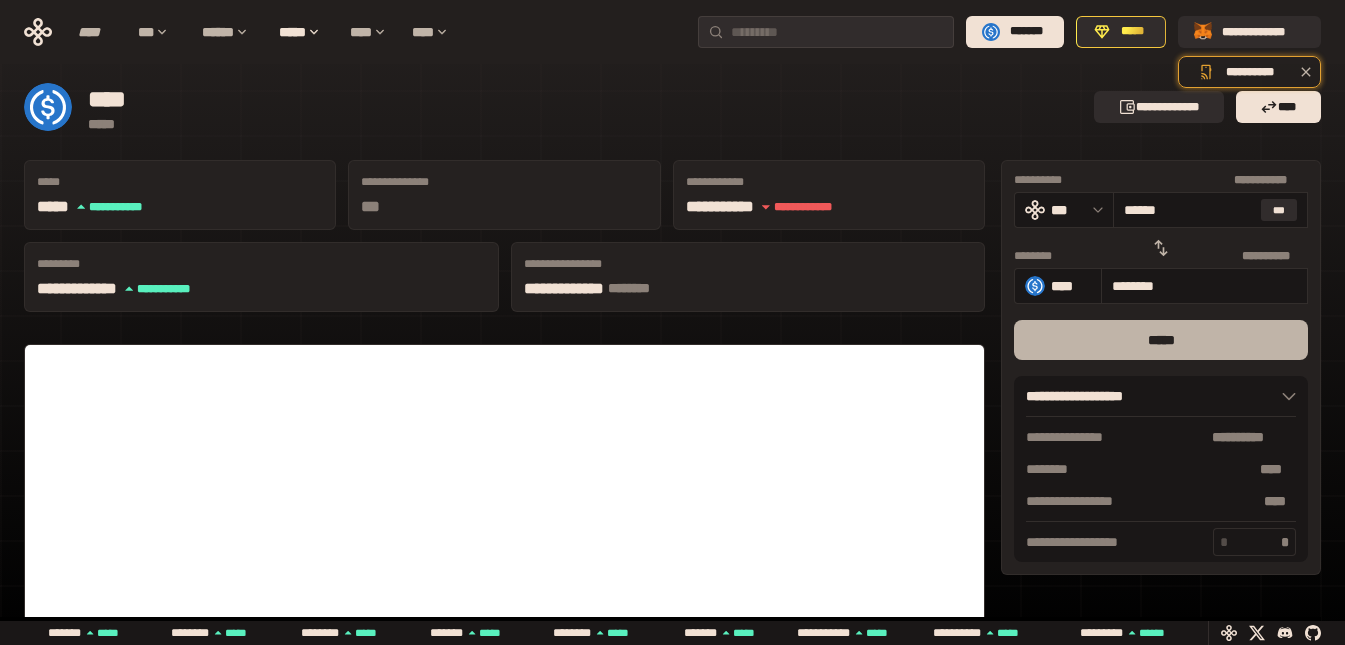 type on "******" 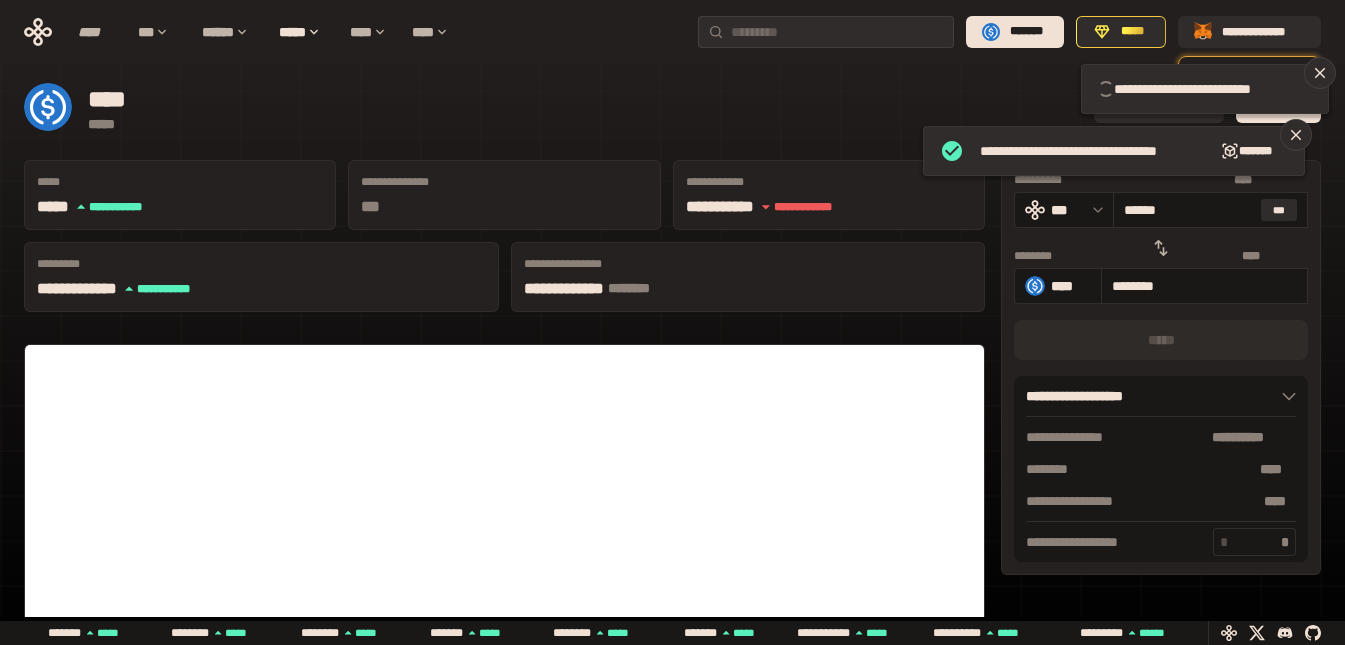type 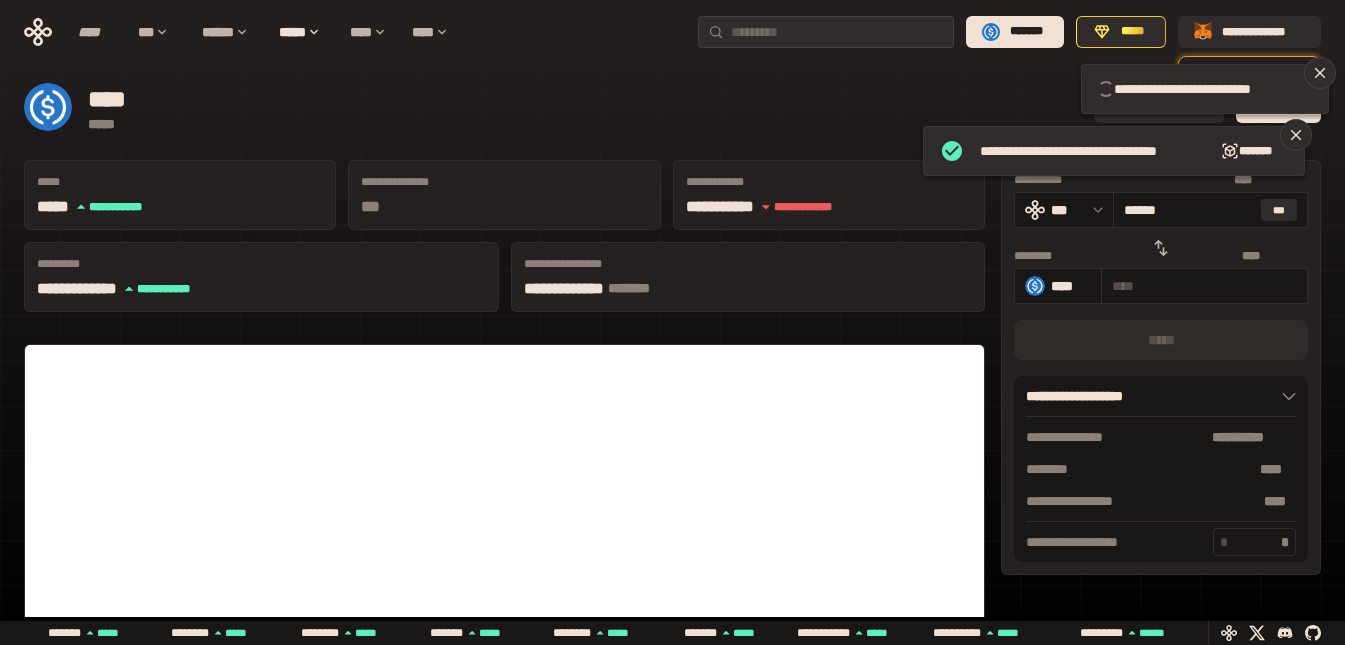 type 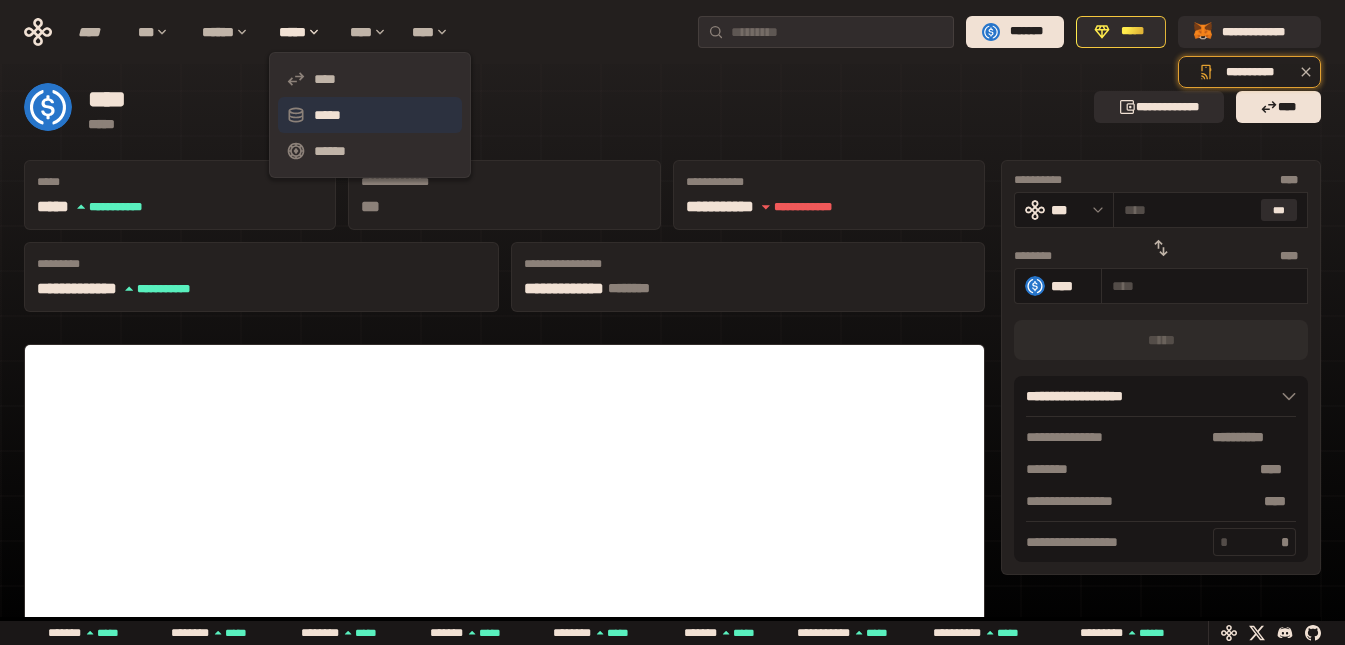click on "*****" at bounding box center [370, 115] 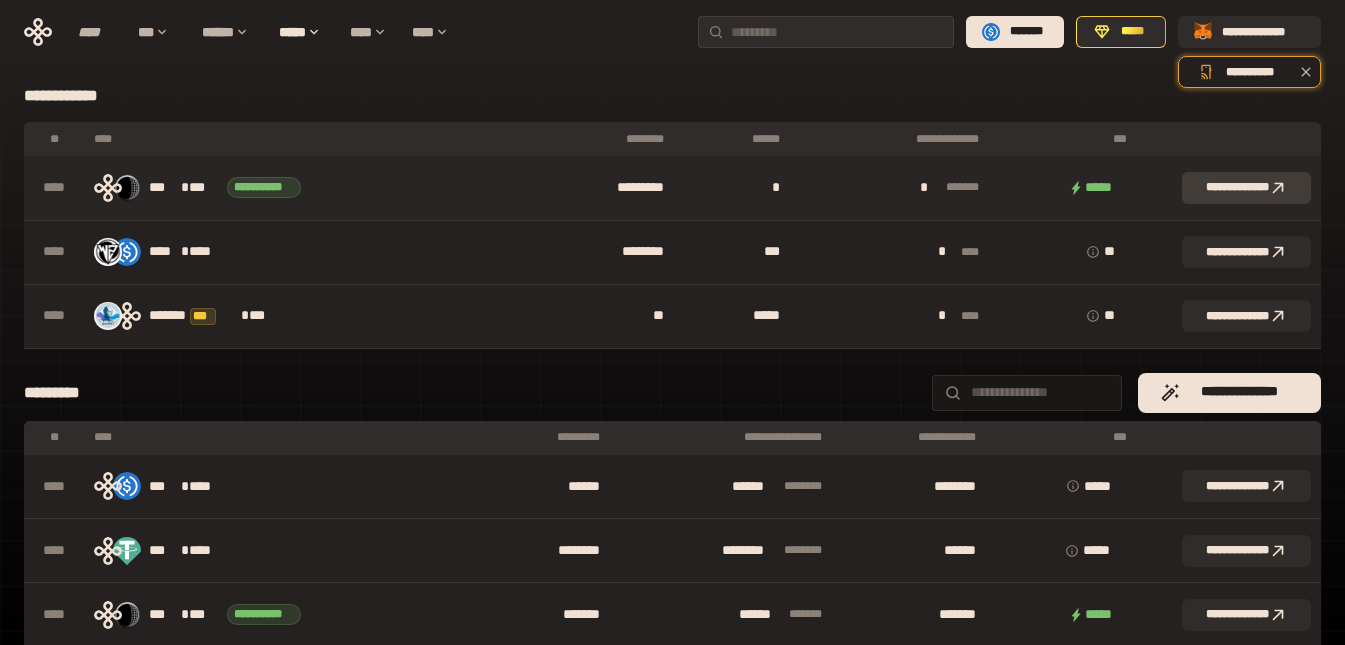 click on "**********" at bounding box center [1246, 188] 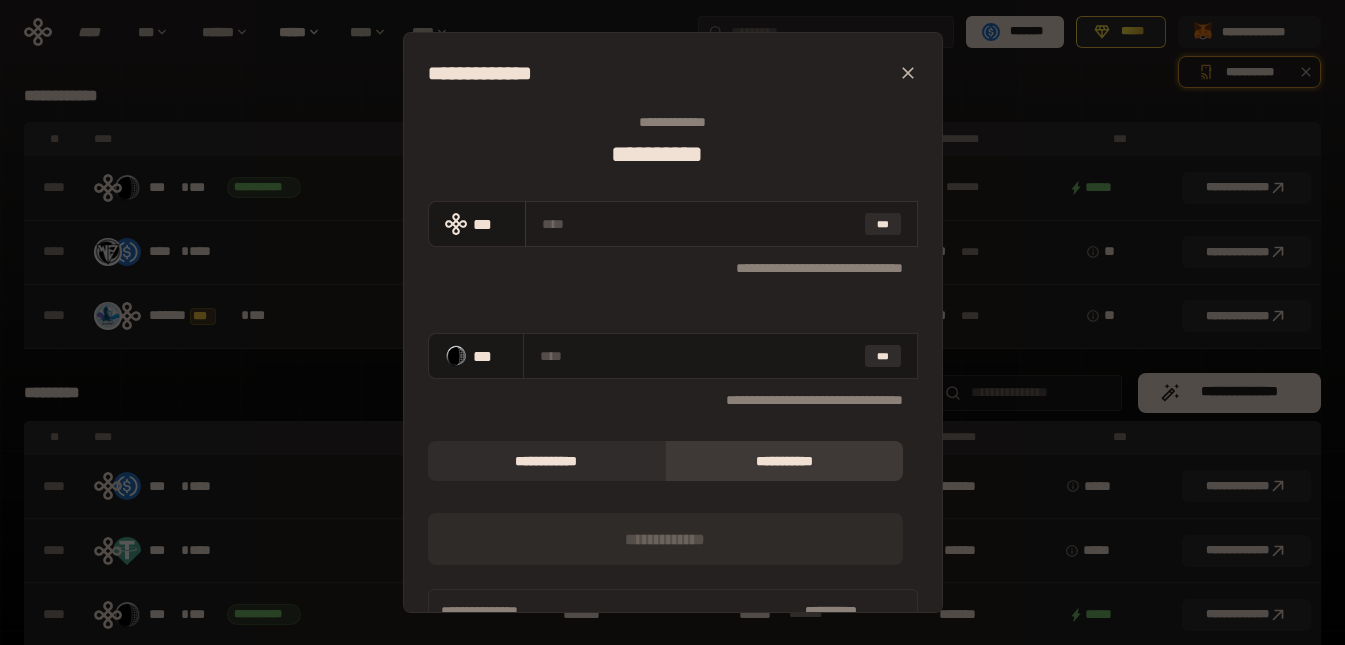 click at bounding box center (699, 224) 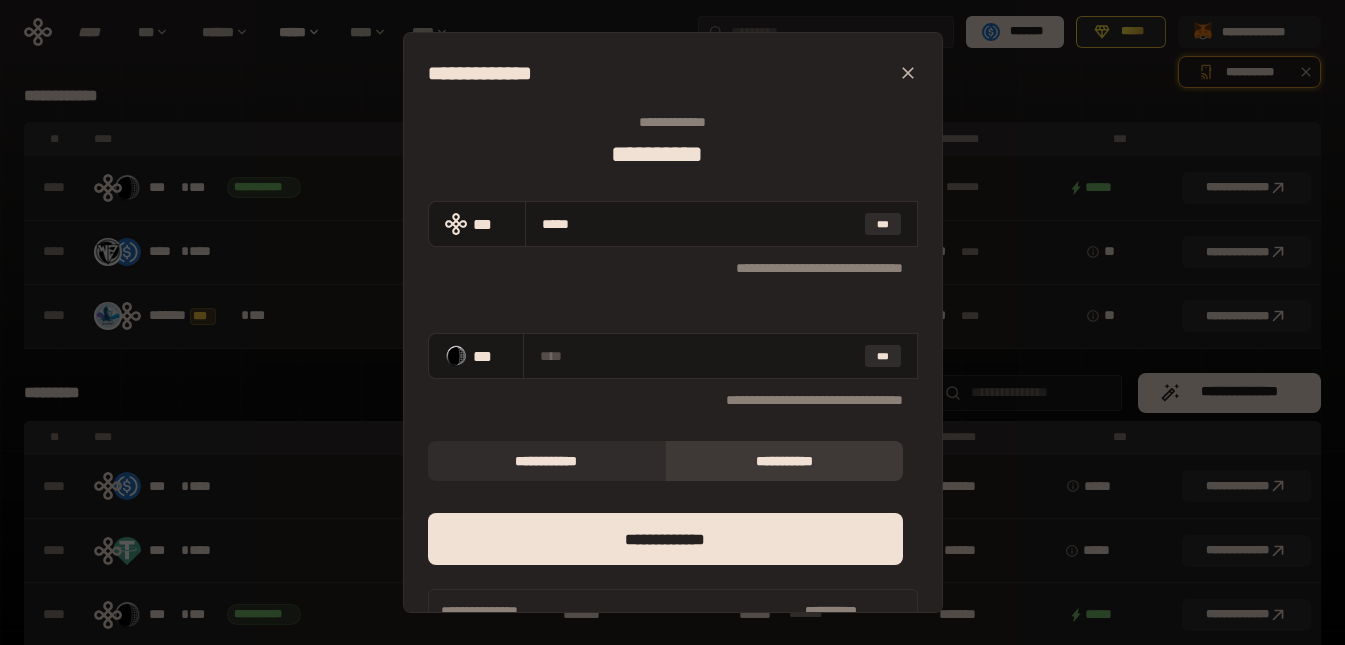 type on "**********" 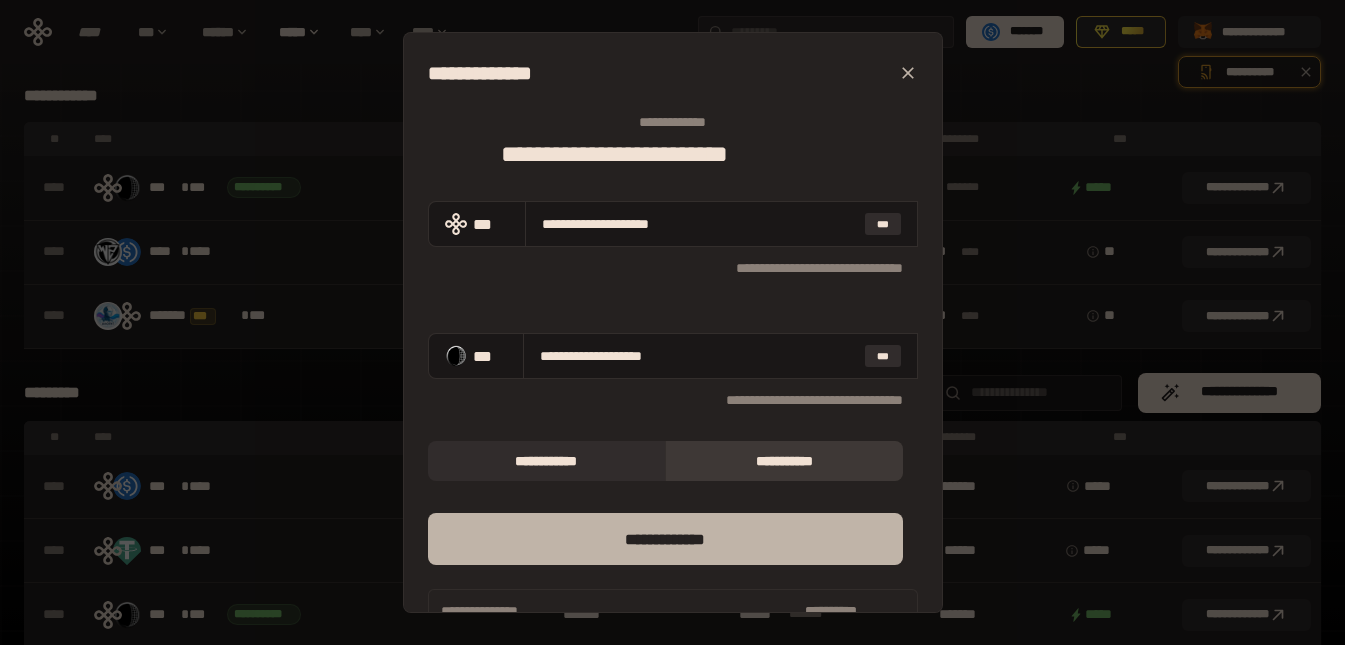 type on "**********" 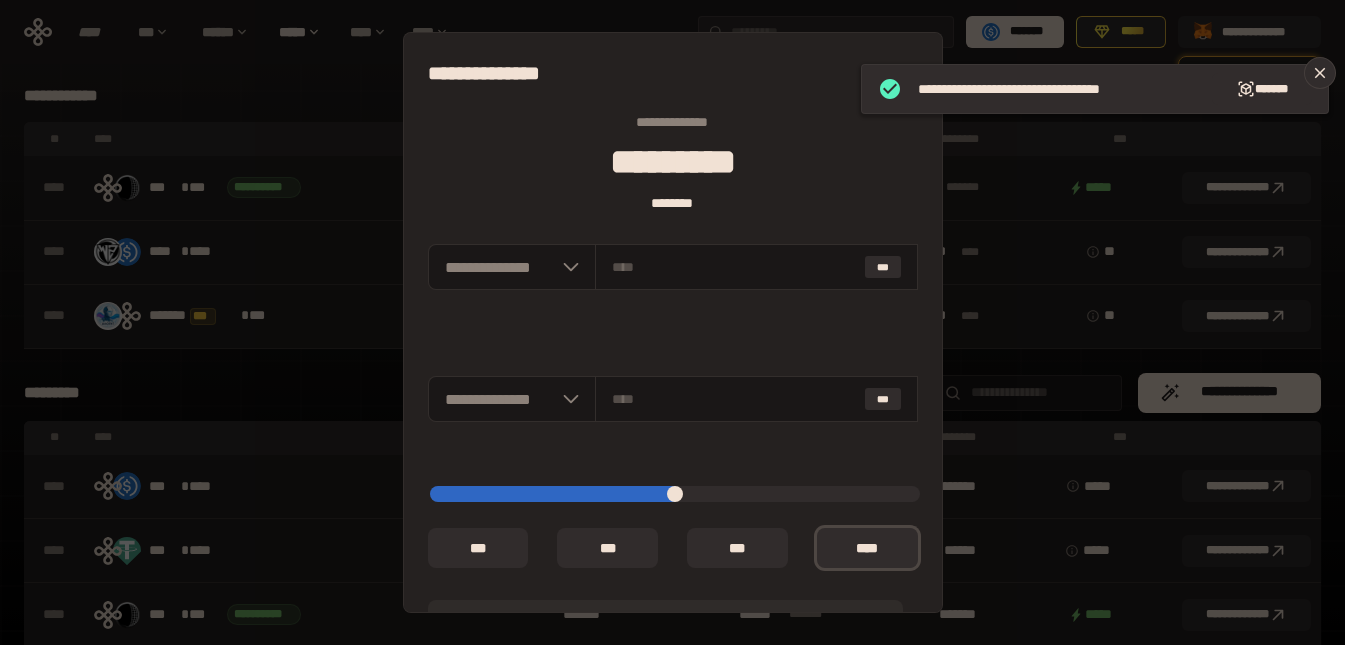 type on "**********" 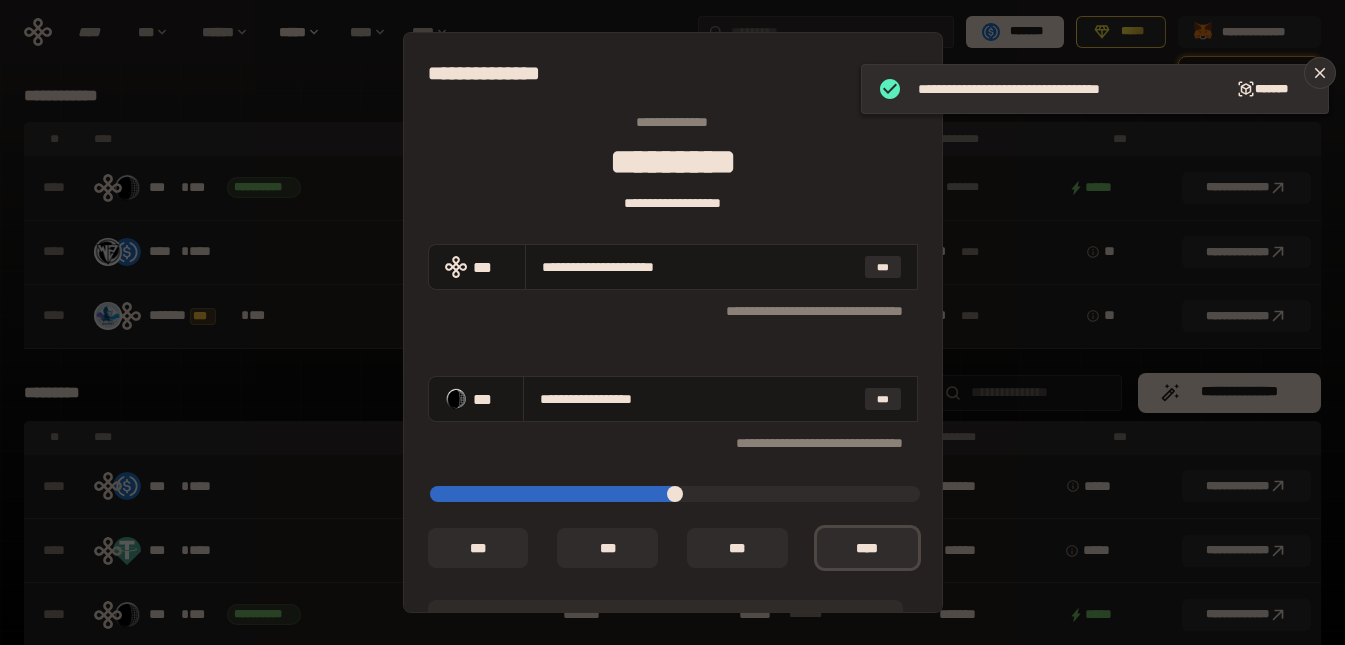 click at bounding box center (675, 494) 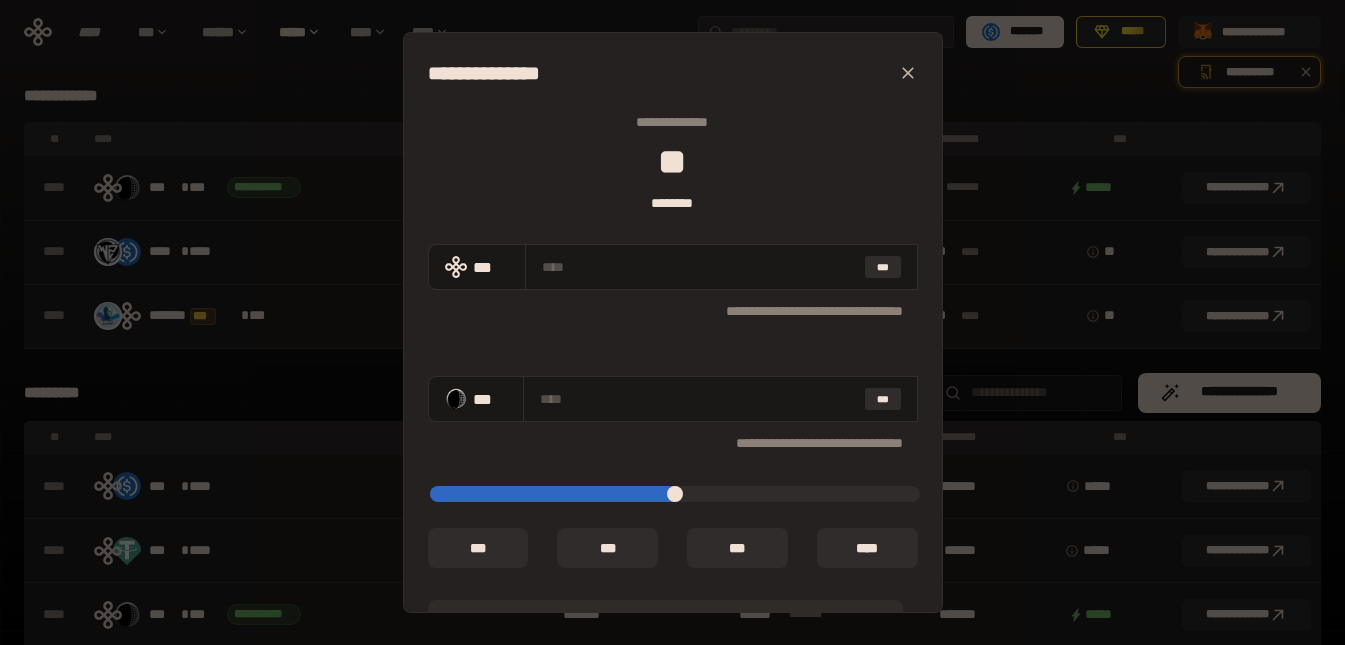 type on "*****" 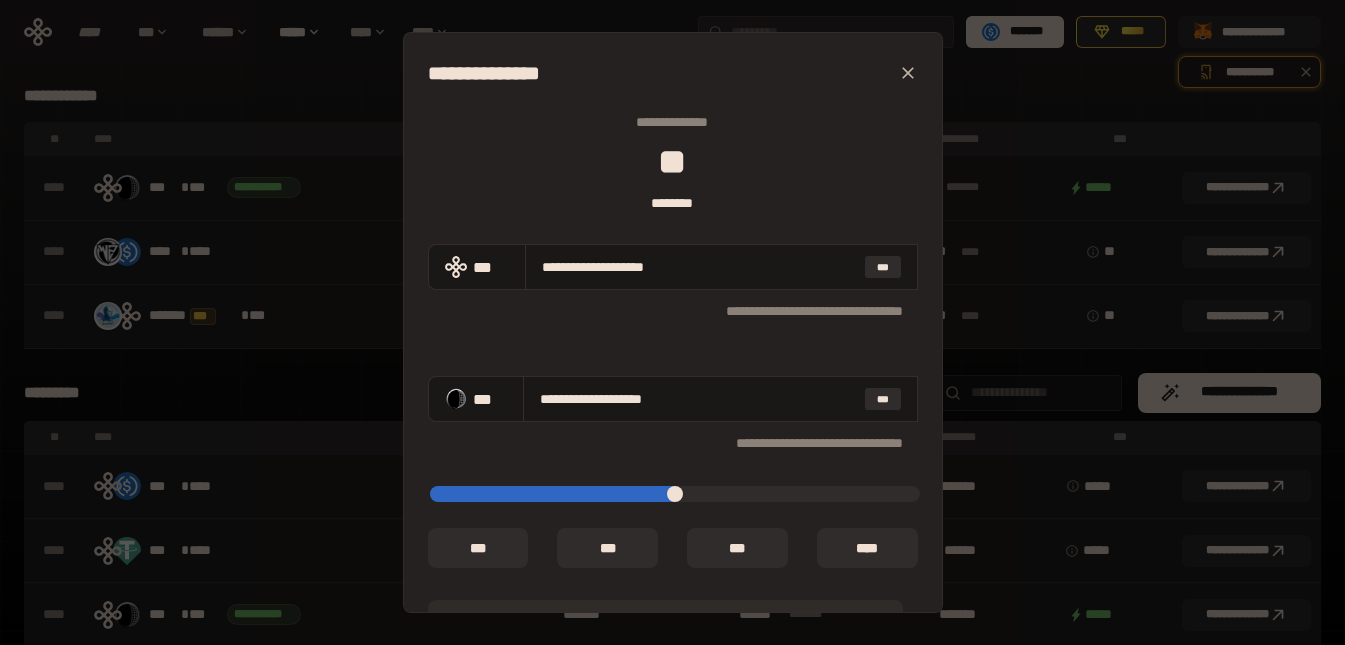 type on "*****" 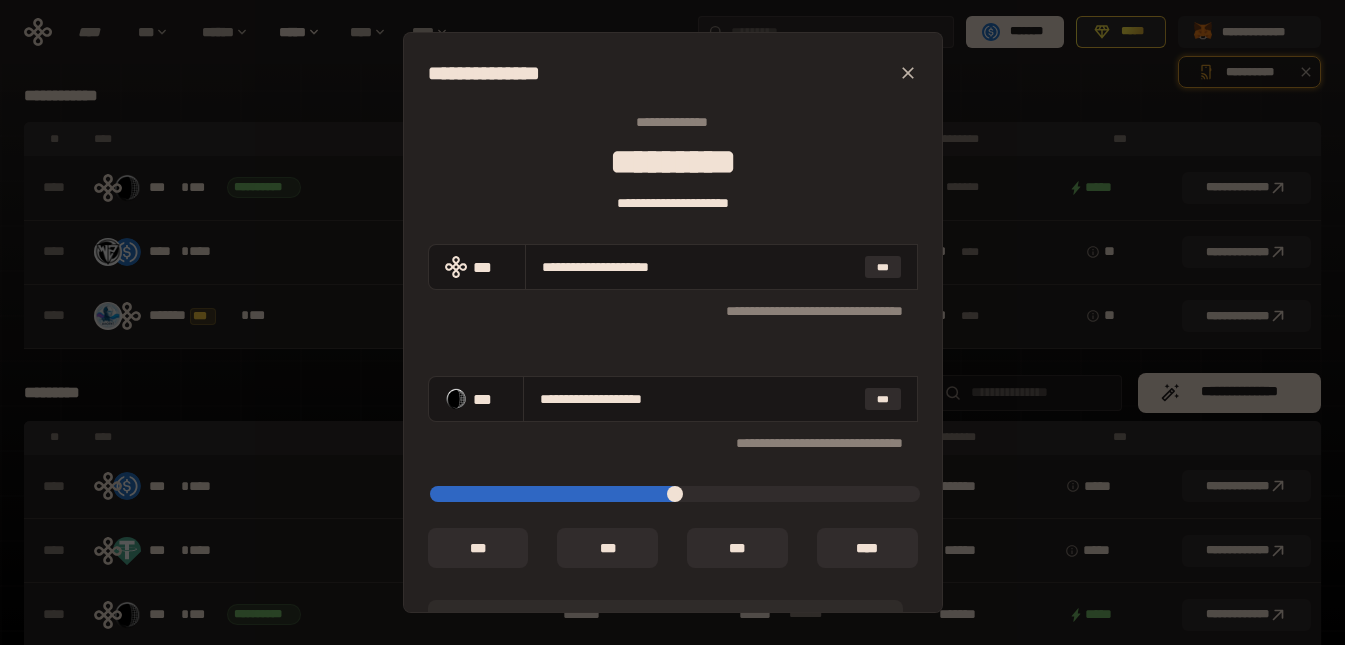 type on "*****" 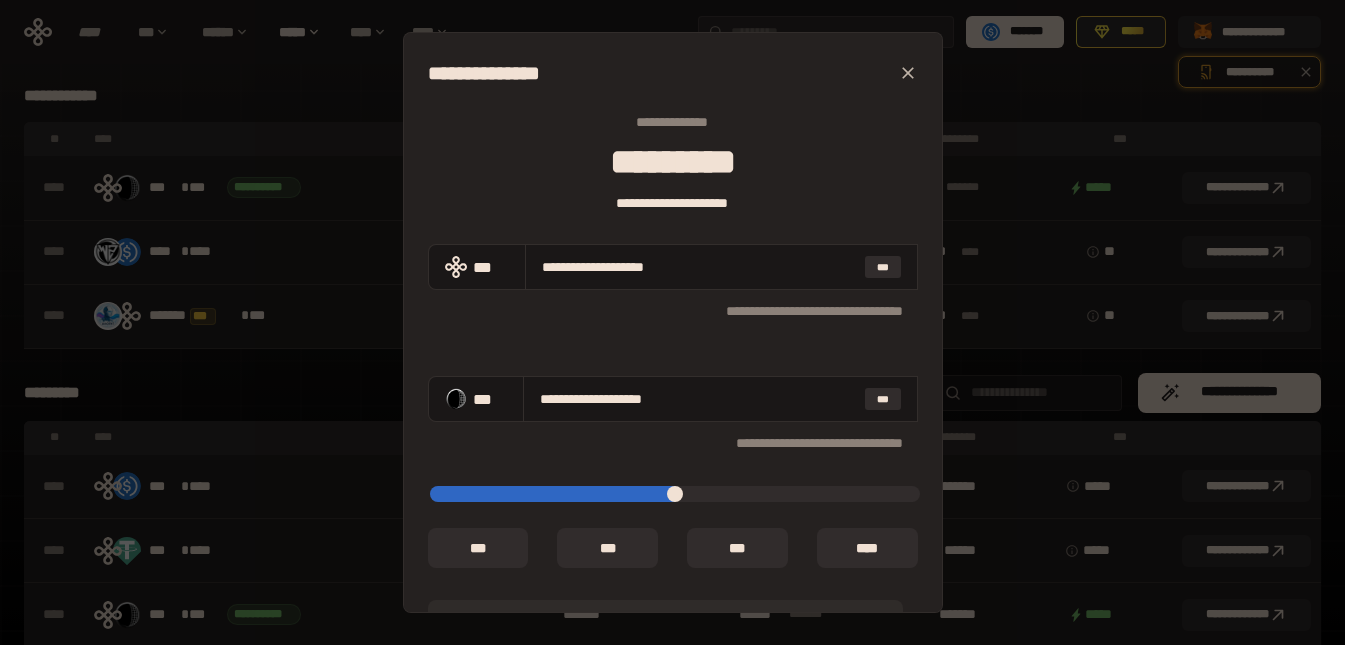 click at bounding box center (675, 494) 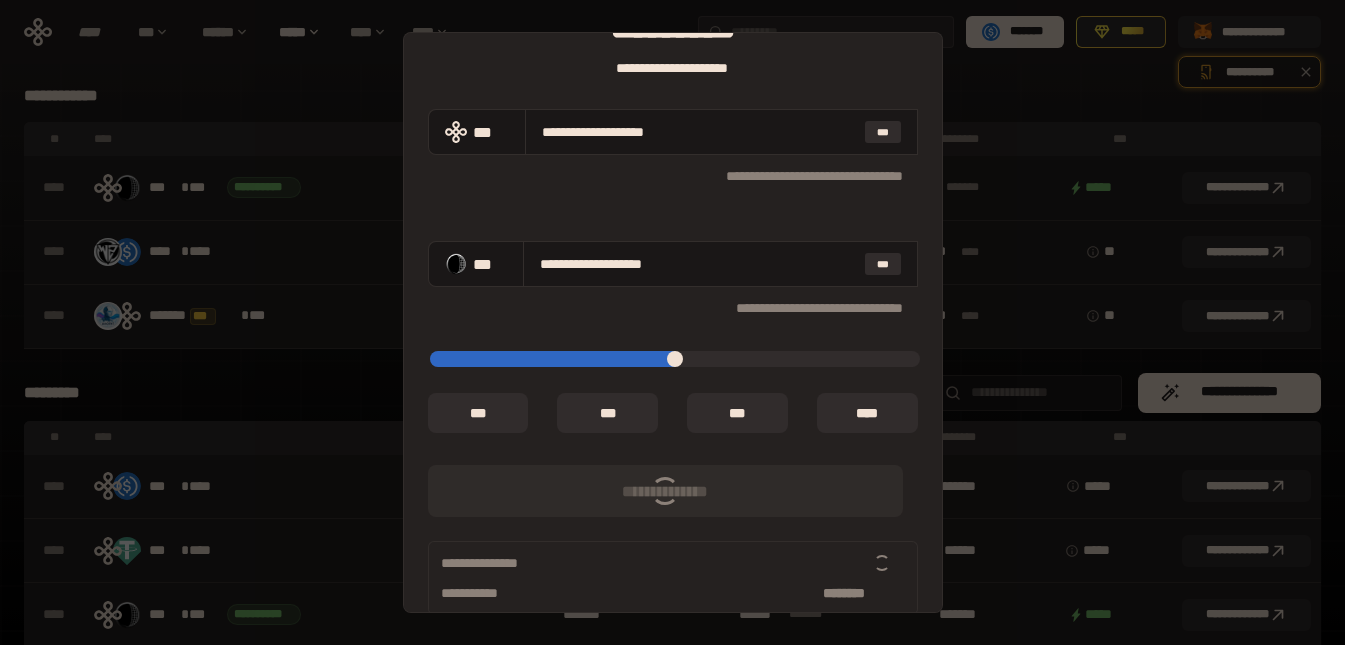 scroll, scrollTop: 162, scrollLeft: 0, axis: vertical 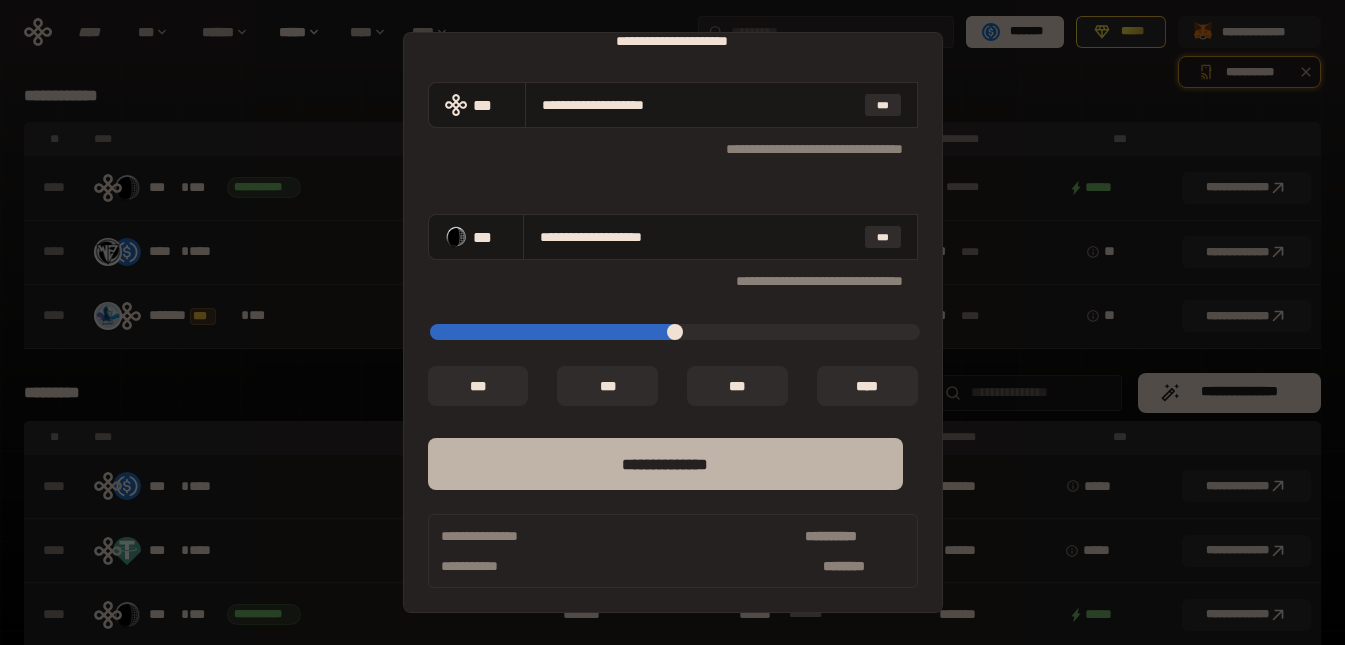 click on "**** *********" at bounding box center [665, 464] 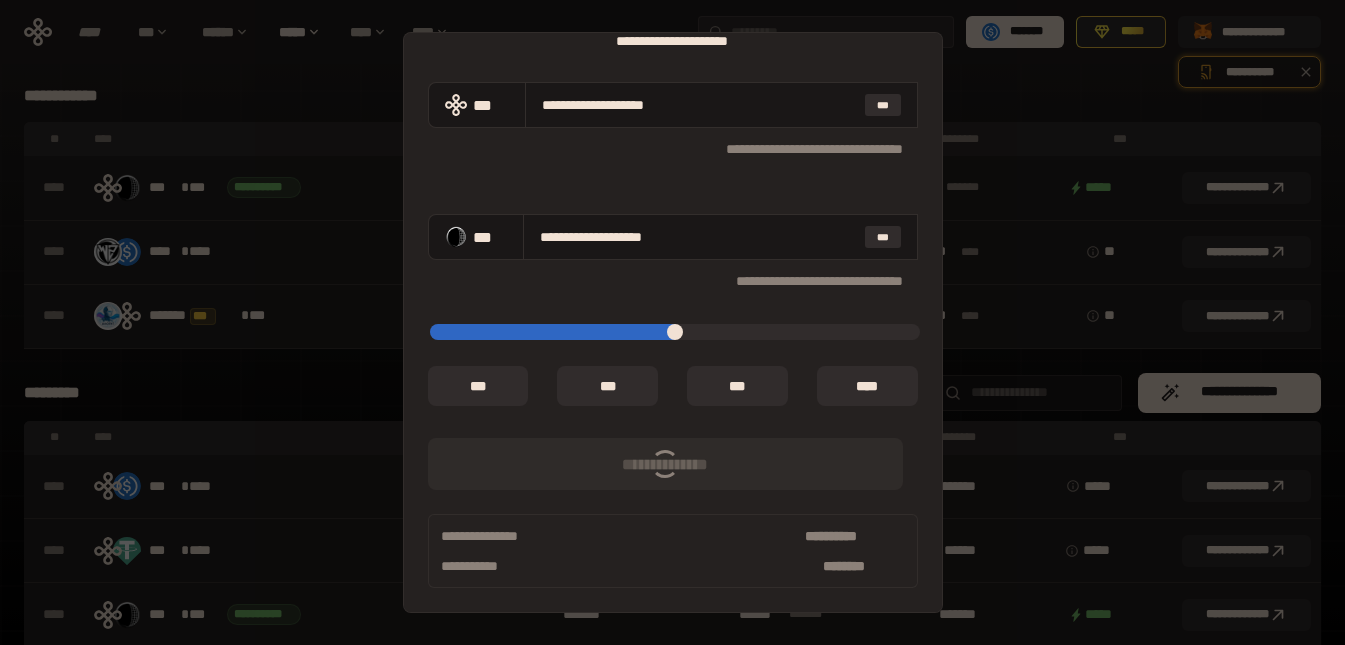 type on "*****" 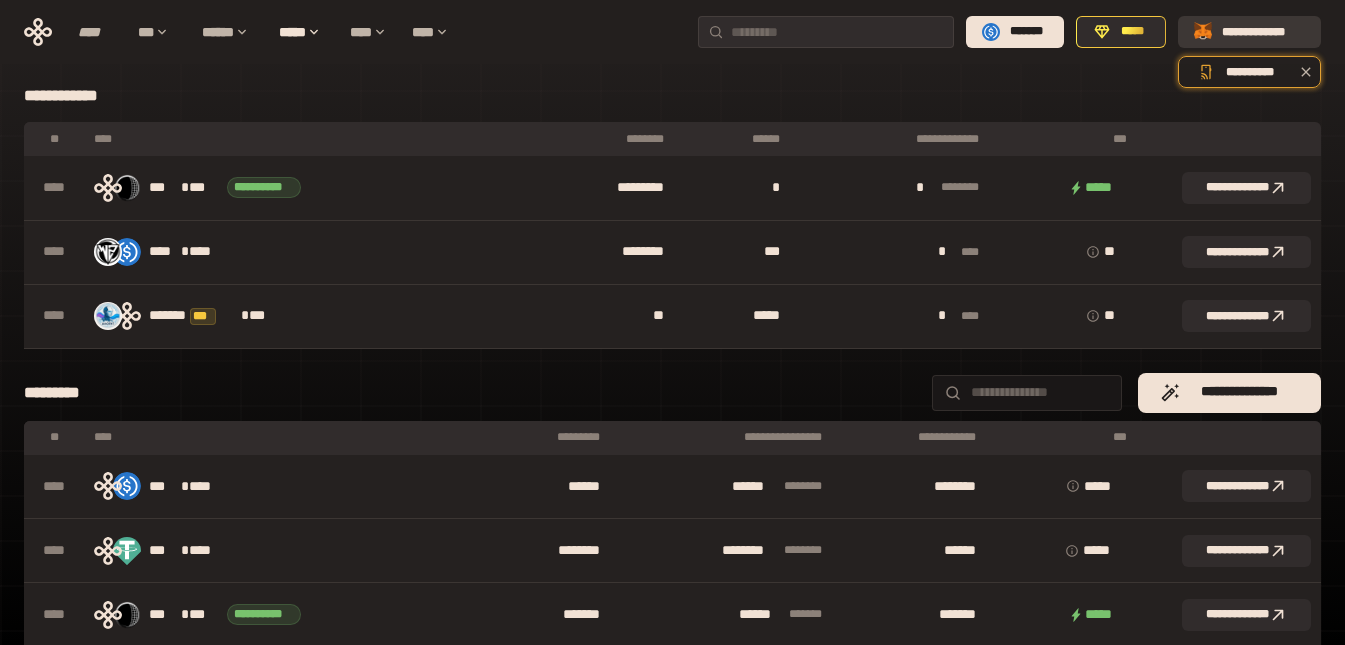 click on "**********" at bounding box center [1263, 32] 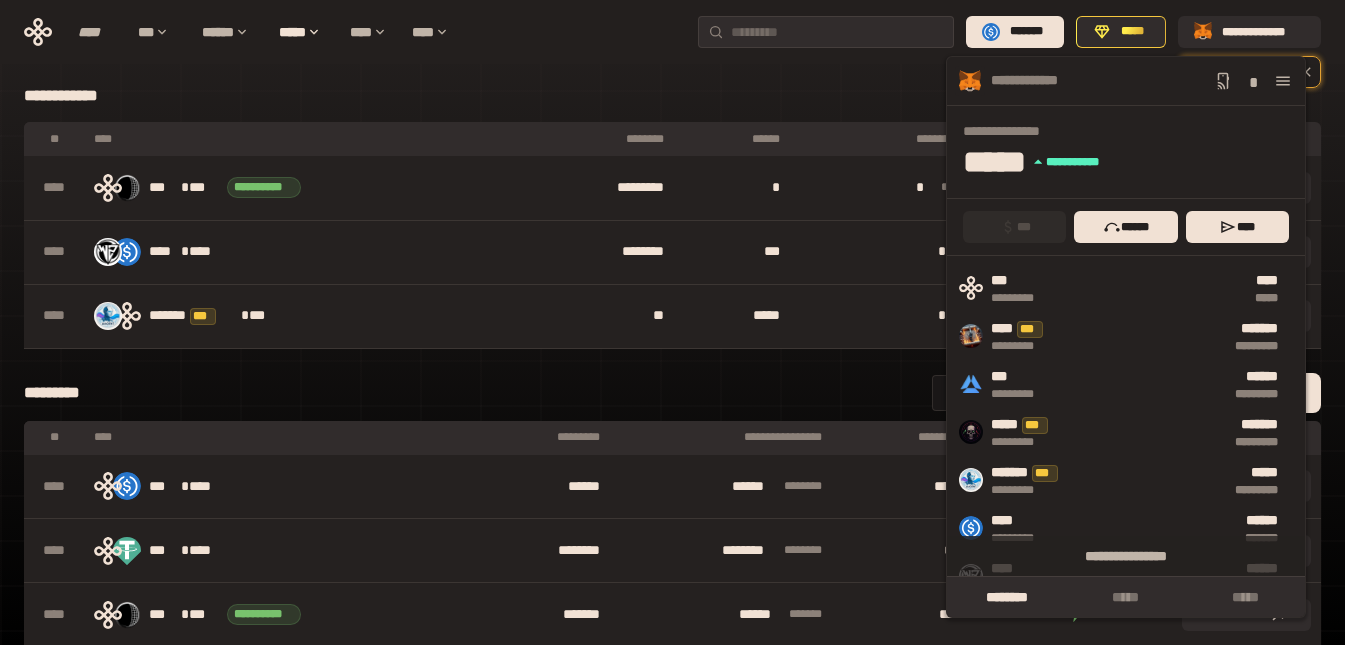 click 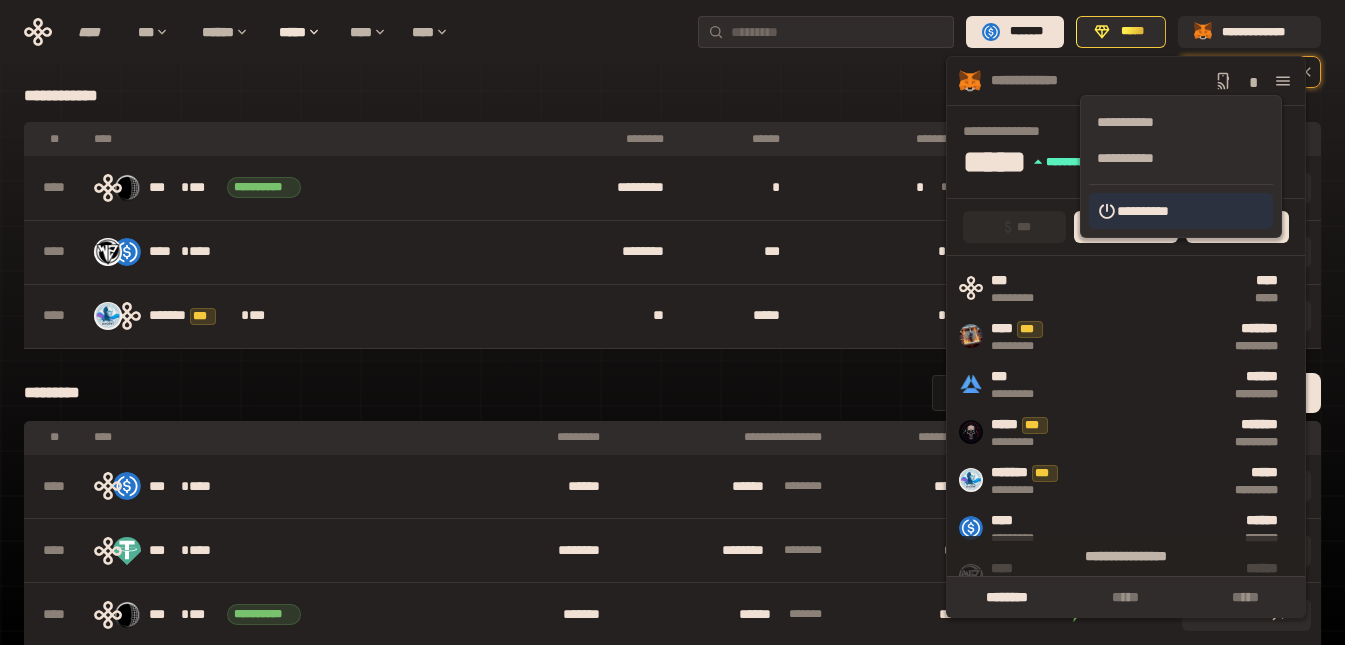 click on "**********" at bounding box center [1181, 211] 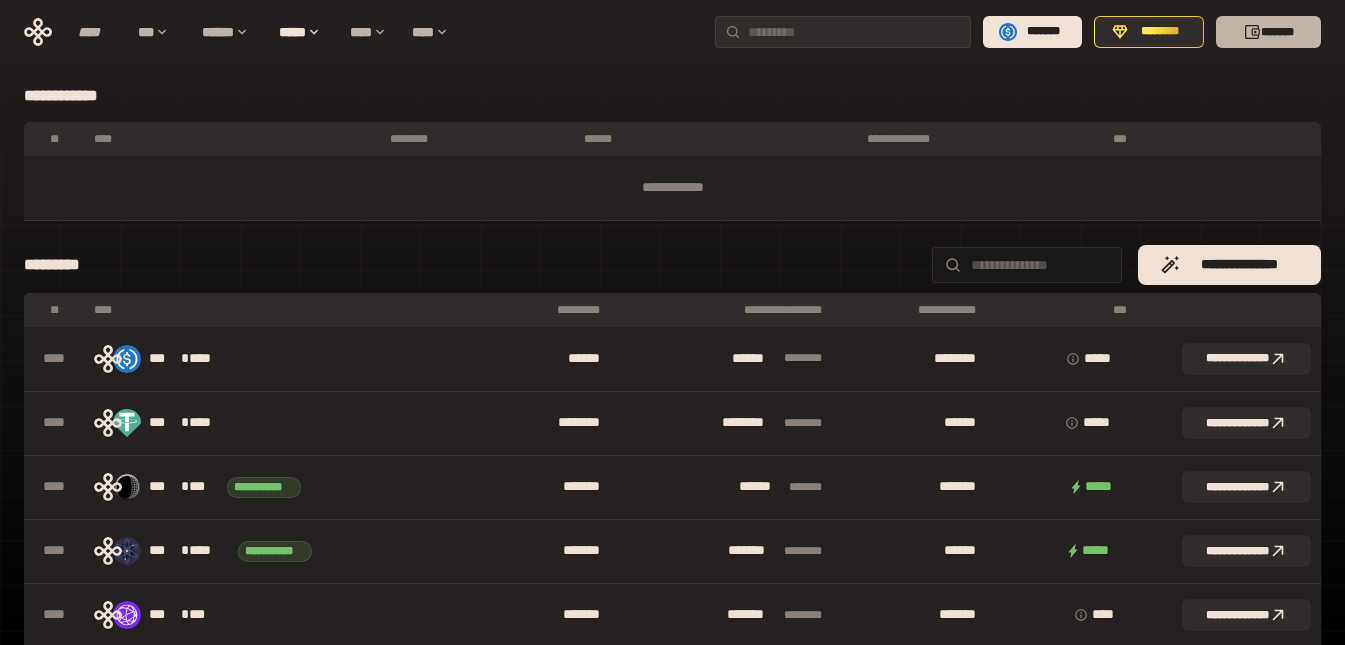 click on "*******" at bounding box center (1268, 32) 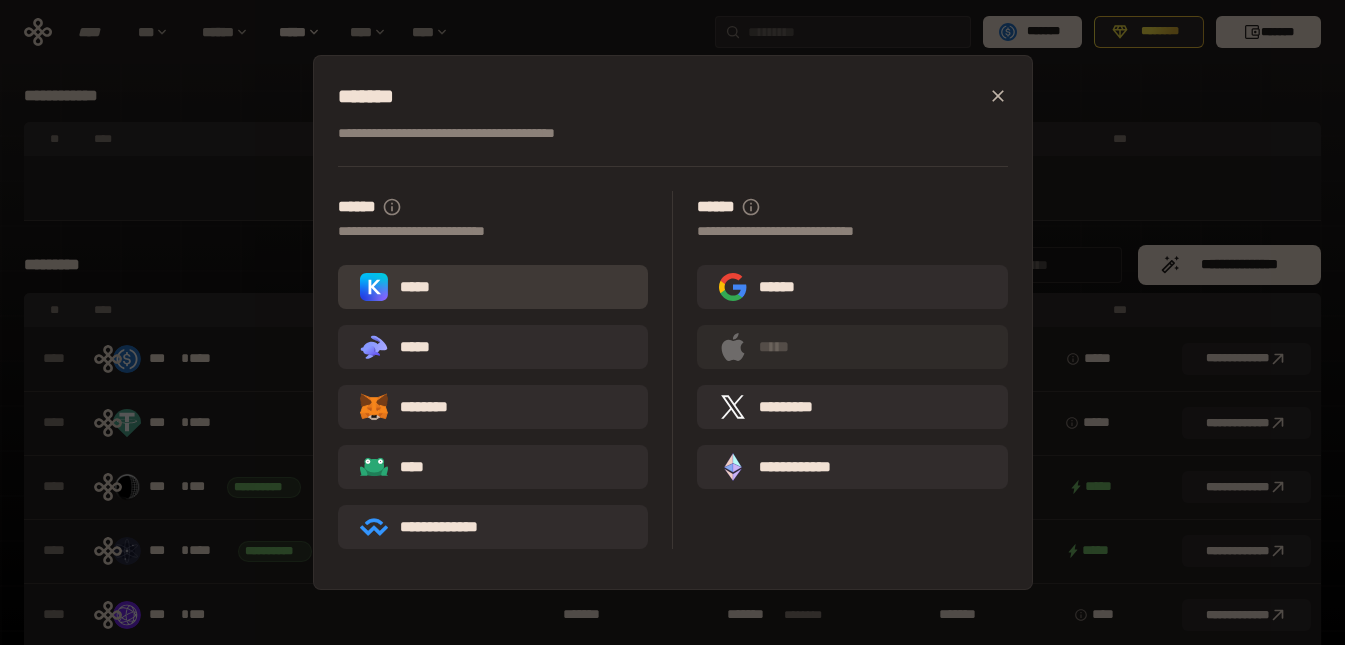 click on "*****" at bounding box center [493, 287] 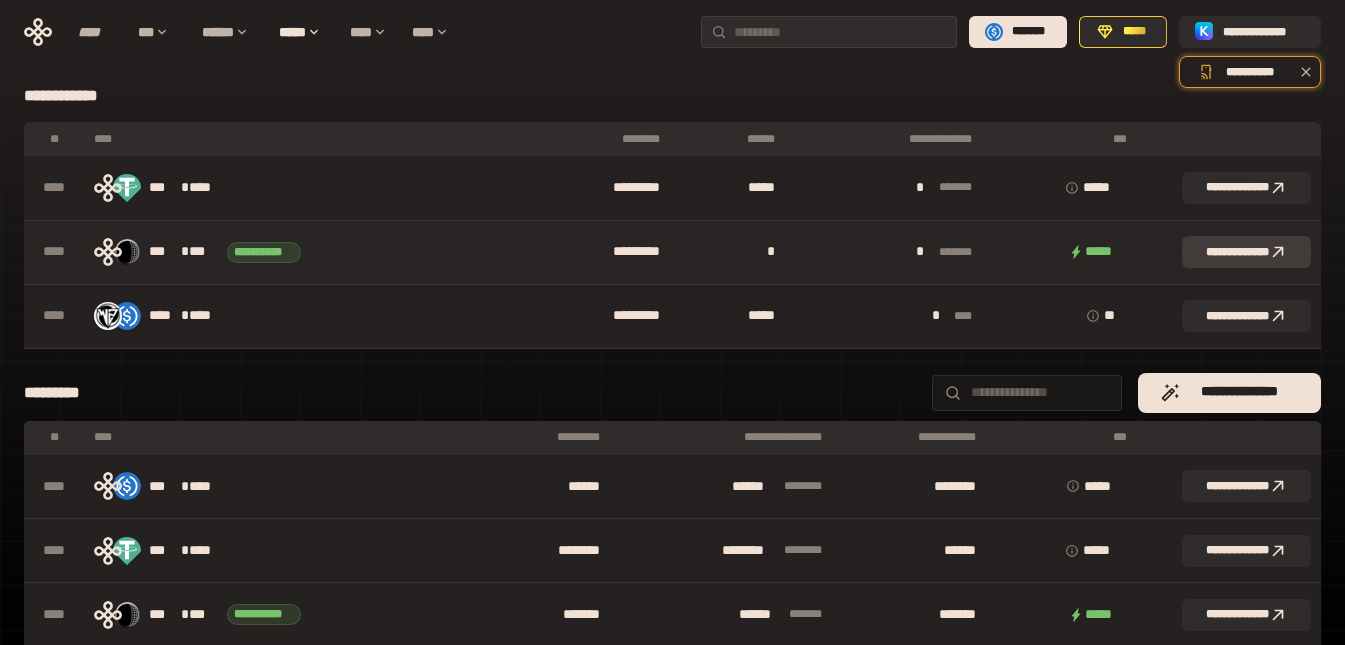 click on "**********" at bounding box center [1246, 252] 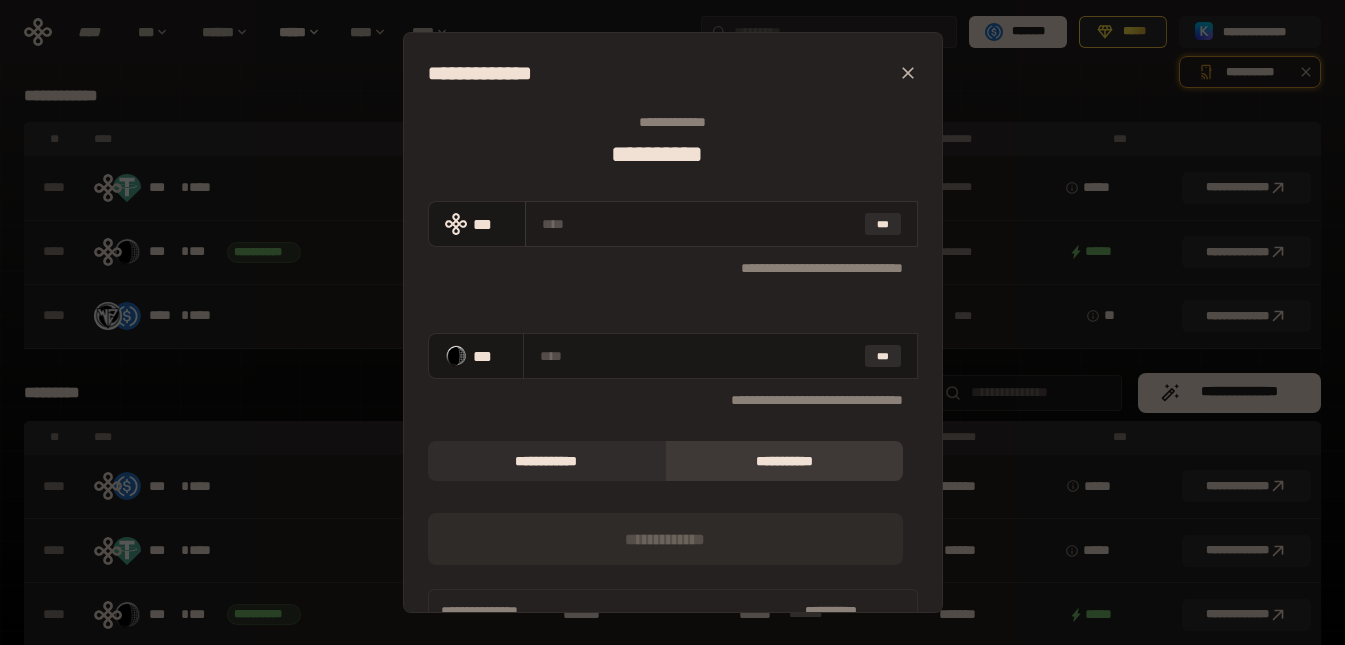 click at bounding box center [699, 224] 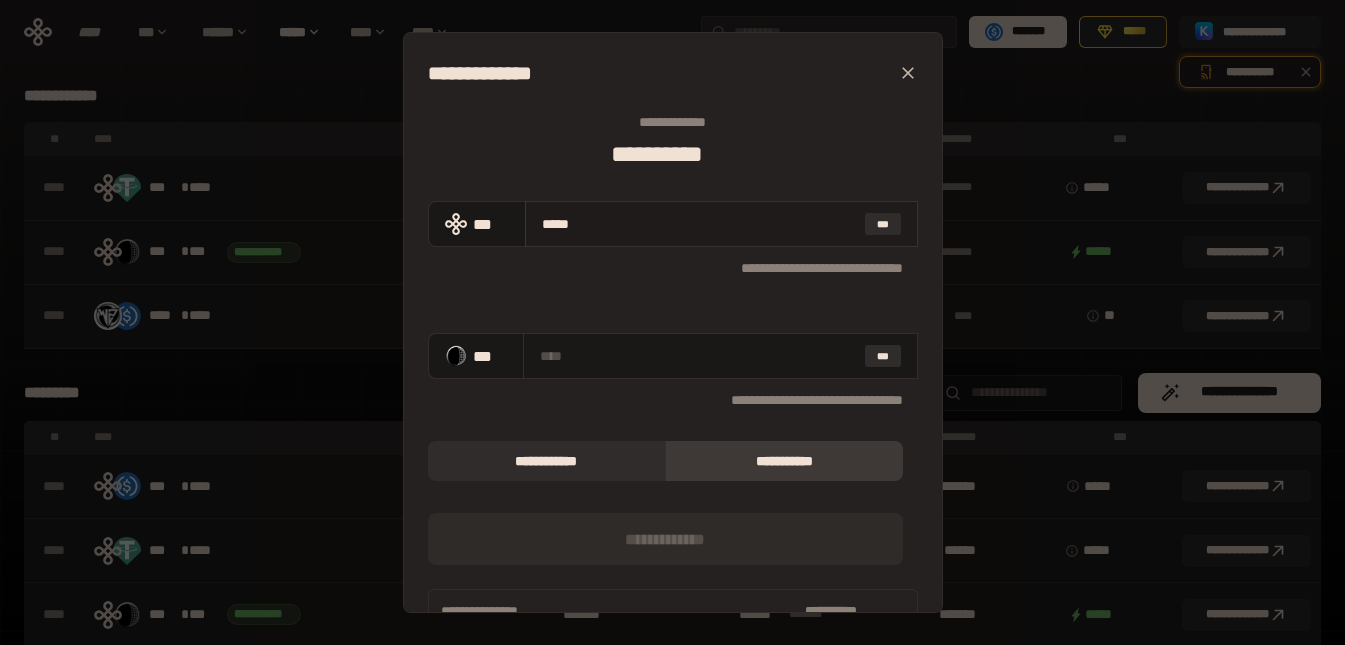 type on "**********" 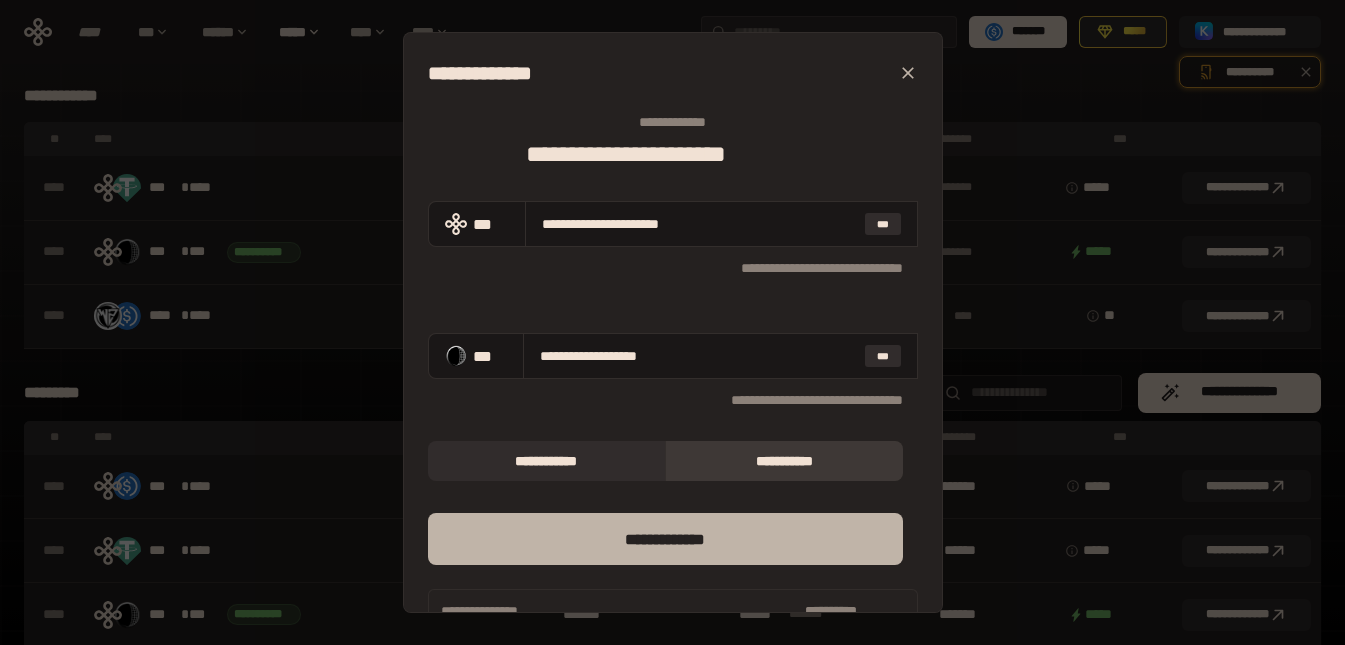 type on "**********" 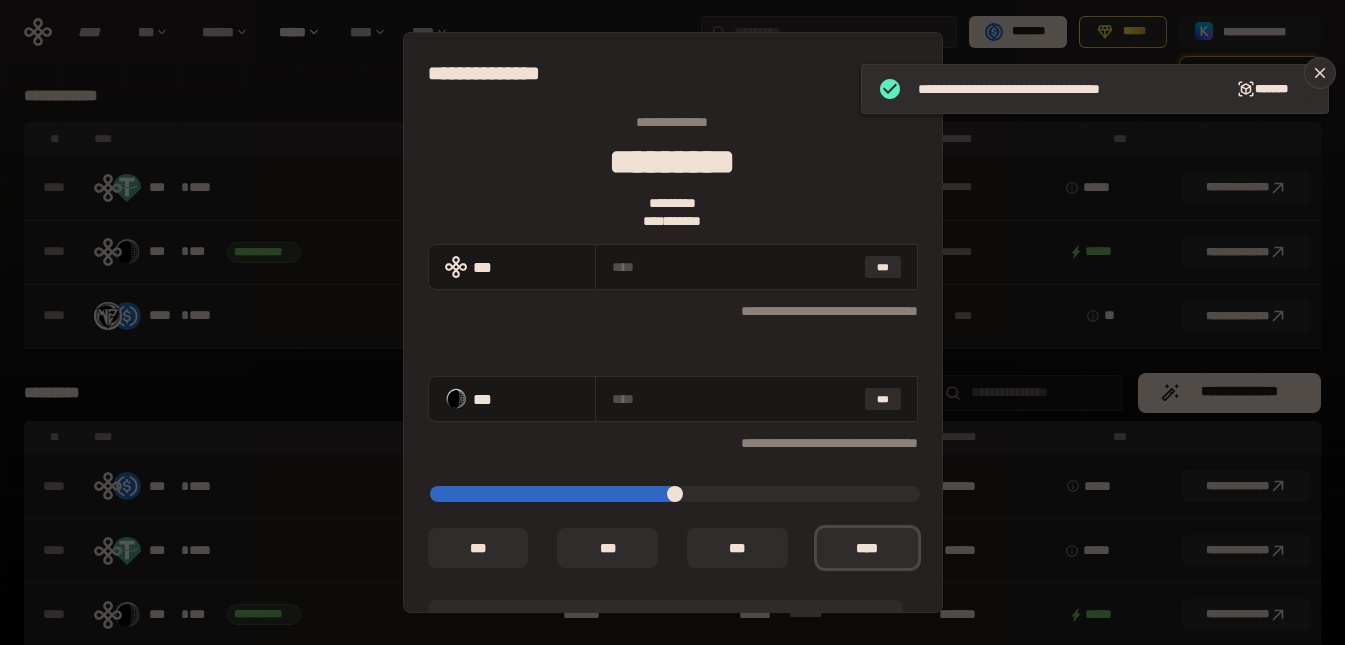 type on "**********" 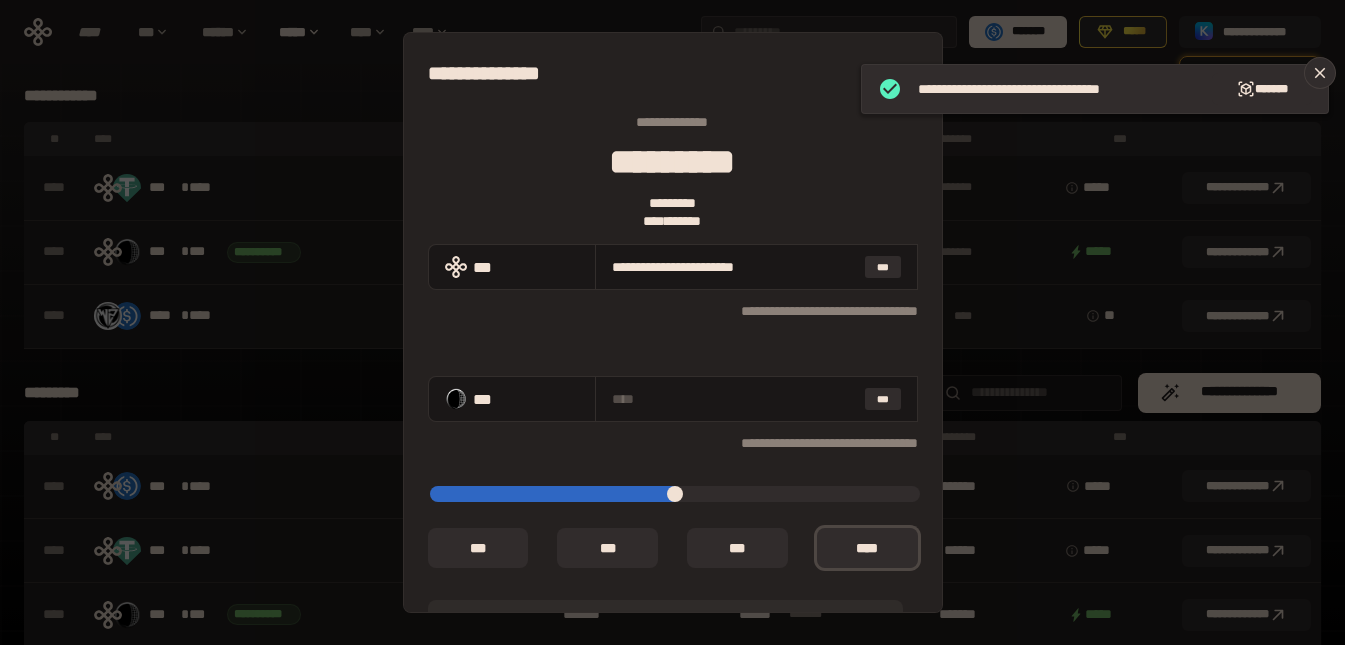 type on "**********" 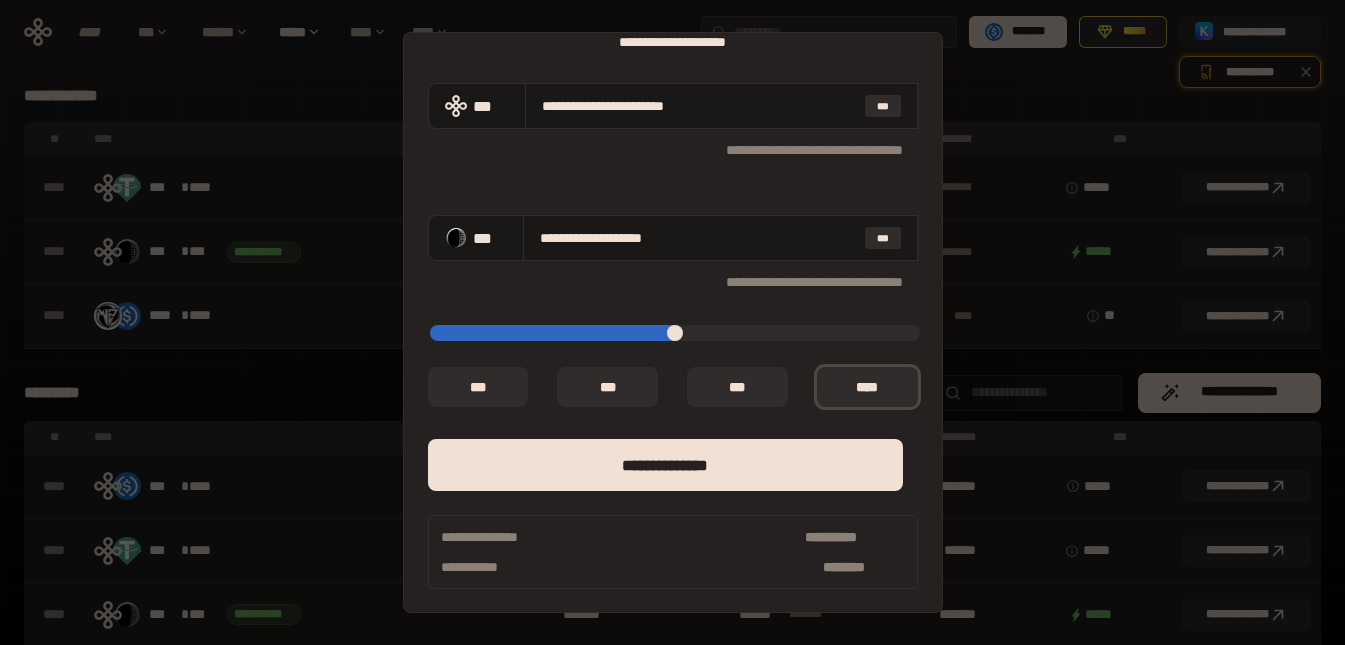 scroll, scrollTop: 162, scrollLeft: 0, axis: vertical 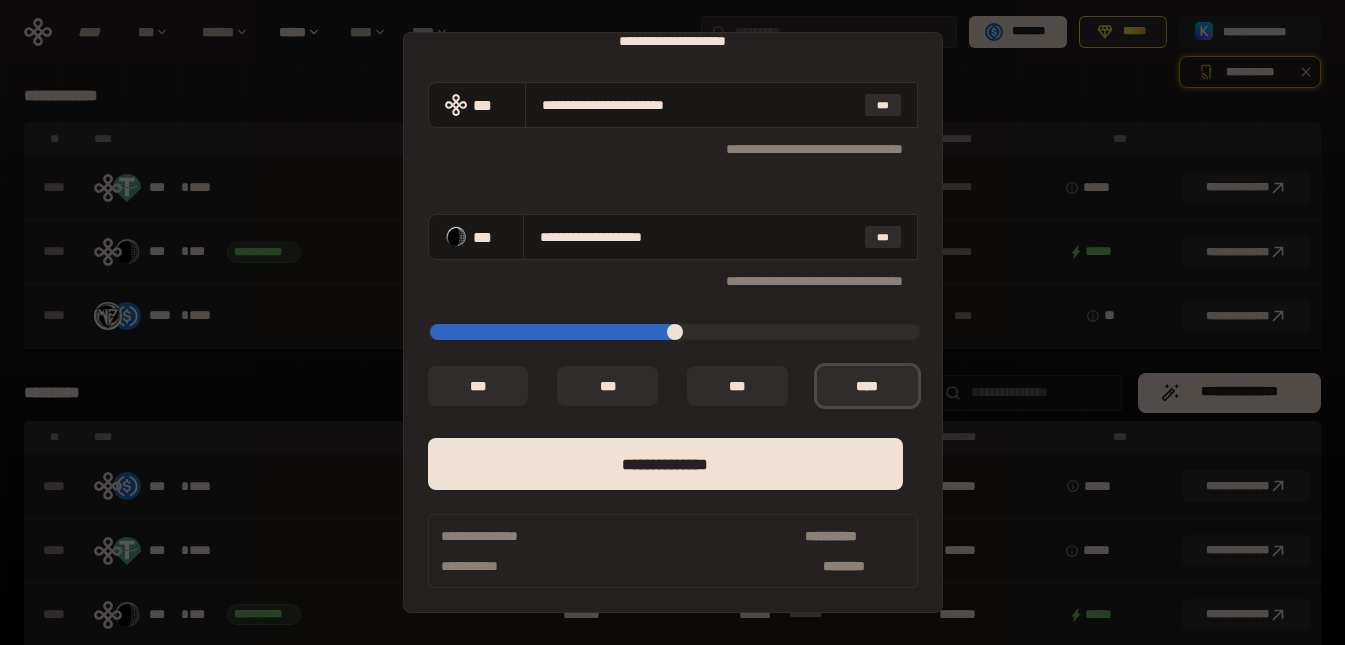 type on "*****" 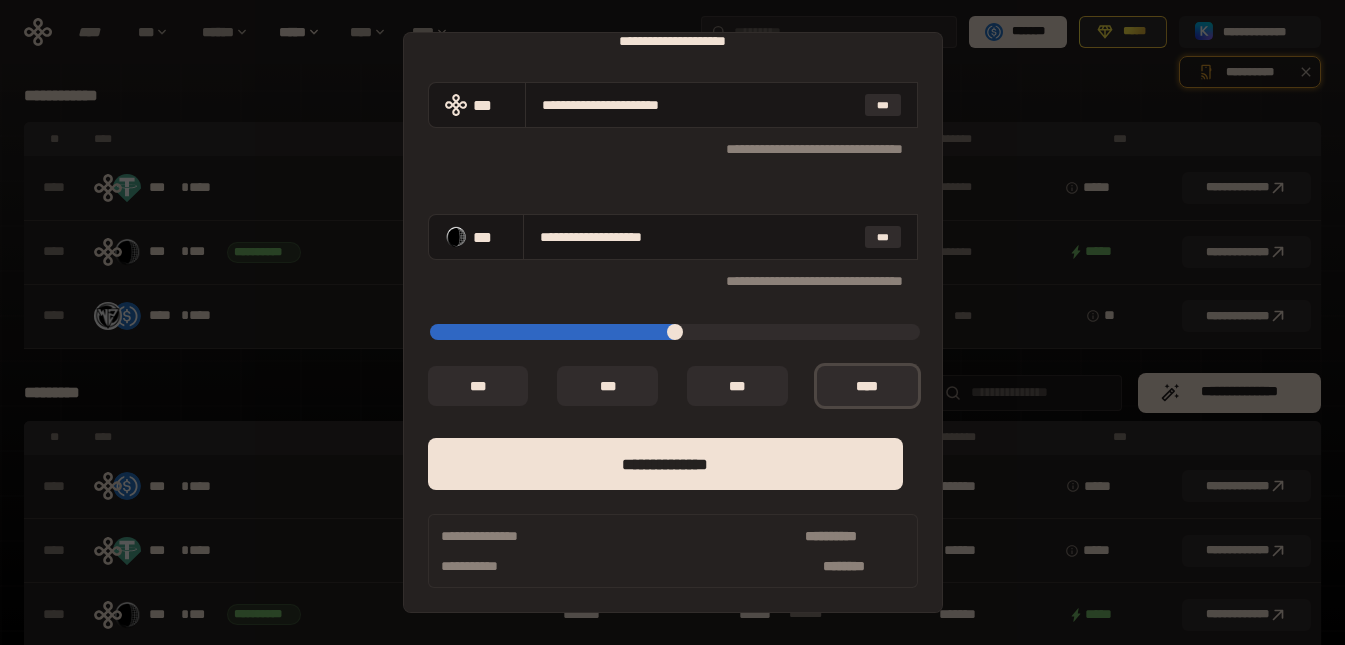 type on "**********" 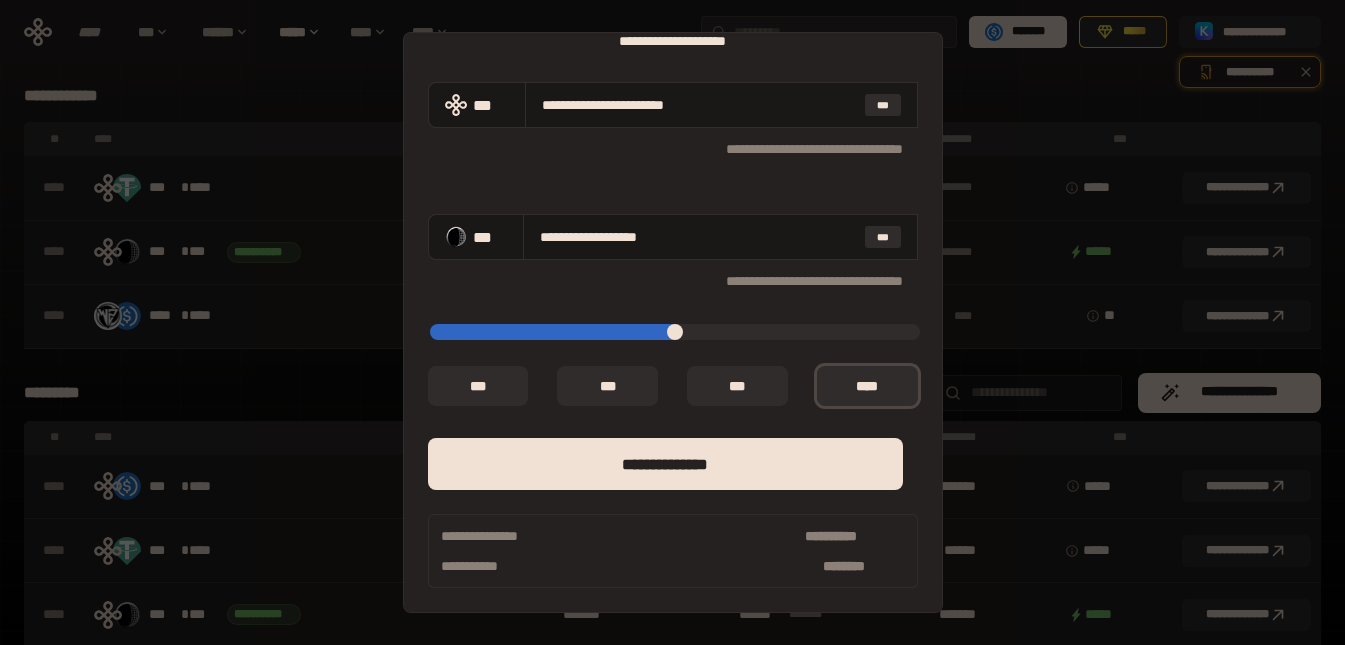 type on "**********" 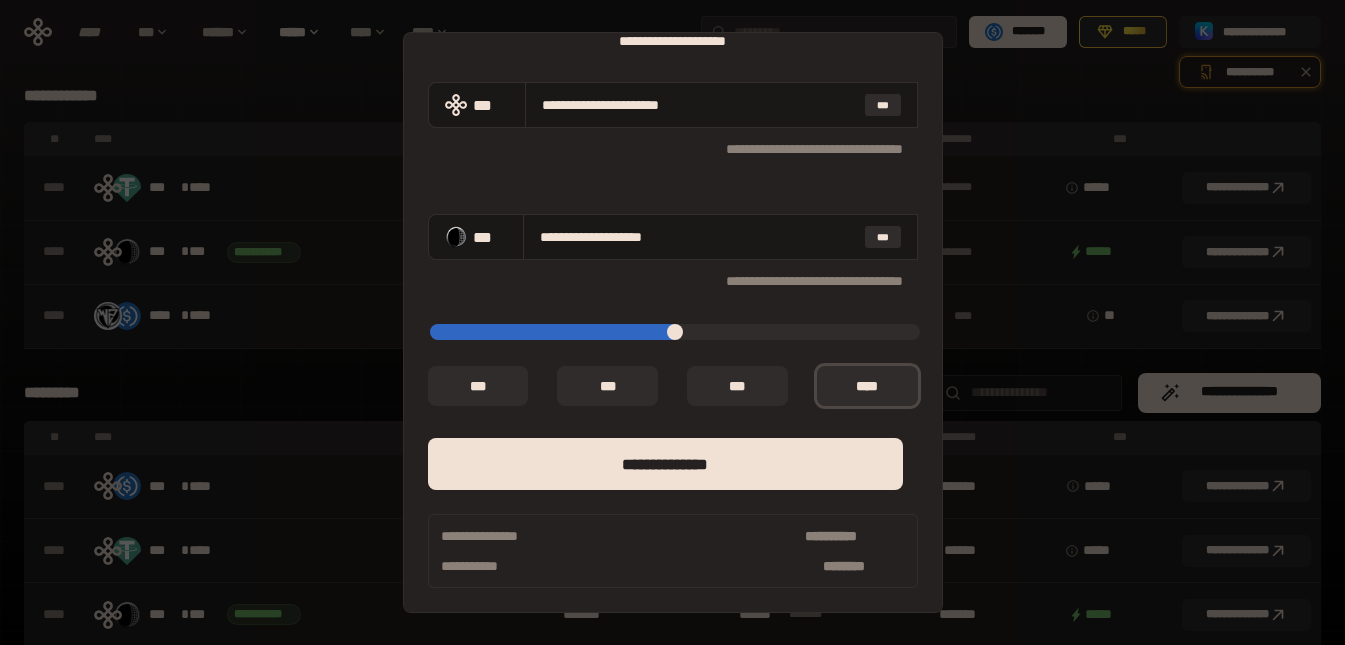 type on "*****" 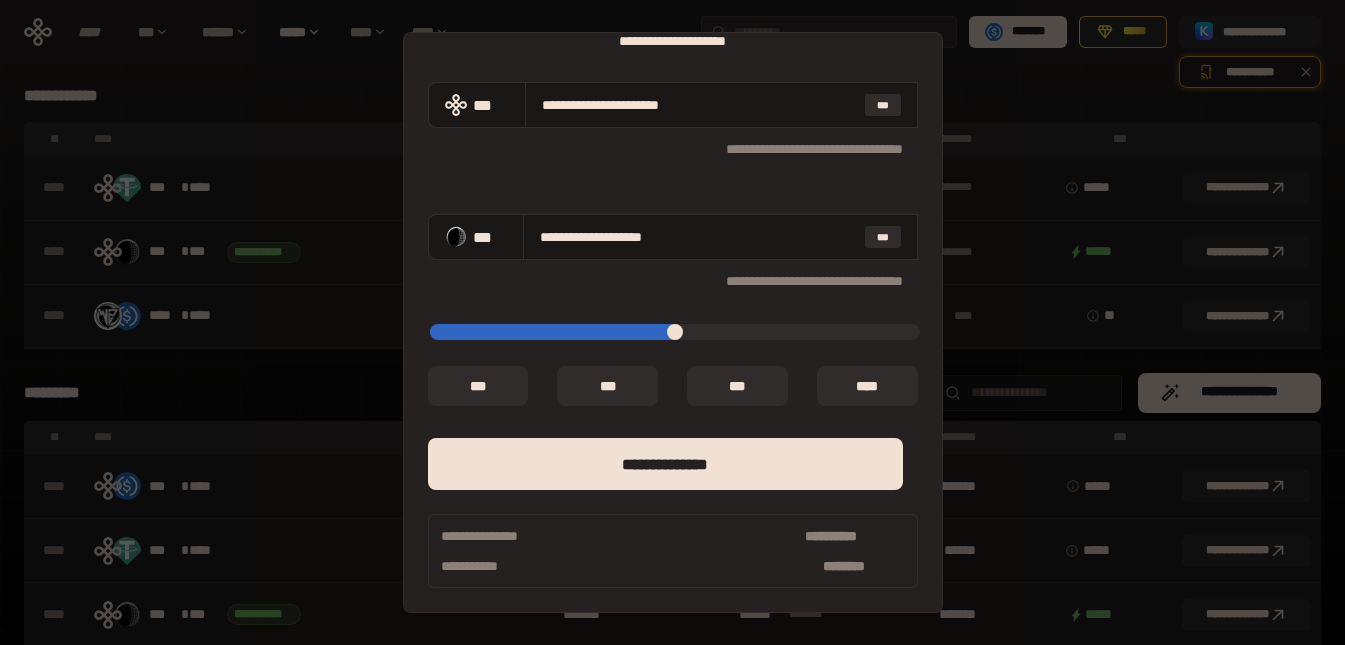 type on "**********" 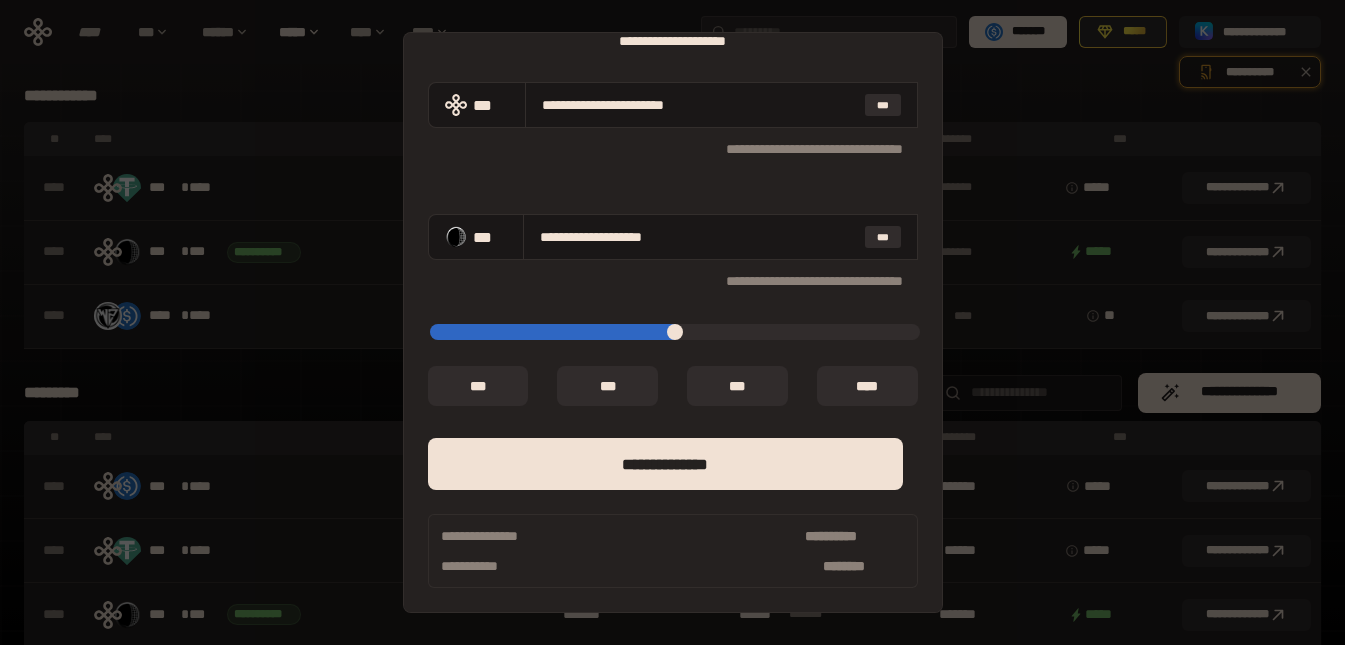 type on "*****" 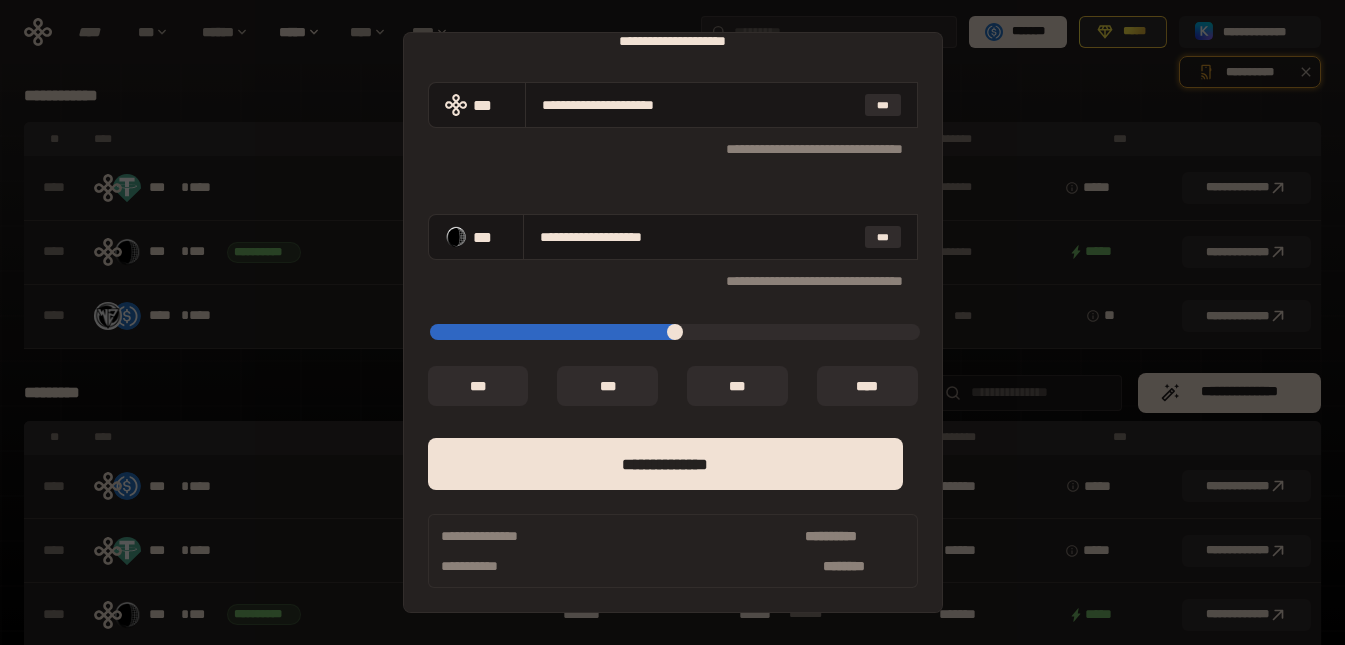 type on "*****" 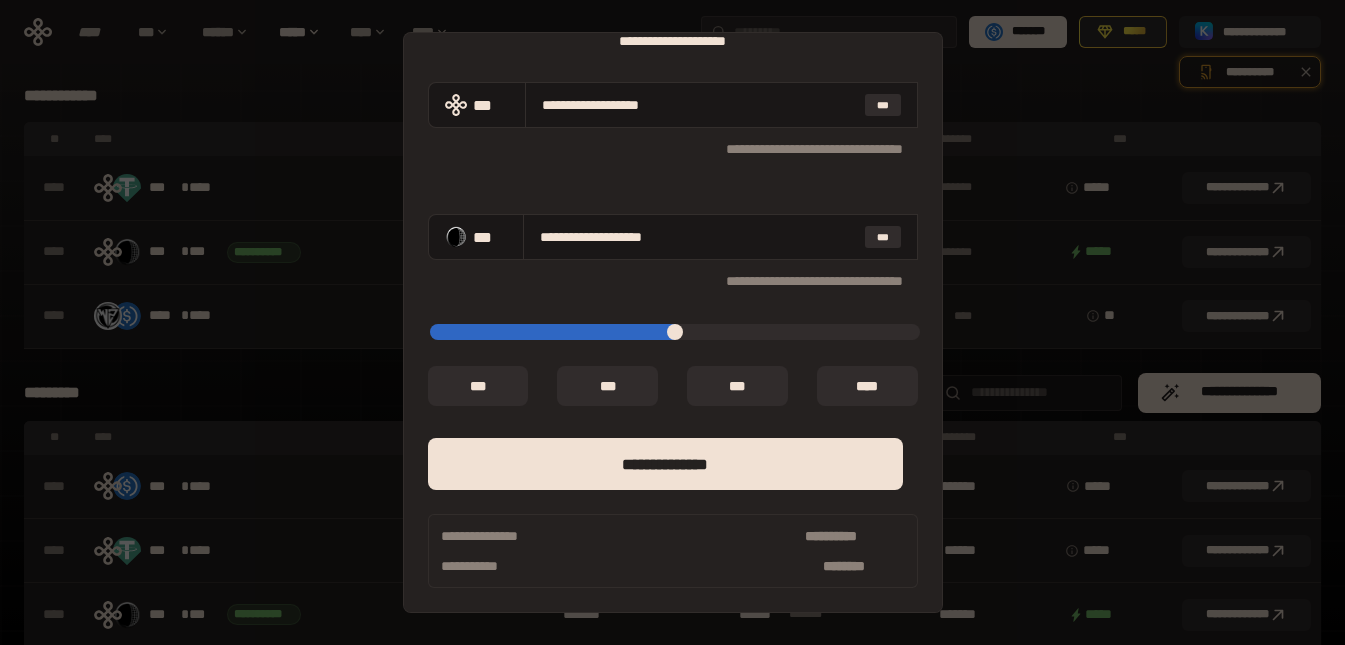 type on "**********" 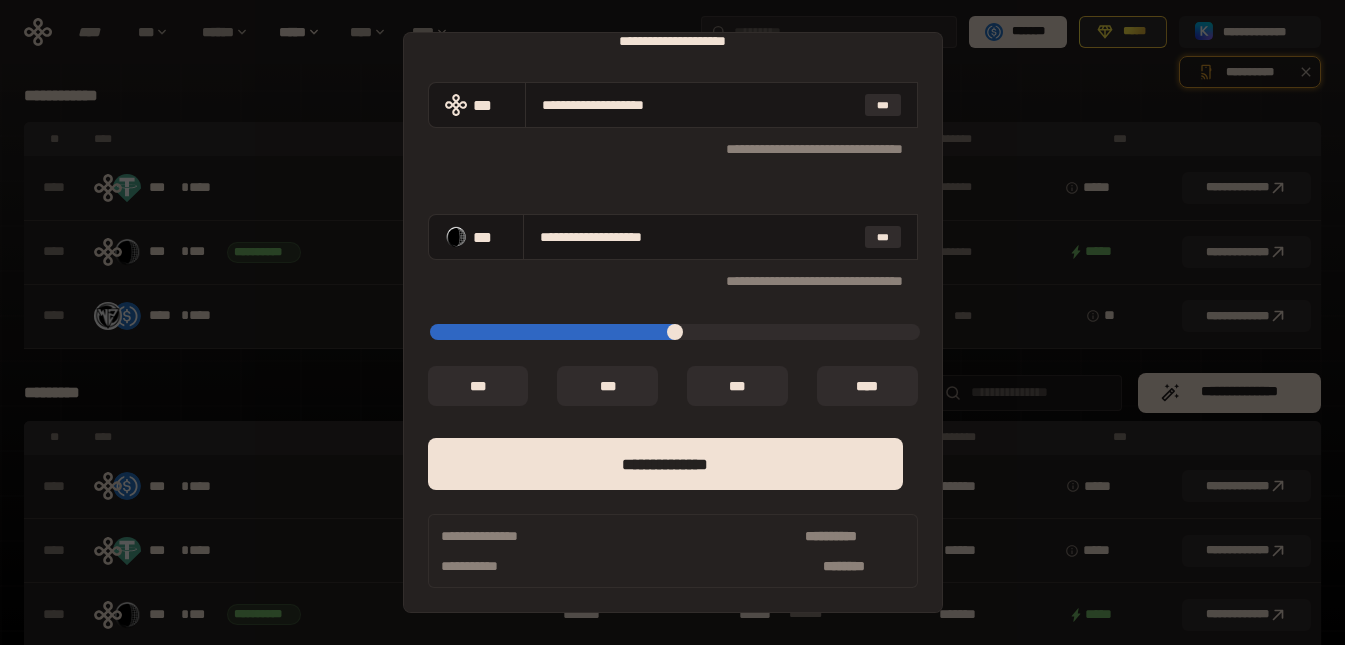type on "**********" 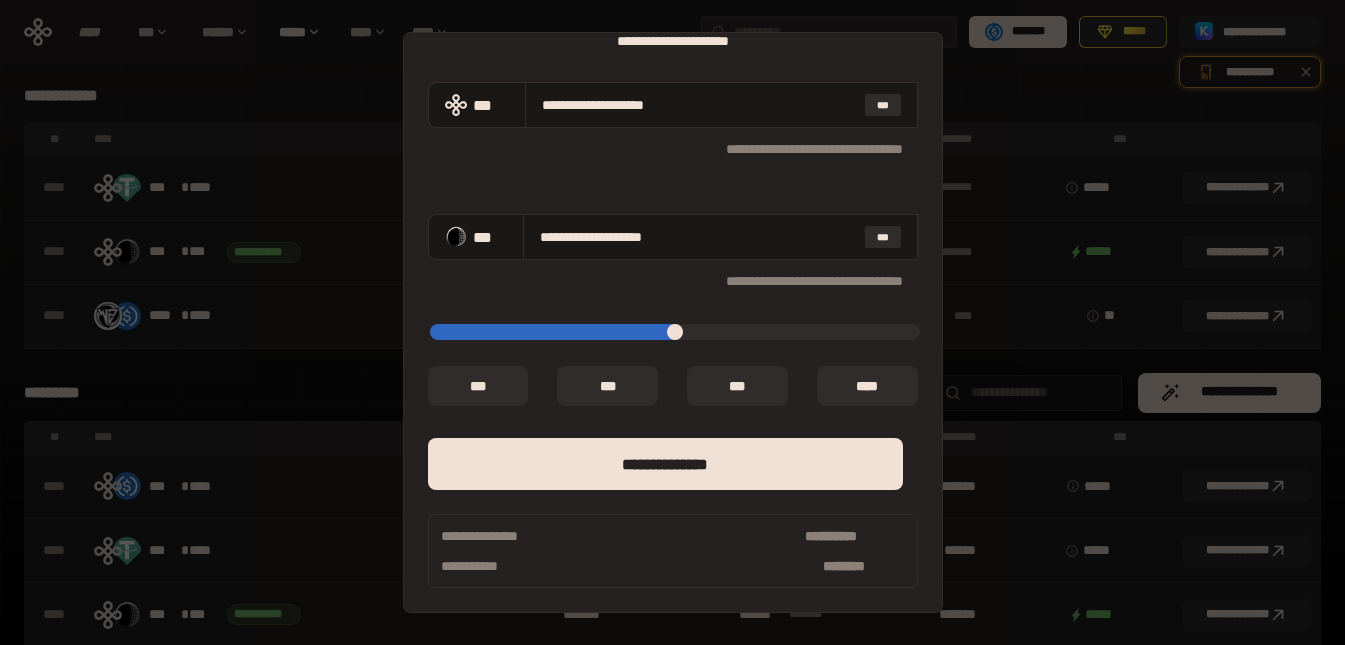 type on "**********" 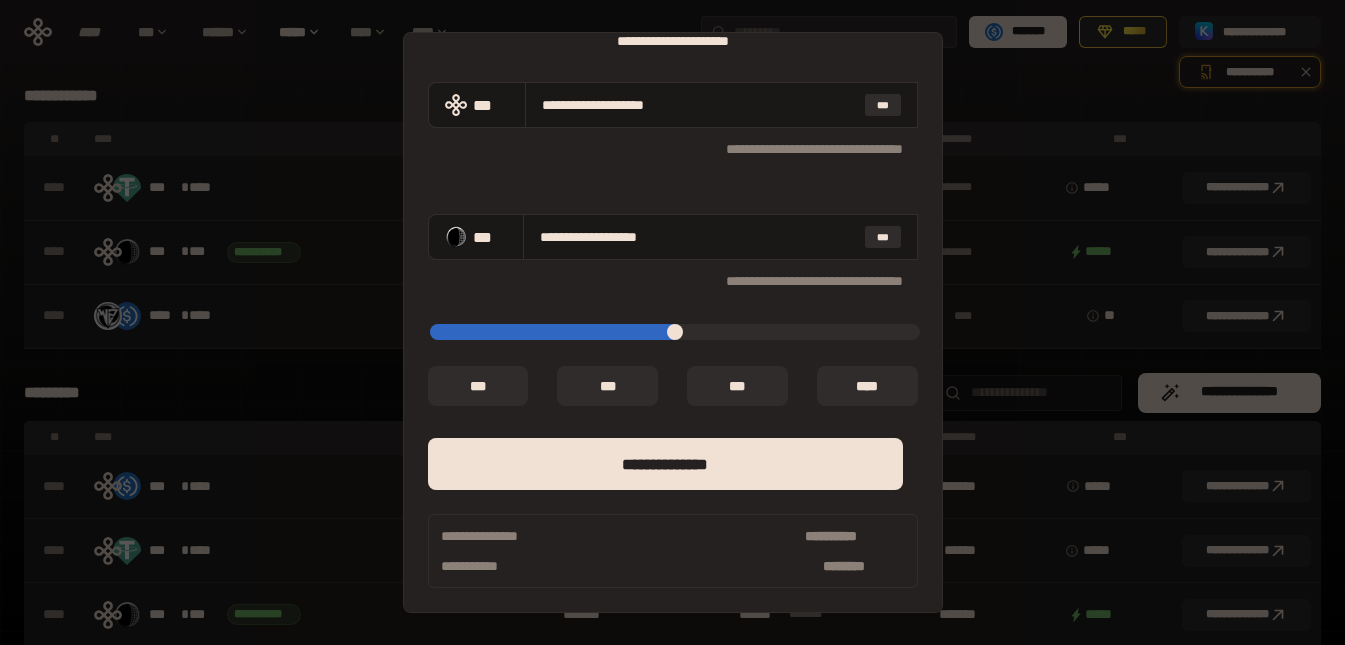 type on "*****" 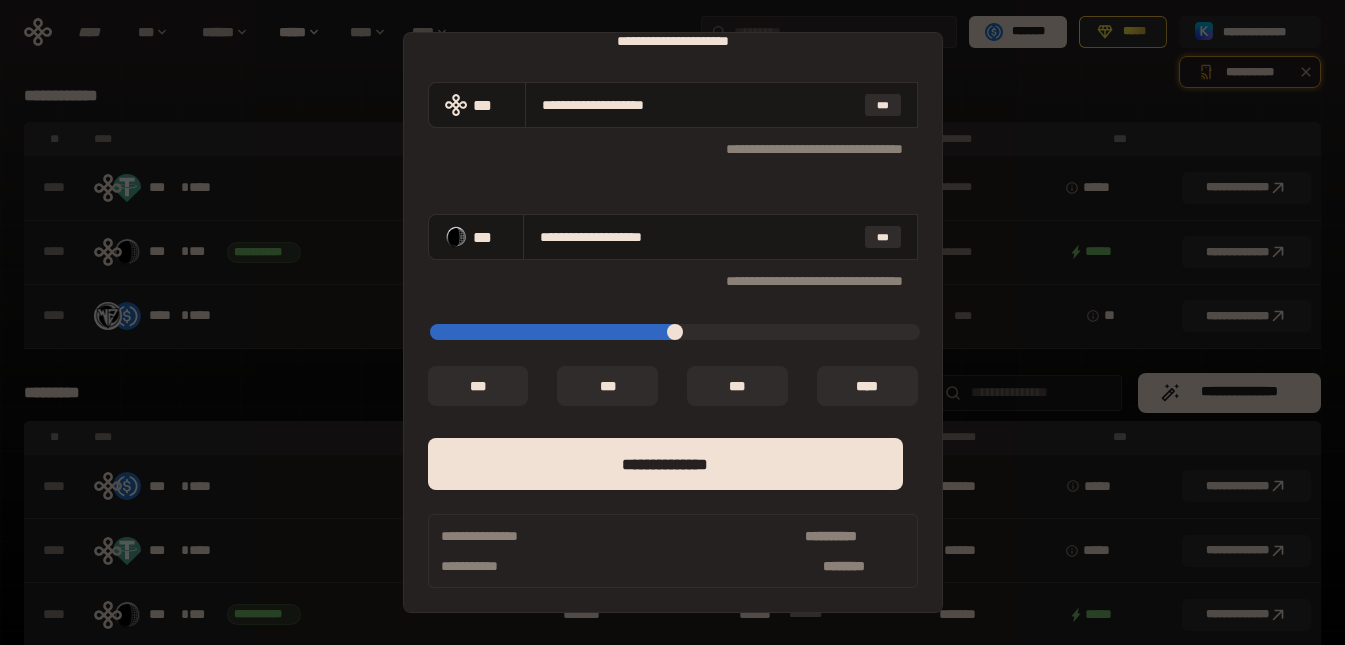 type on "**********" 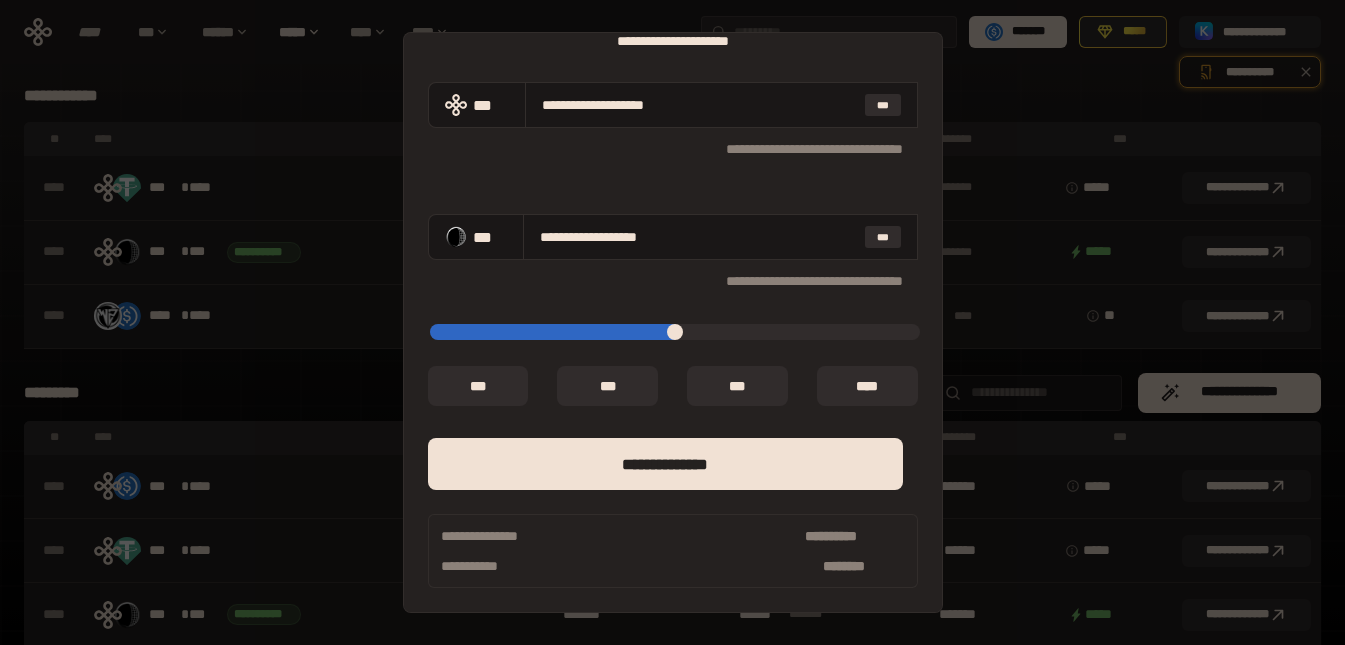 type on "**********" 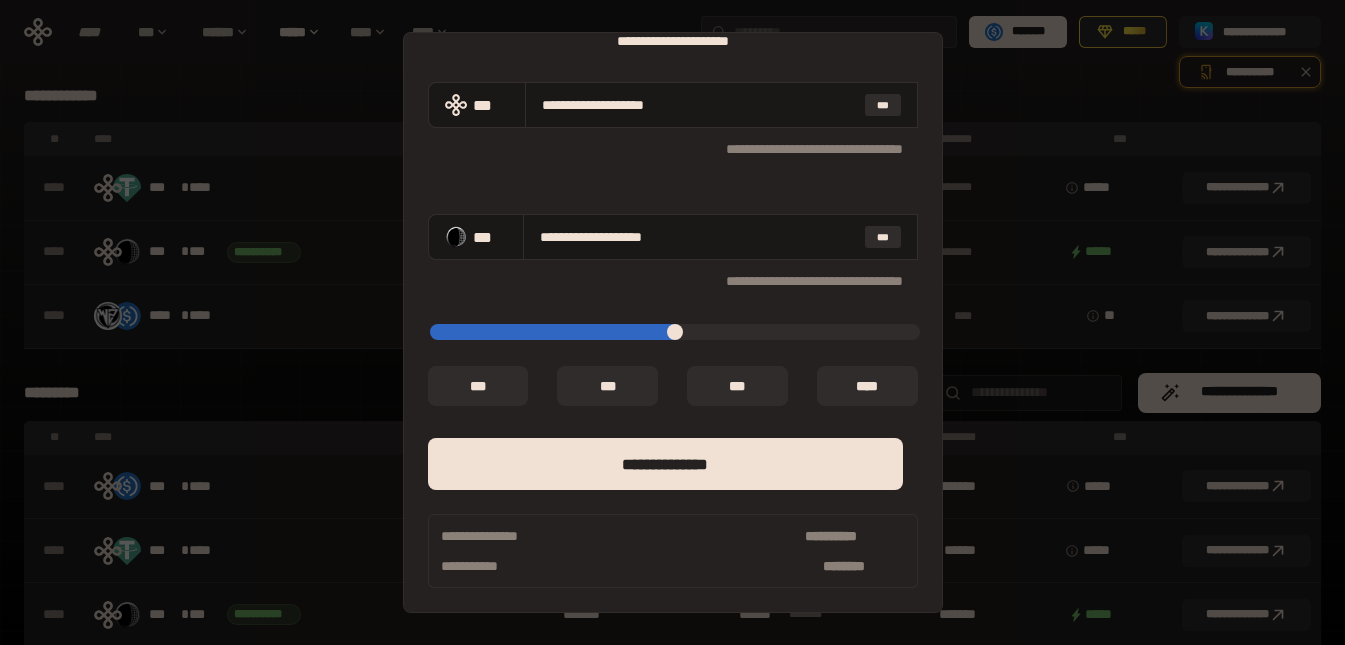 type on "**********" 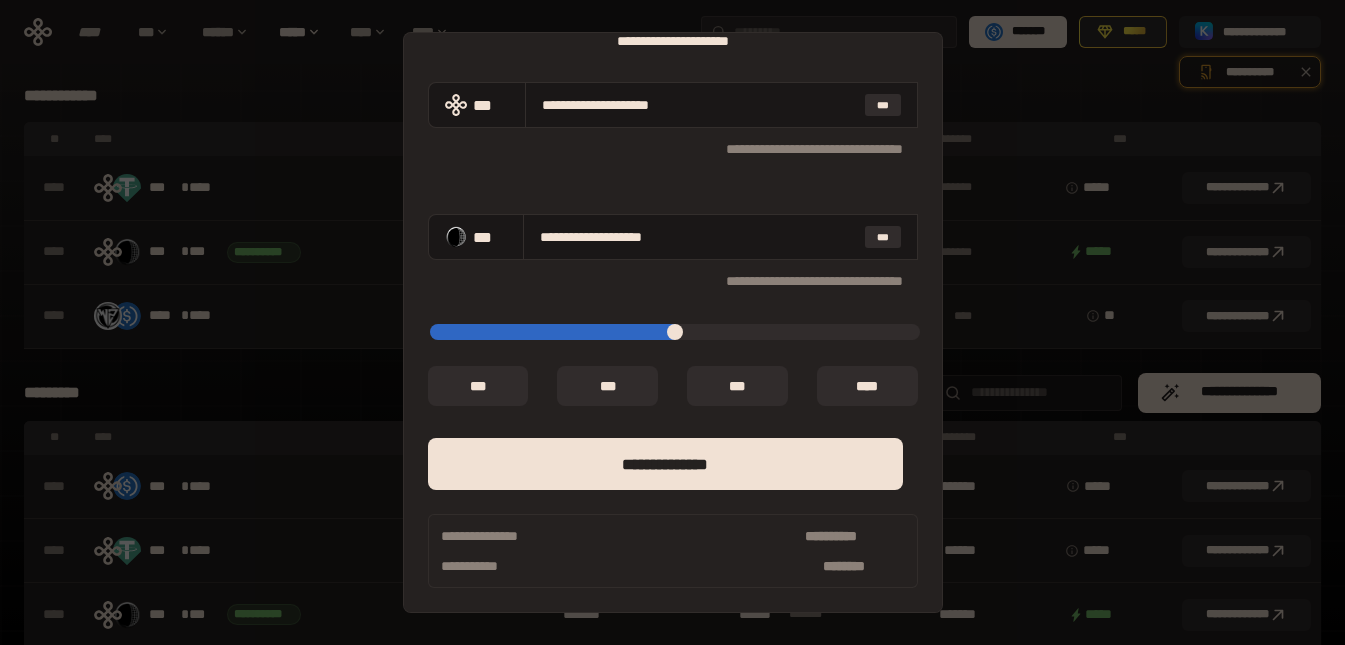 type on "**********" 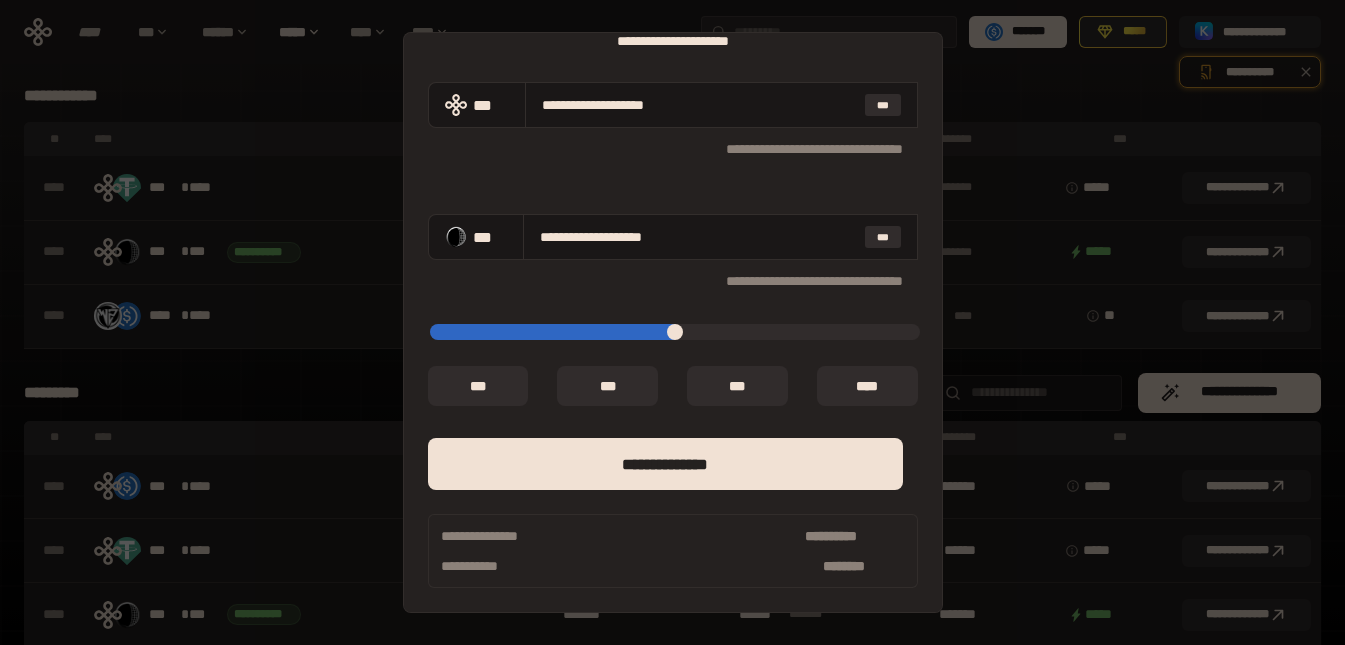 type on "****" 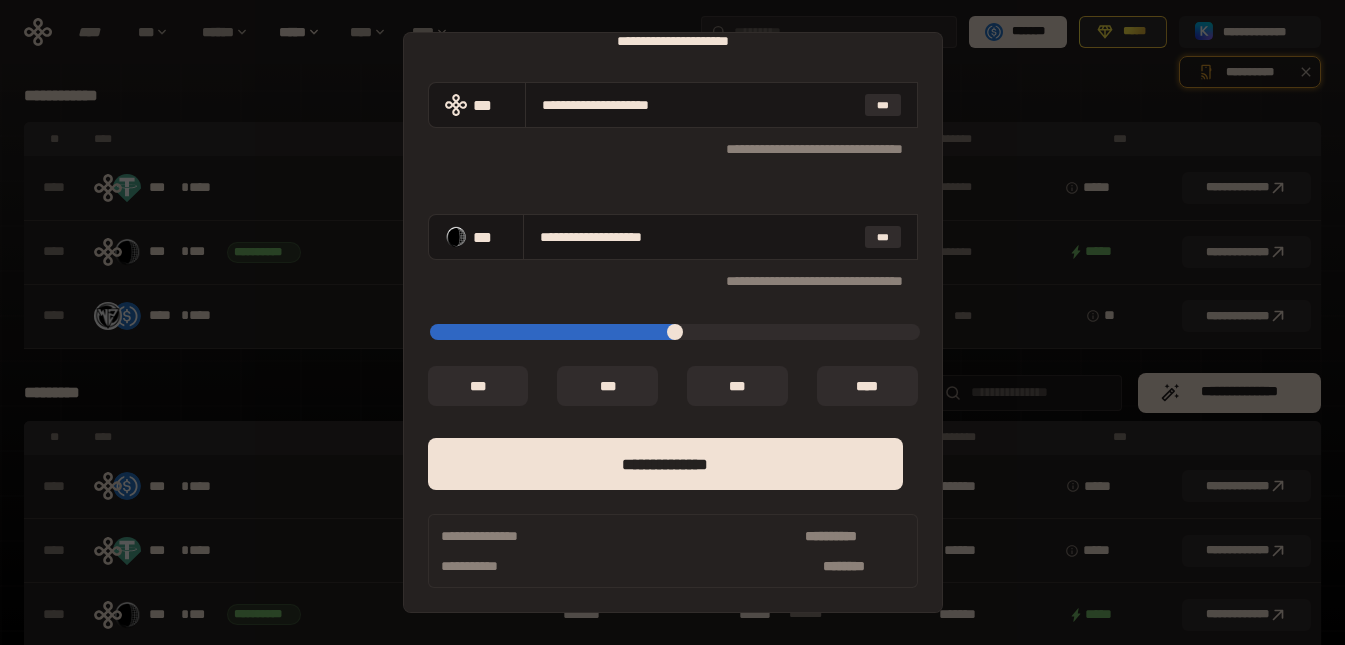 type on "**********" 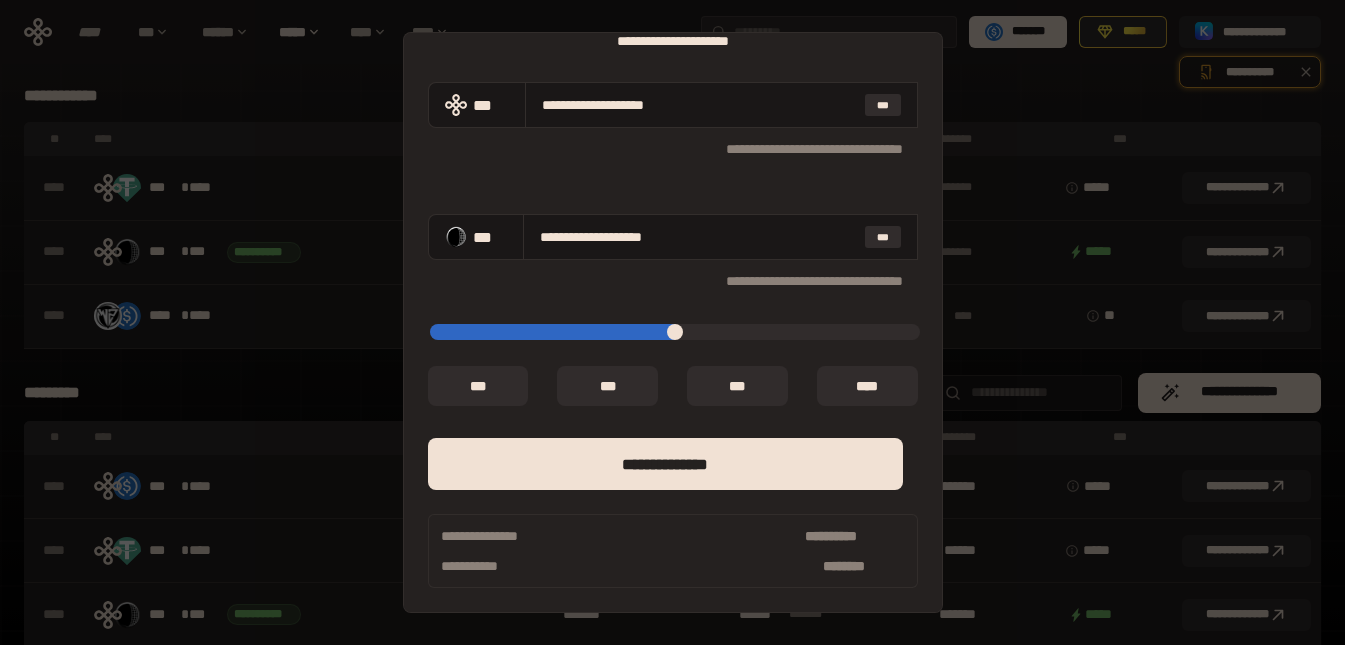 type on "**********" 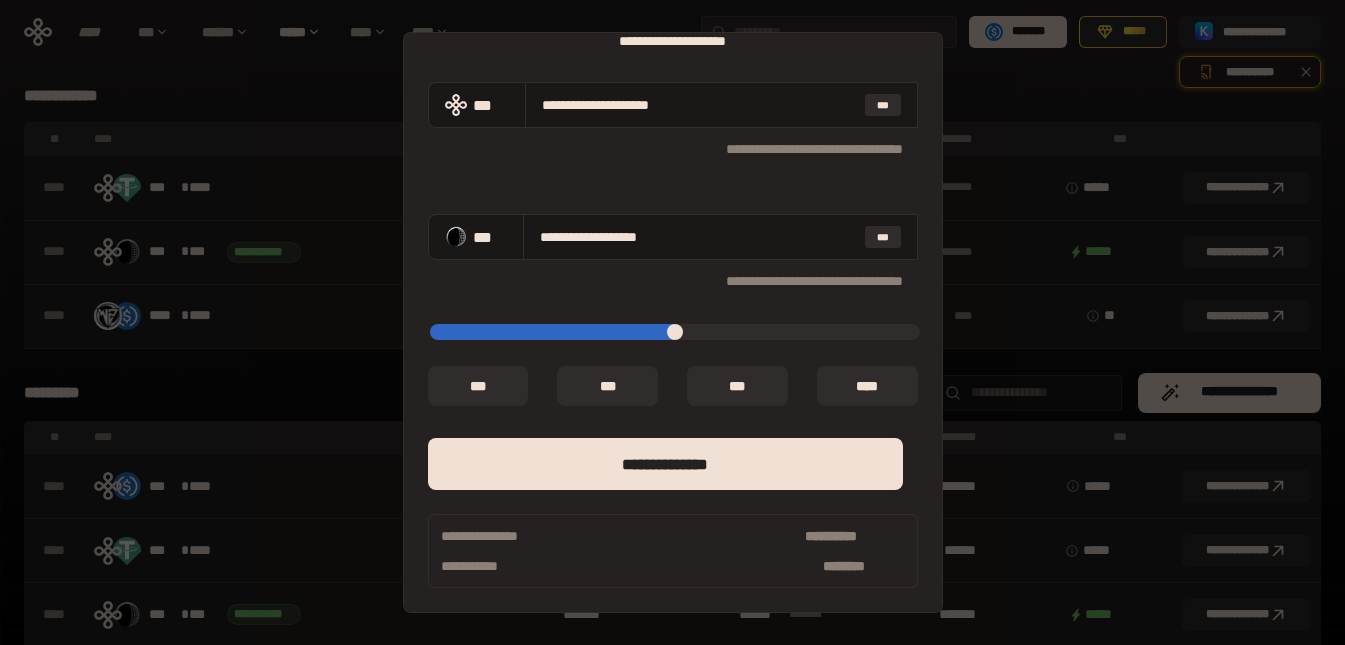 type on "**********" 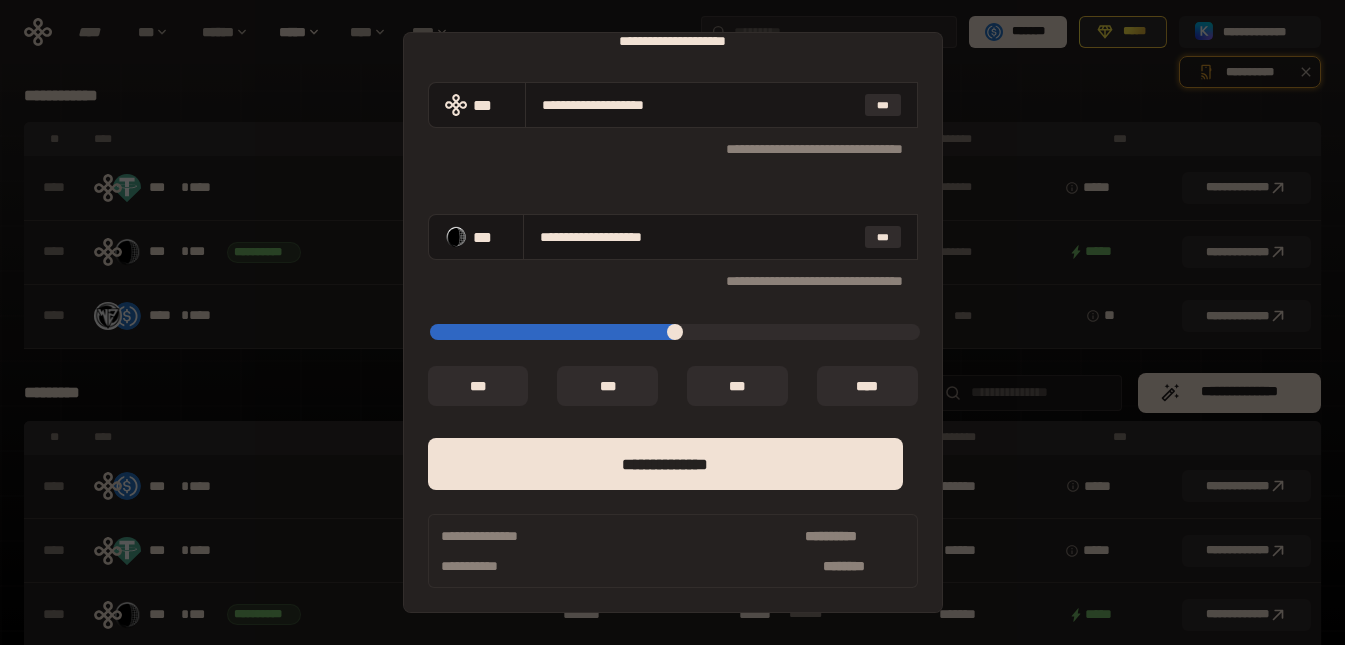 type on "**********" 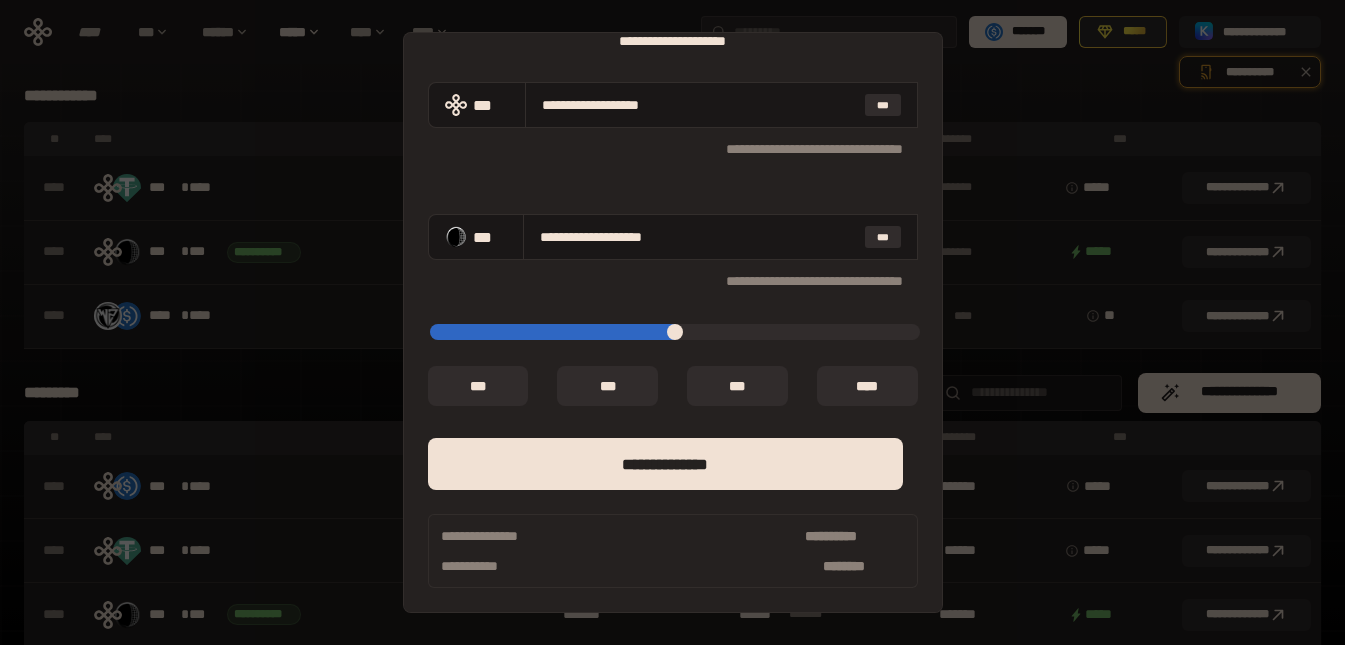 type on "**********" 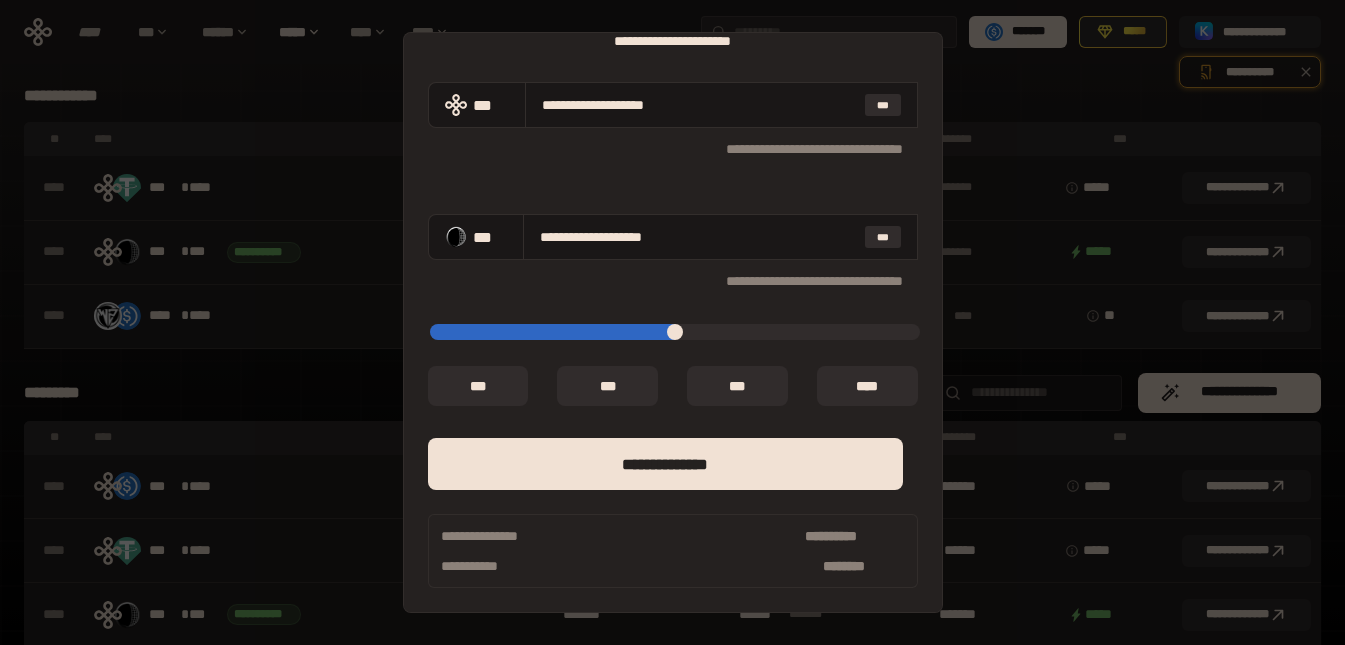 drag, startPoint x: 898, startPoint y: 326, endPoint x: 447, endPoint y: 339, distance: 451.18732 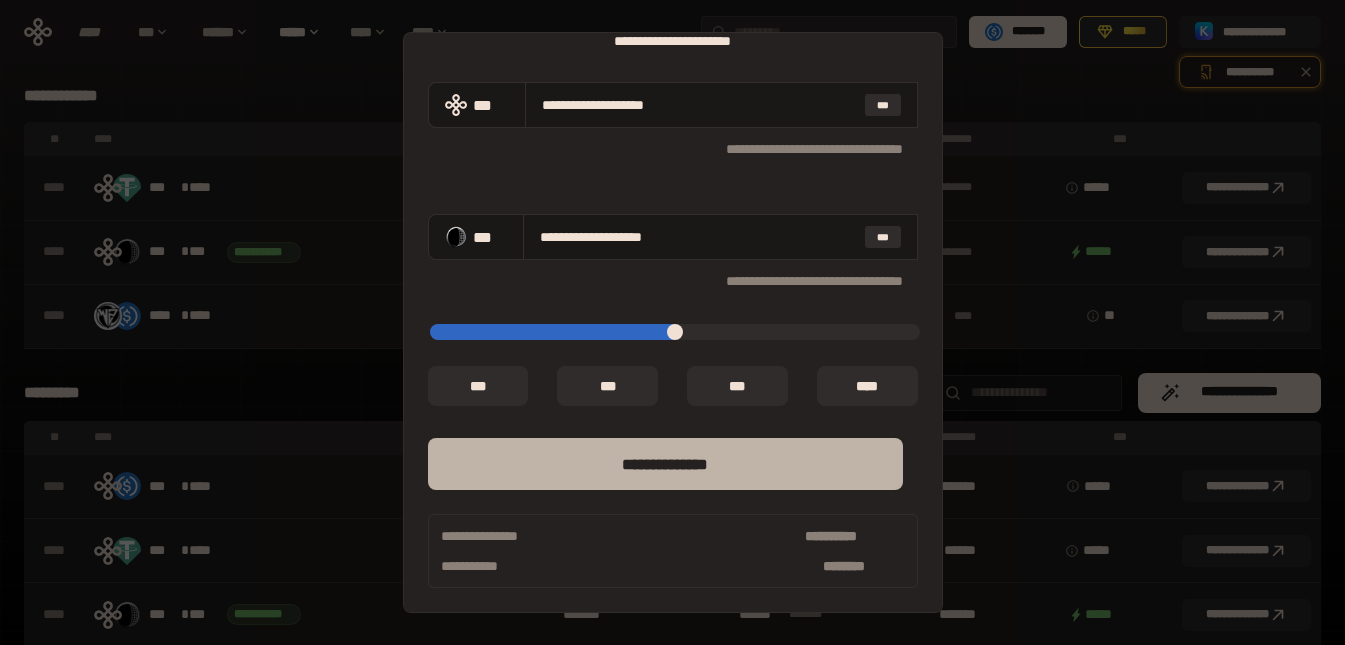 click on "**** *********" at bounding box center [665, 464] 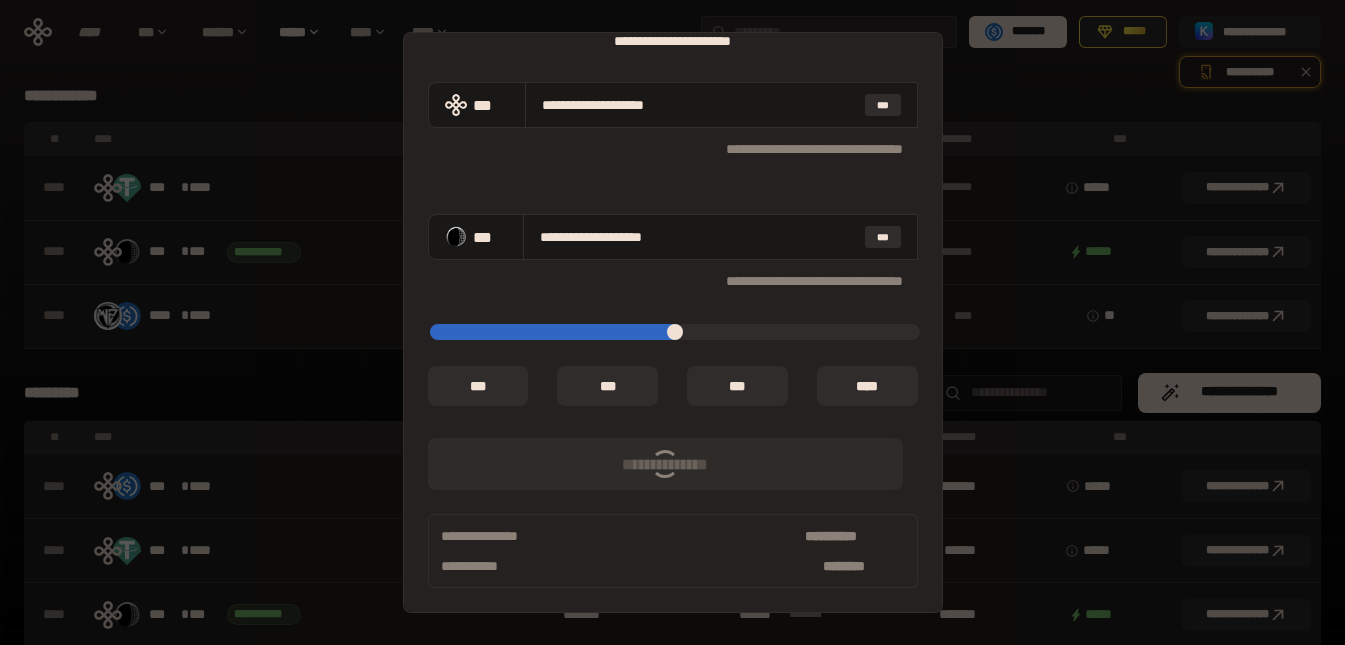 type on "*****" 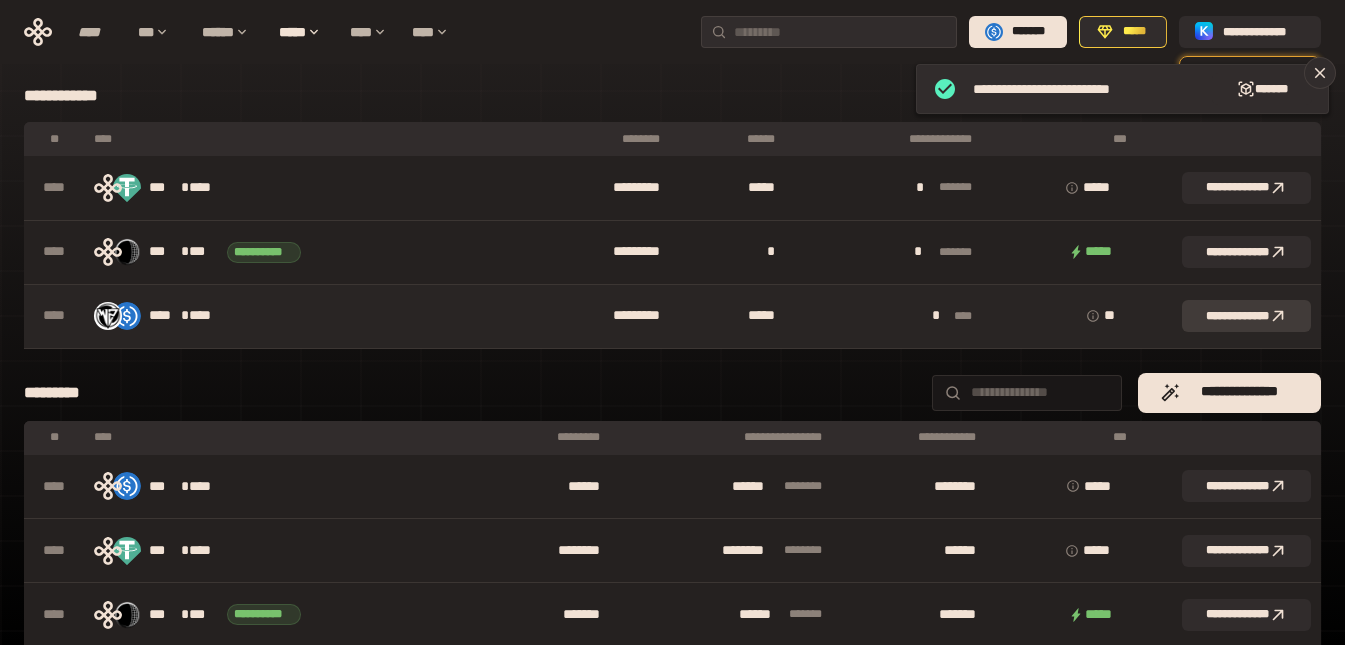 click on "**********" at bounding box center [1246, 316] 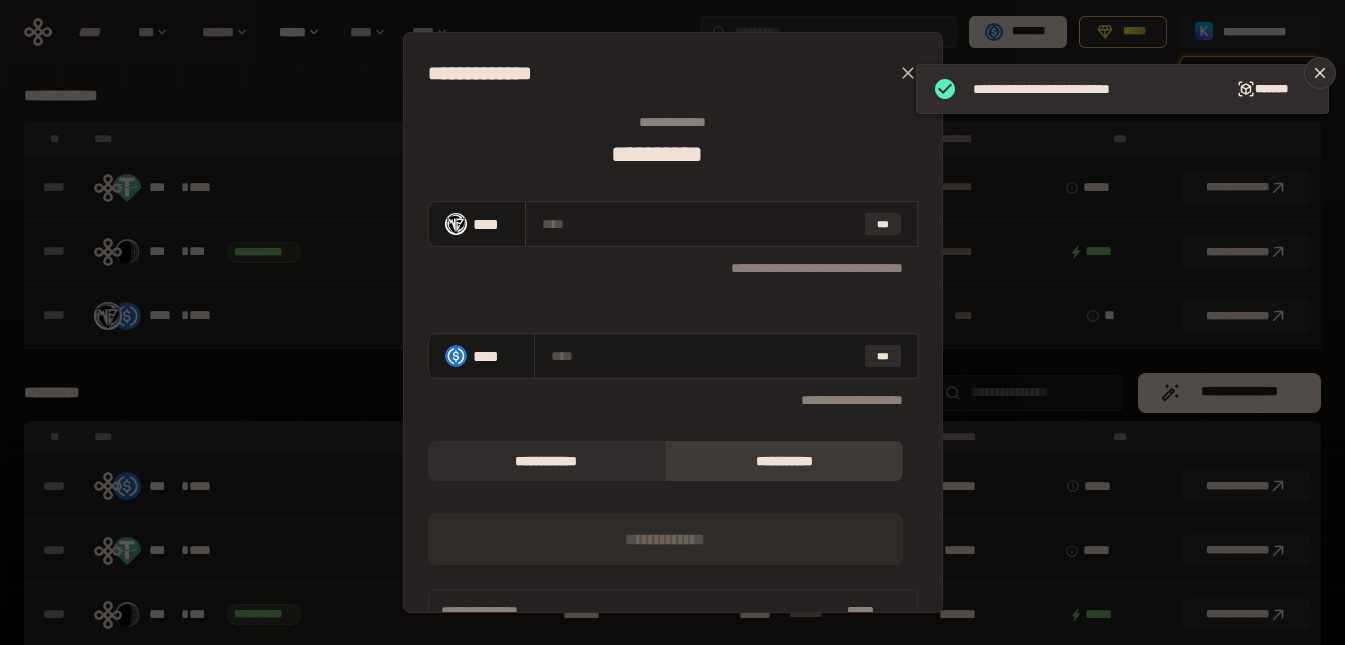 click at bounding box center [699, 224] 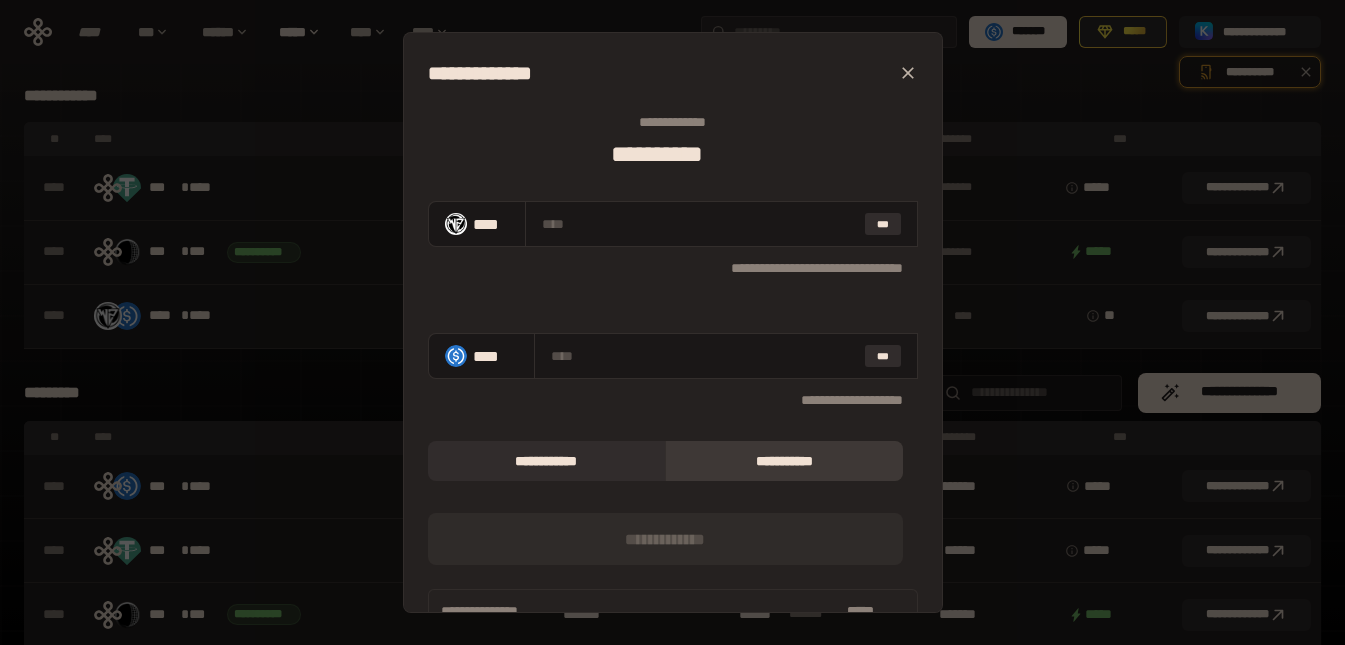 type on "*" 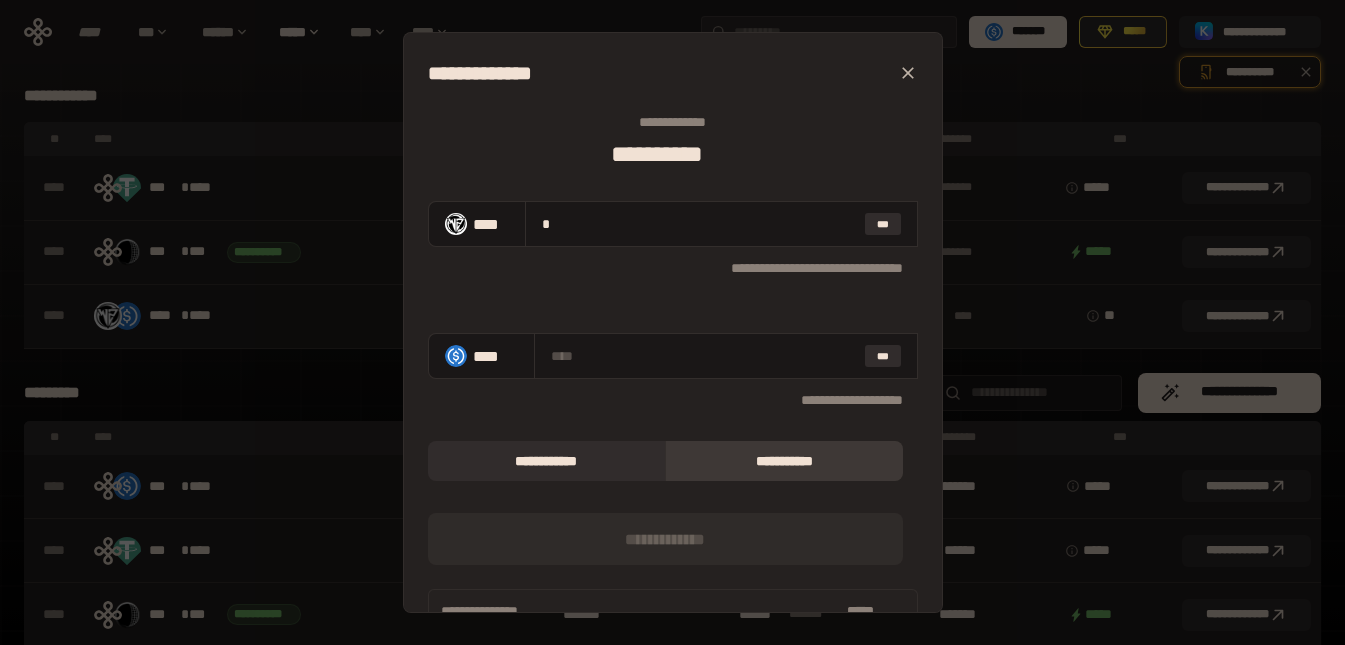 type on "**********" 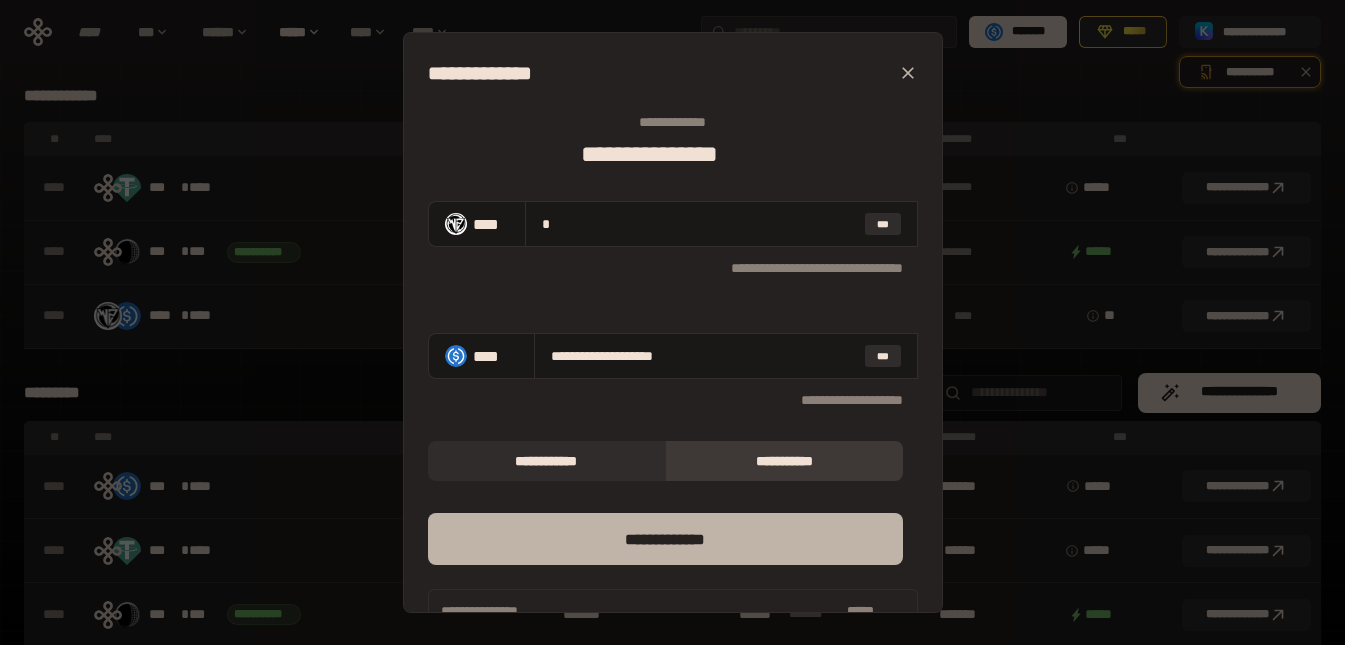 type on "*" 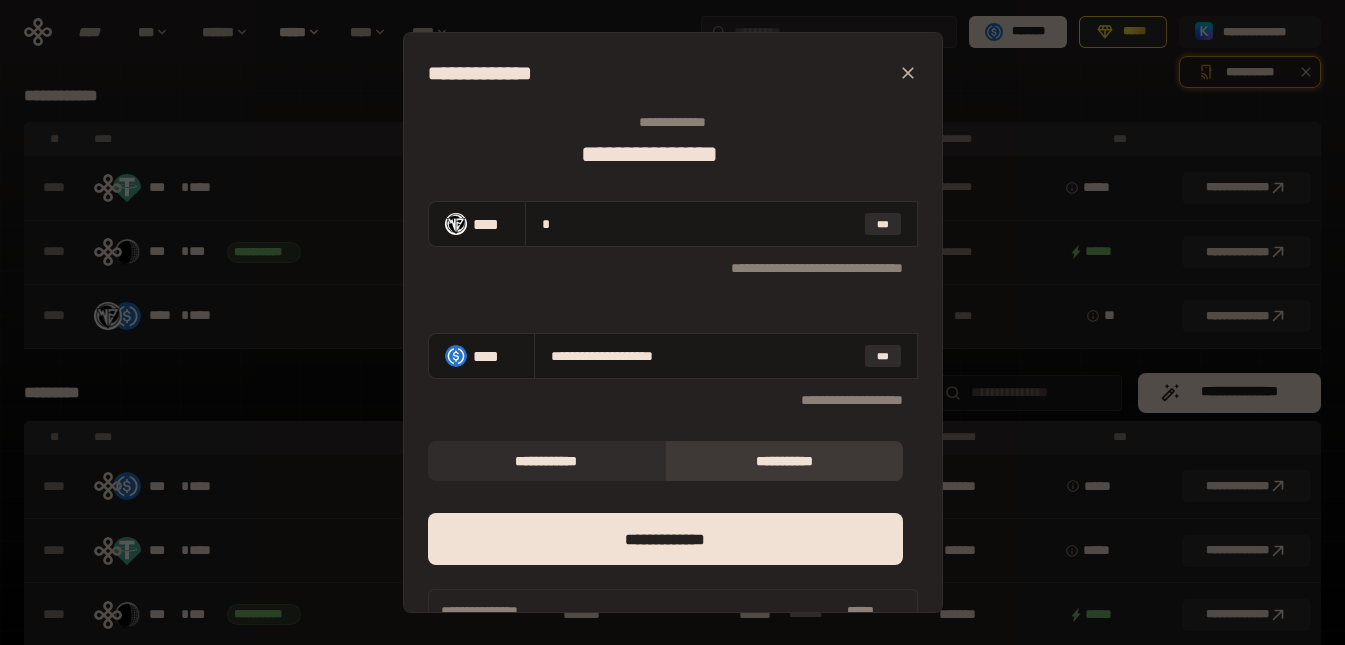 click on "*** [FIRST] [LAST] [STREET] [NUMBER] [CITY], [STATE] [ZIP] *** [EMAIL] *** [PHONE] *** [SSN] *** [CREDIT_CARD] *** [PASSPORT] *** [DRIVER_LICENSE] *** [BIRTH_DATE] *** [AGE] *** [PERSONAL_GEO] *** [PERSONAL_TIME]" at bounding box center [672, 322] 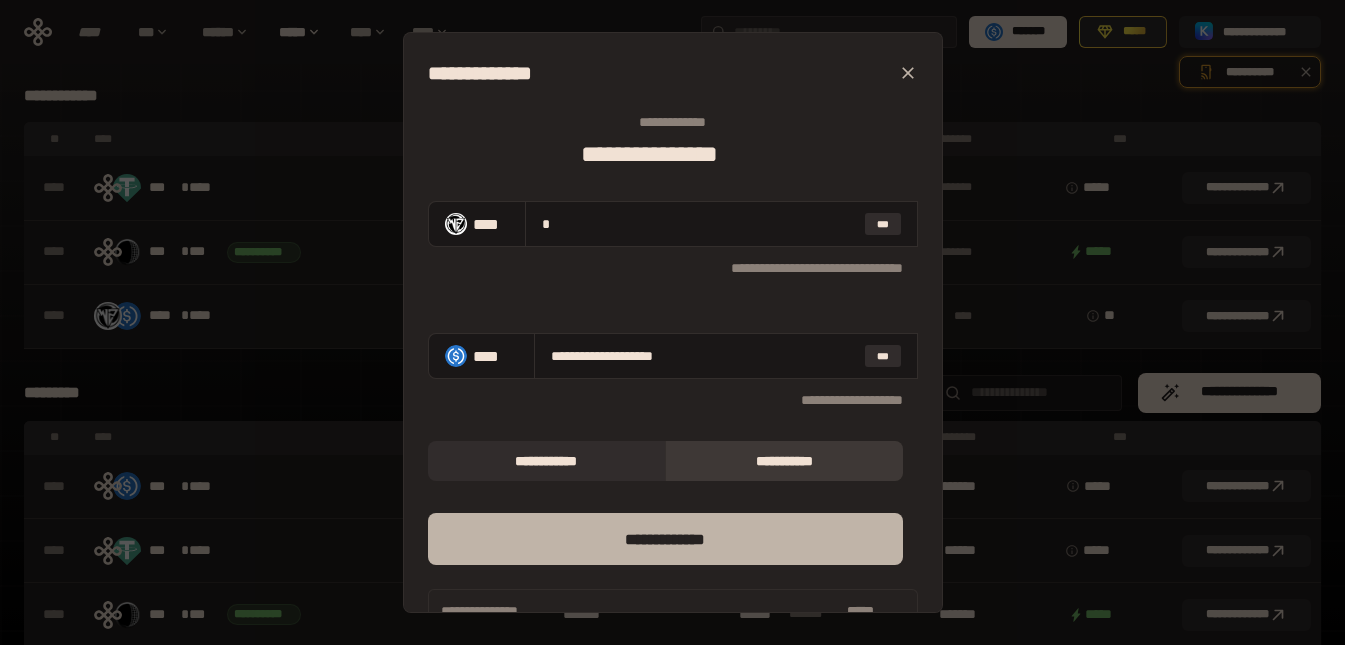 click on "*** *********" at bounding box center (665, 539) 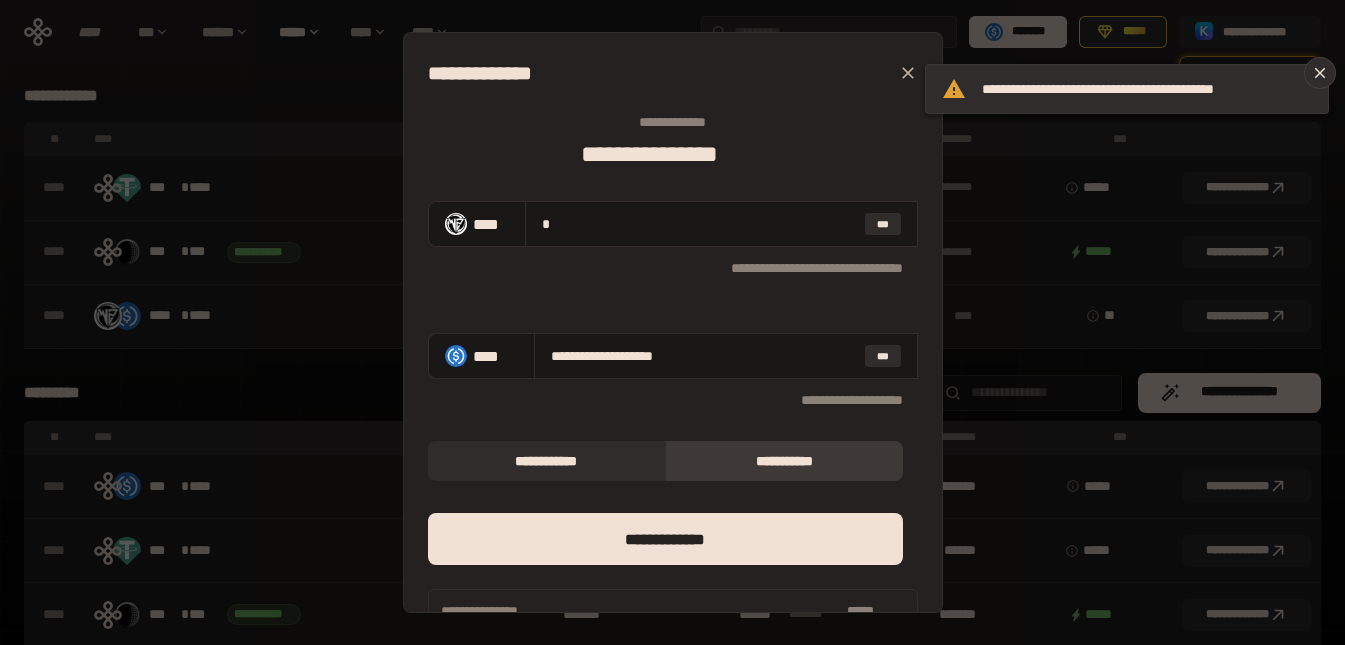 click on "*** [FIRST] [LAST] [STREET] [NUMBER] [CITY], [STATE] [ZIP] *** [EMAIL] *** [PHONE] *** [SSN] *** [CREDIT_CARD] *** [PASSPORT] *** [DRIVER_LICENSE] *** [BIRTH_DATE] *** [AGE] *** [PERSONAL_GEO] *** [PERSONAL_TIME]" at bounding box center [672, 322] 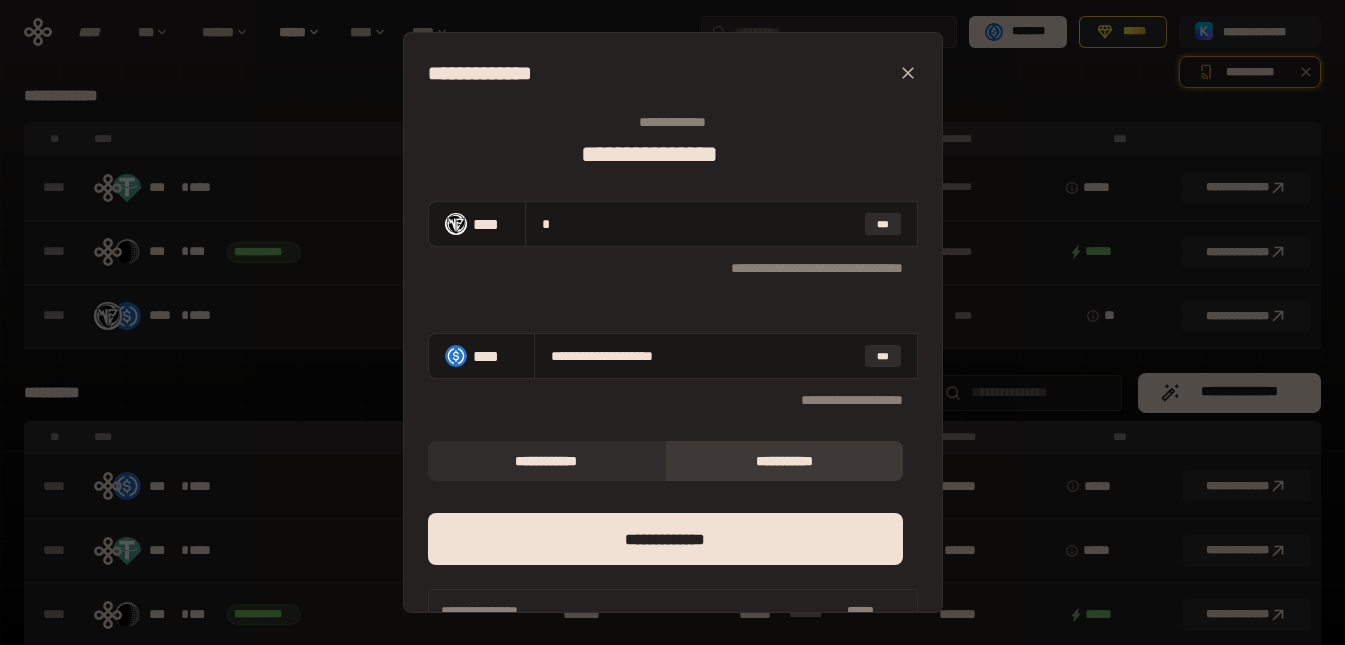 click on "*** [FIRST] [LAST] [STREET] [NUMBER] [CITY], [STATE] [ZIP] *** [EMAIL] *** [PHONE] *** [SSN] *** [CREDIT_CARD] *** [PASSPORT] *** [DRIVER_LICENSE] *** [BIRTH_DATE] *** [AGE] *** [PERSONAL_GEO] *** [PERSONAL_TIME]" at bounding box center (672, 322) 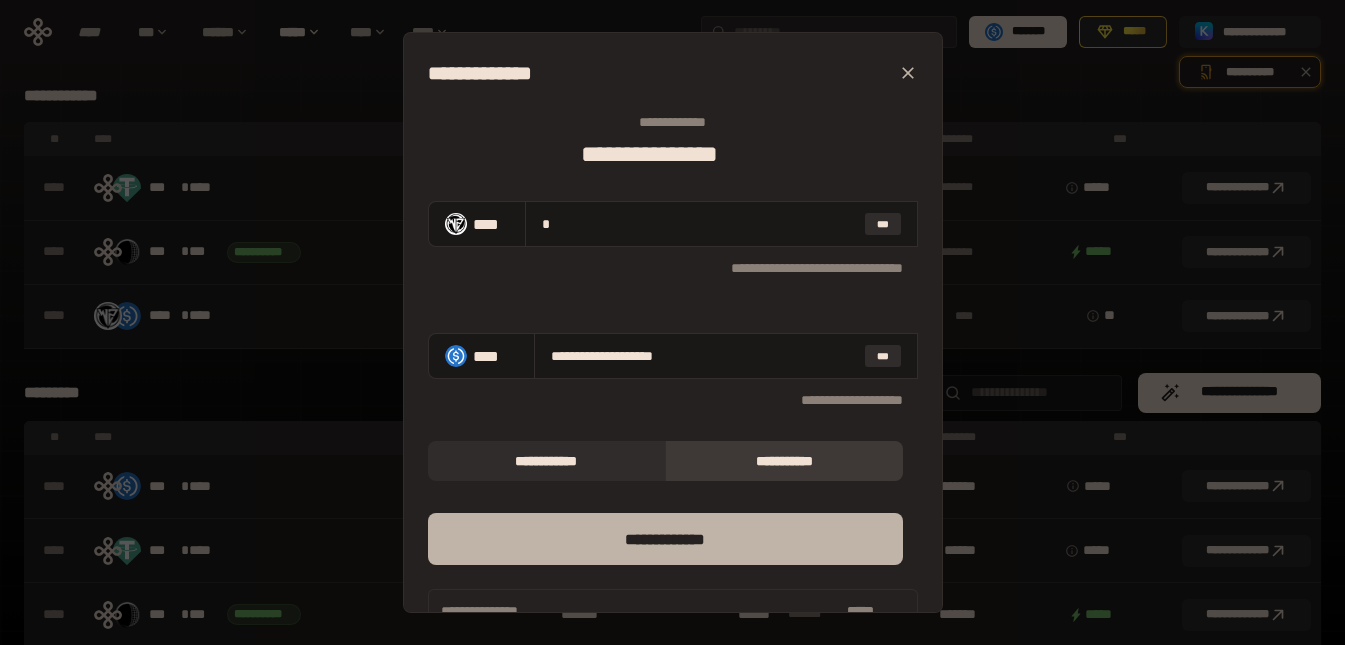 click on "*** *********" at bounding box center [665, 539] 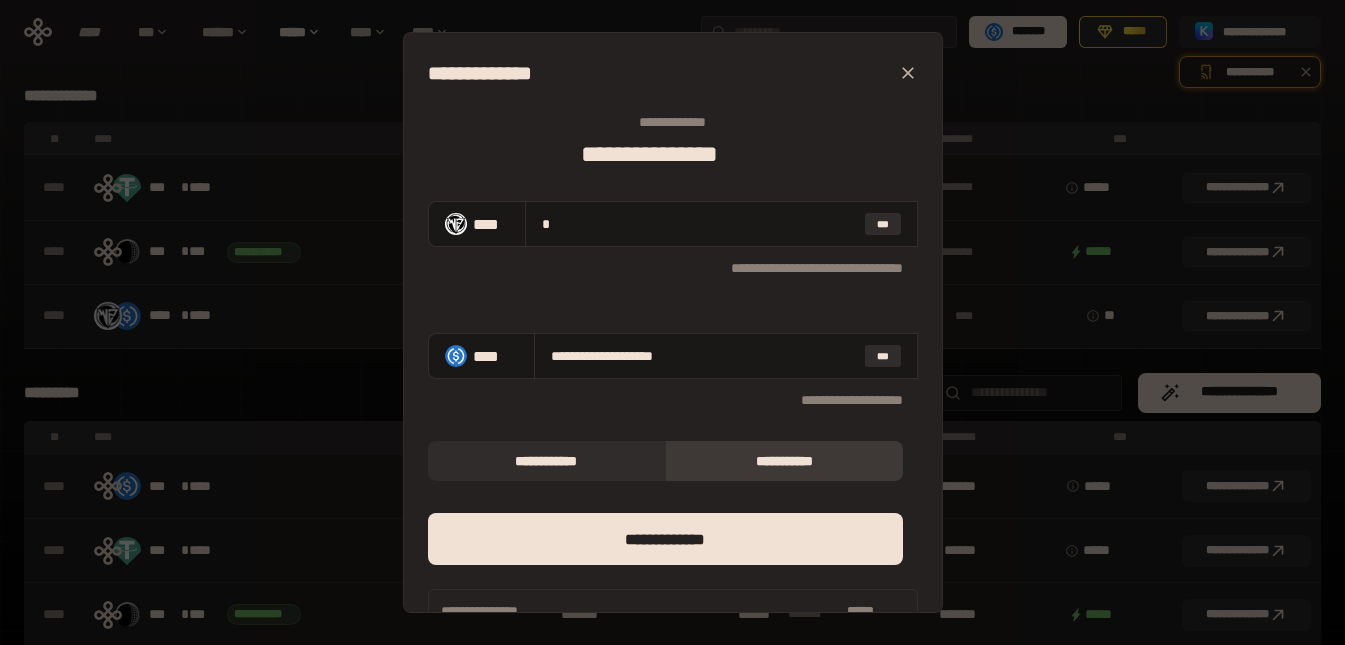 click 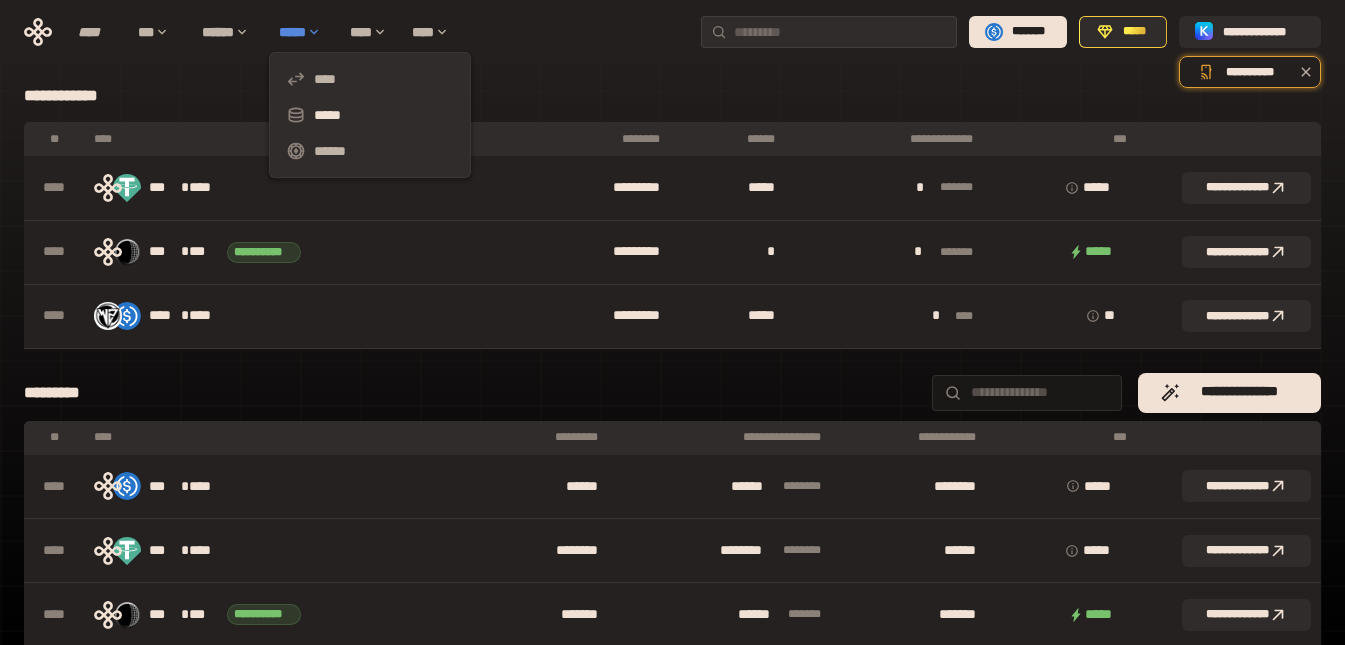 click on "*****" at bounding box center [304, 32] 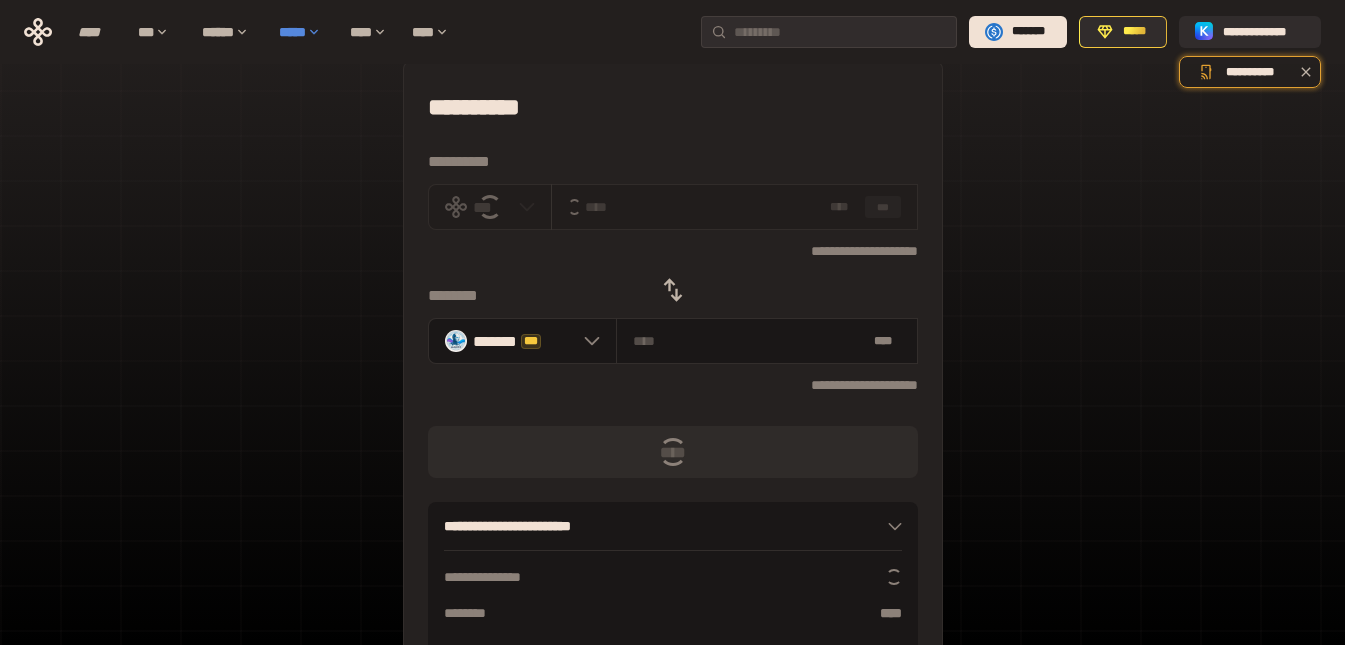 click on "*****" at bounding box center [304, 32] 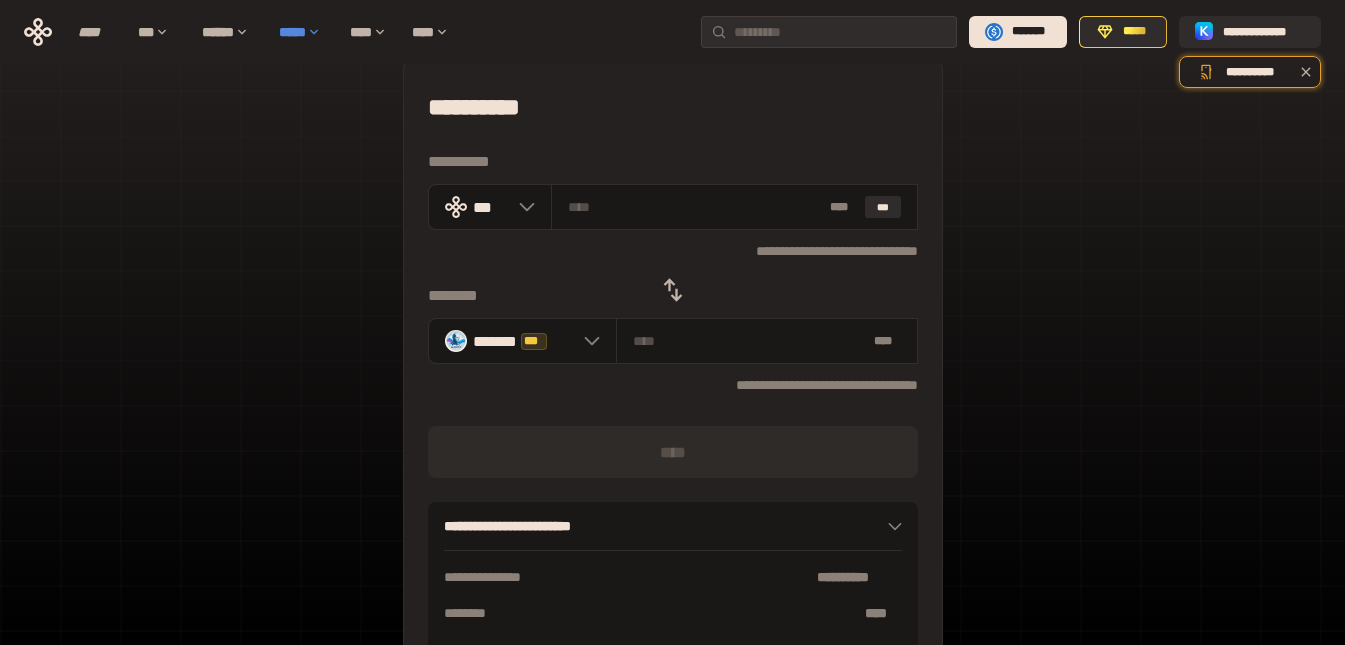 click on "*****" at bounding box center (304, 32) 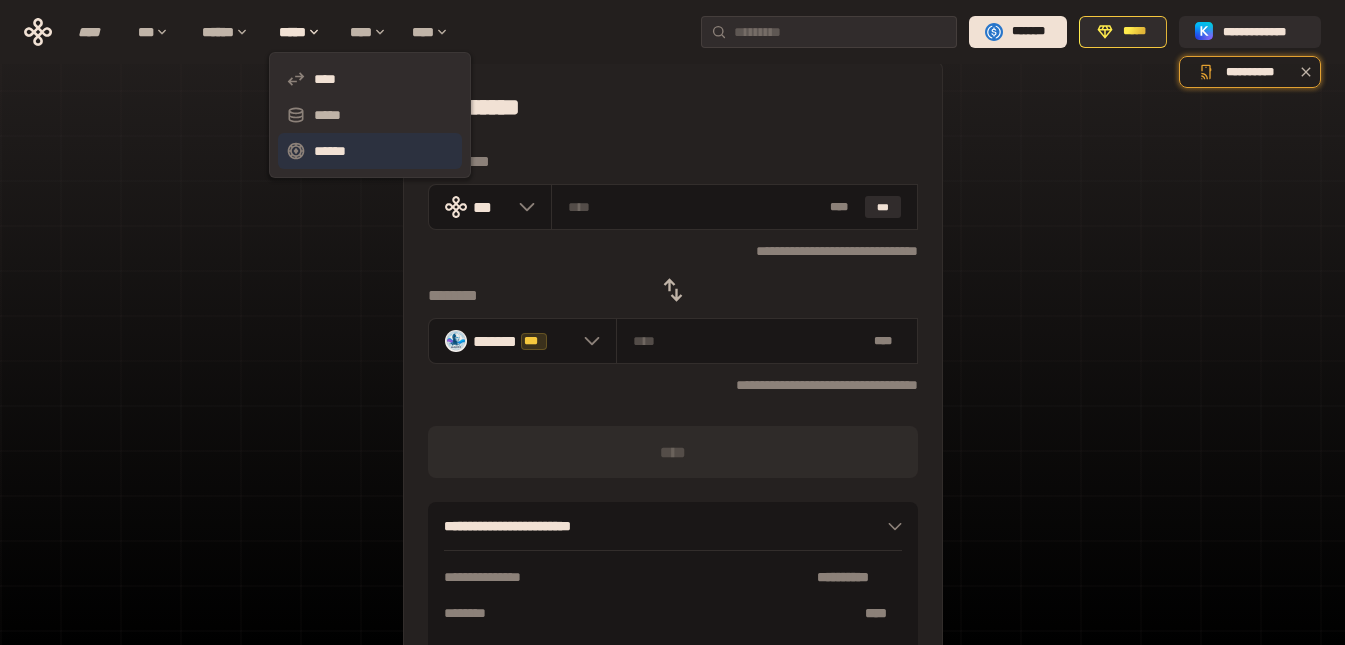 click on "******" at bounding box center (370, 151) 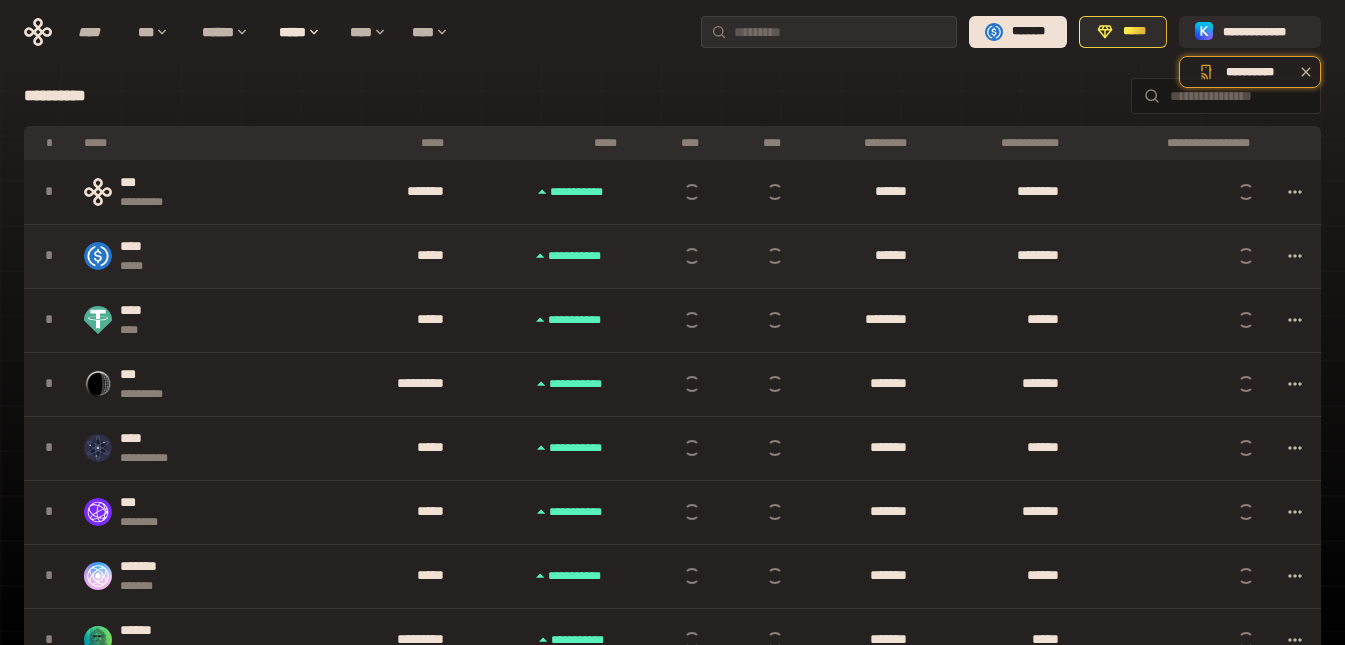 click on "****" at bounding box center [140, 247] 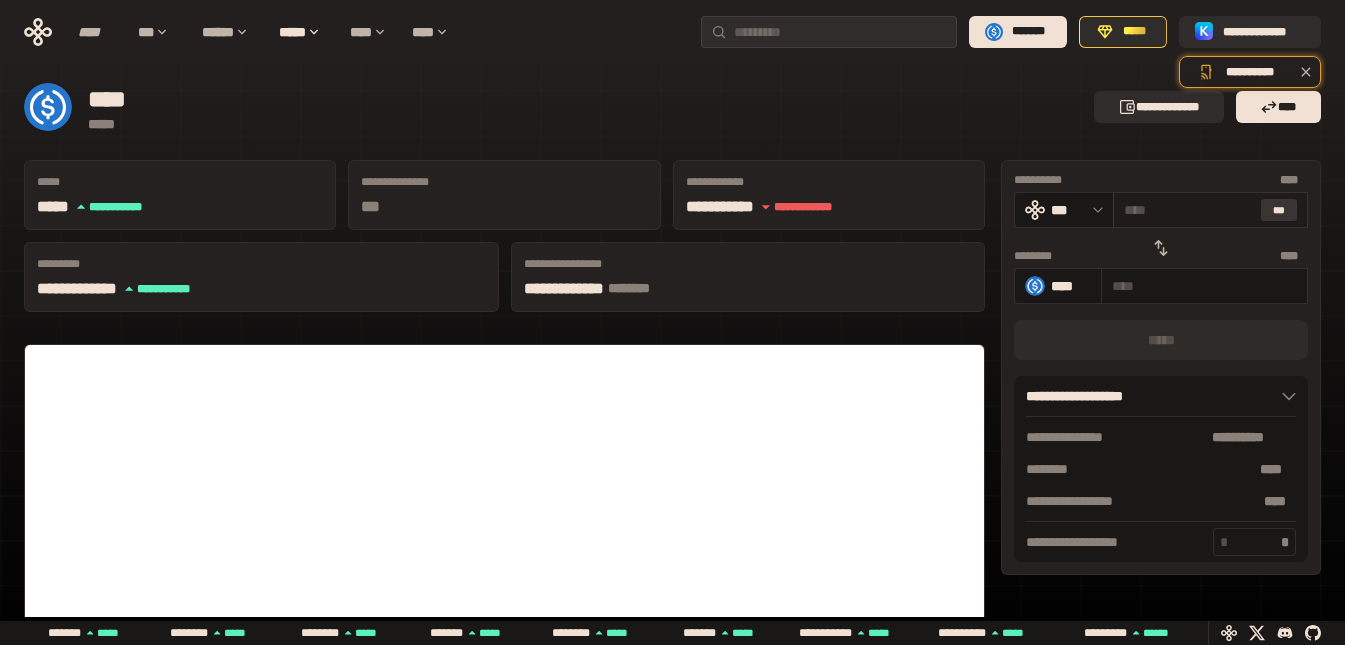 click on "***" at bounding box center [1279, 210] 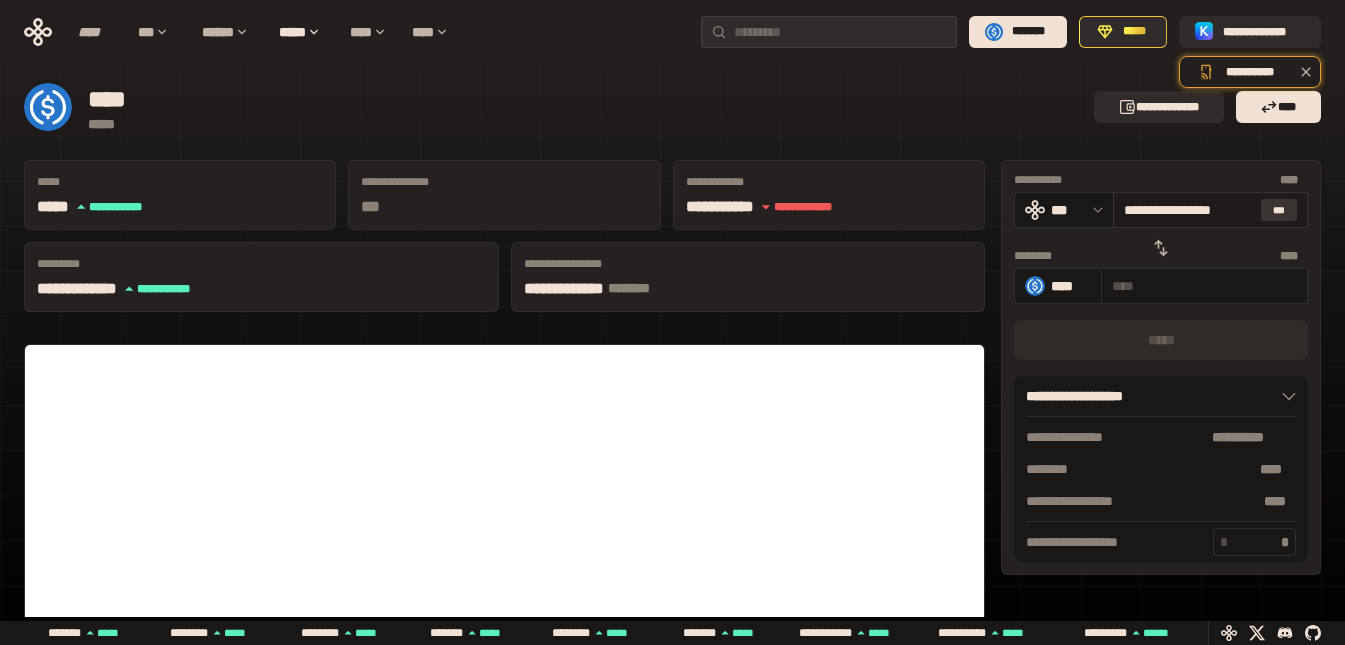 type on "******" 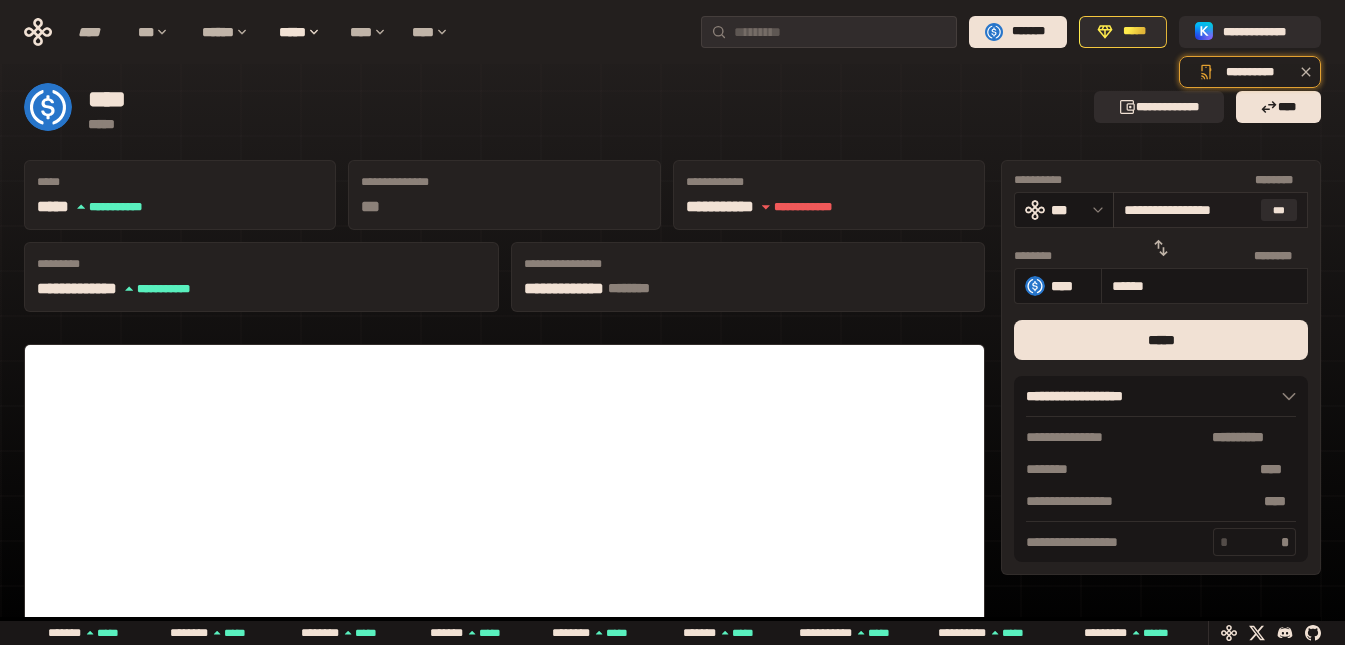 click on "**********" at bounding box center [1188, 210] 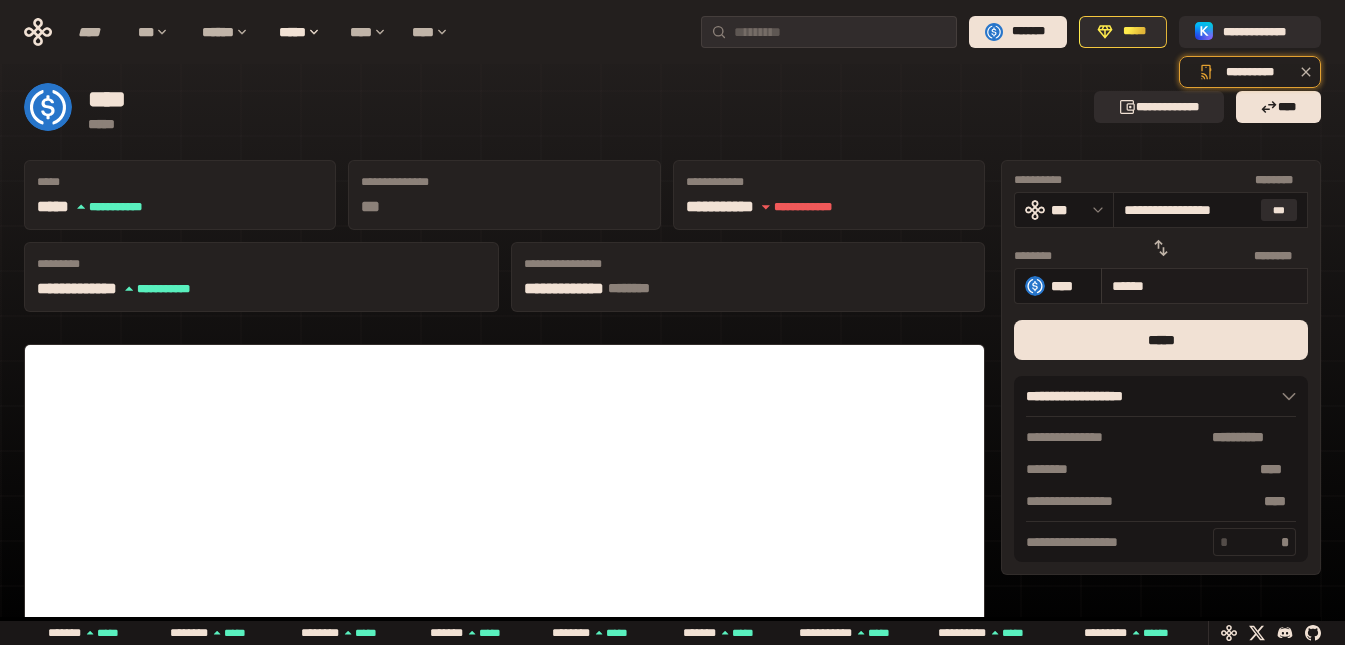 type on "**********" 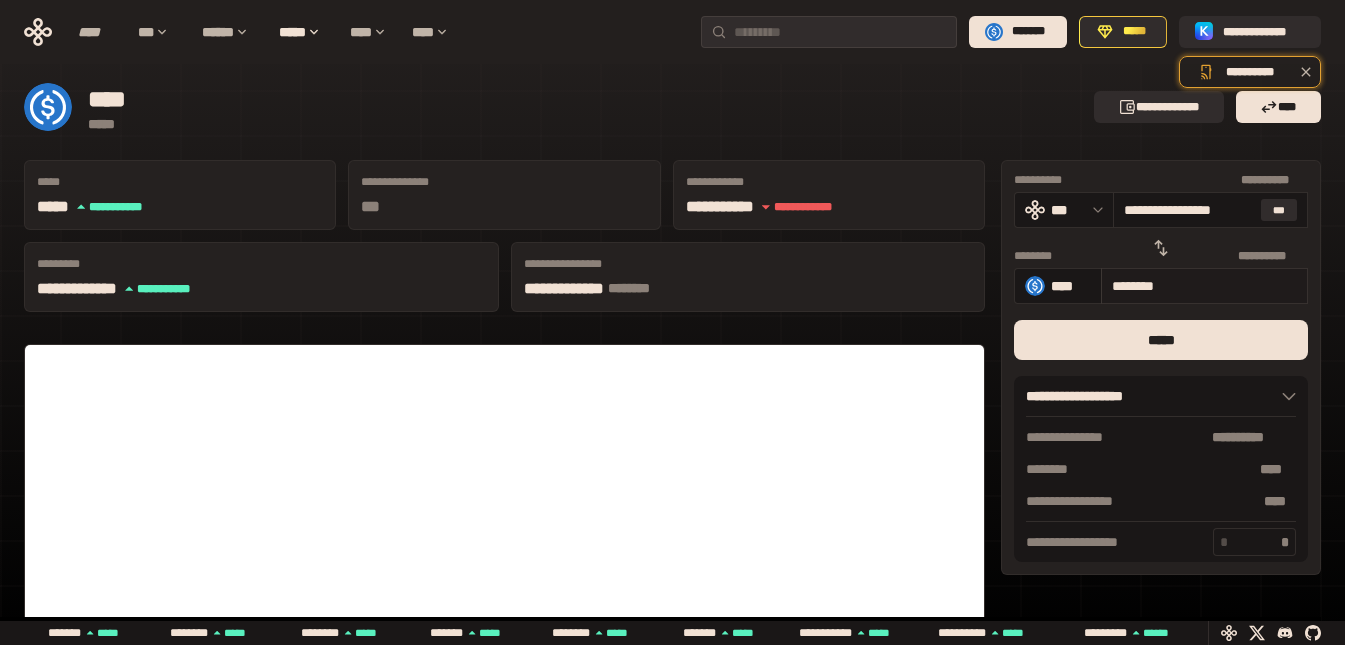 scroll, scrollTop: 0, scrollLeft: 8, axis: horizontal 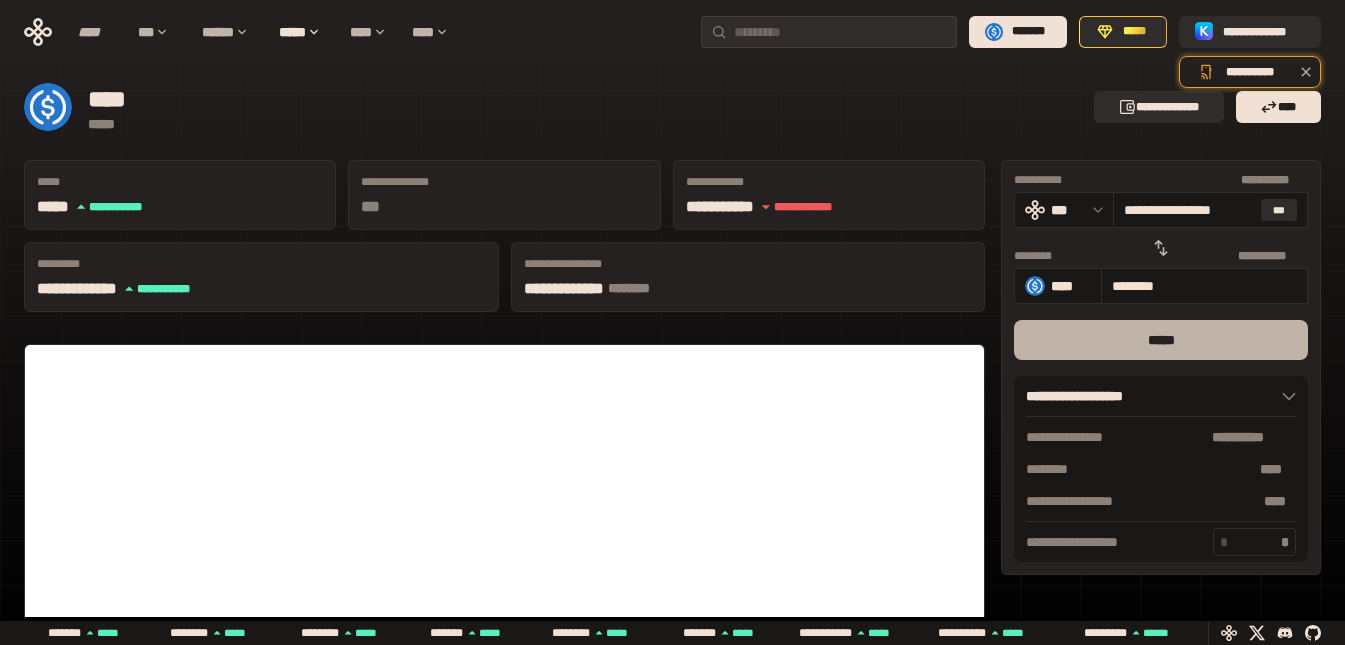 type on "**********" 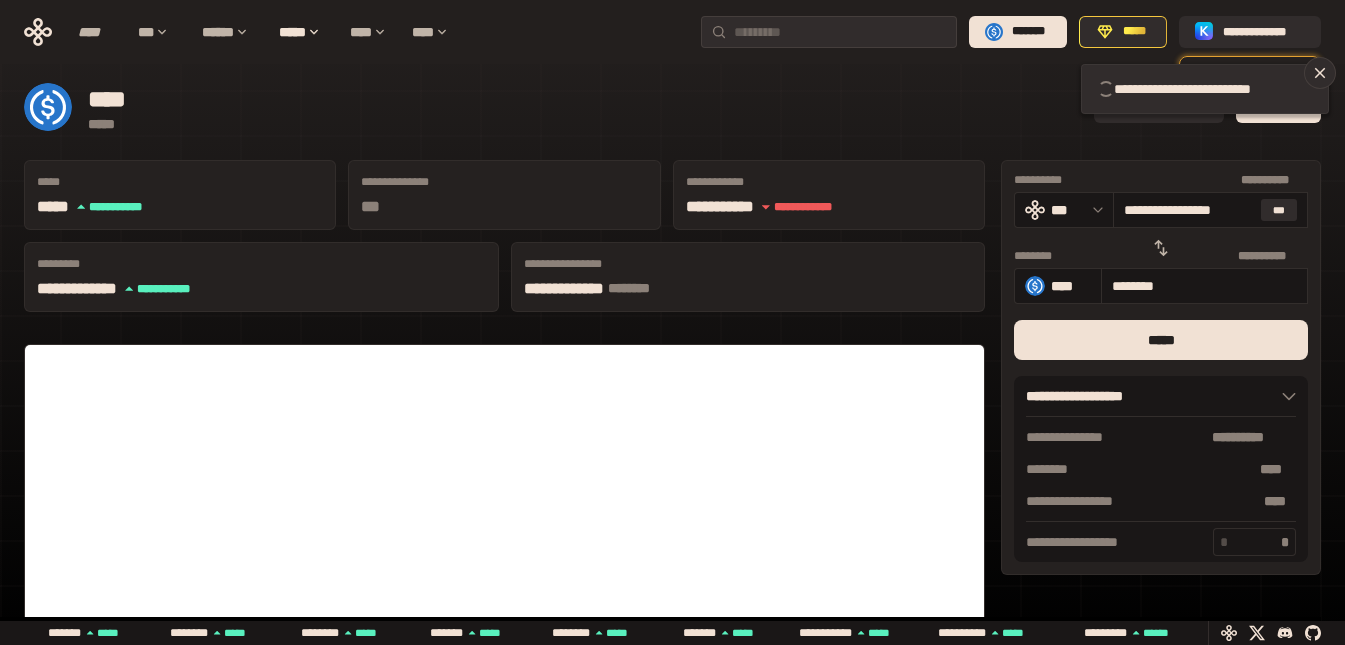 type 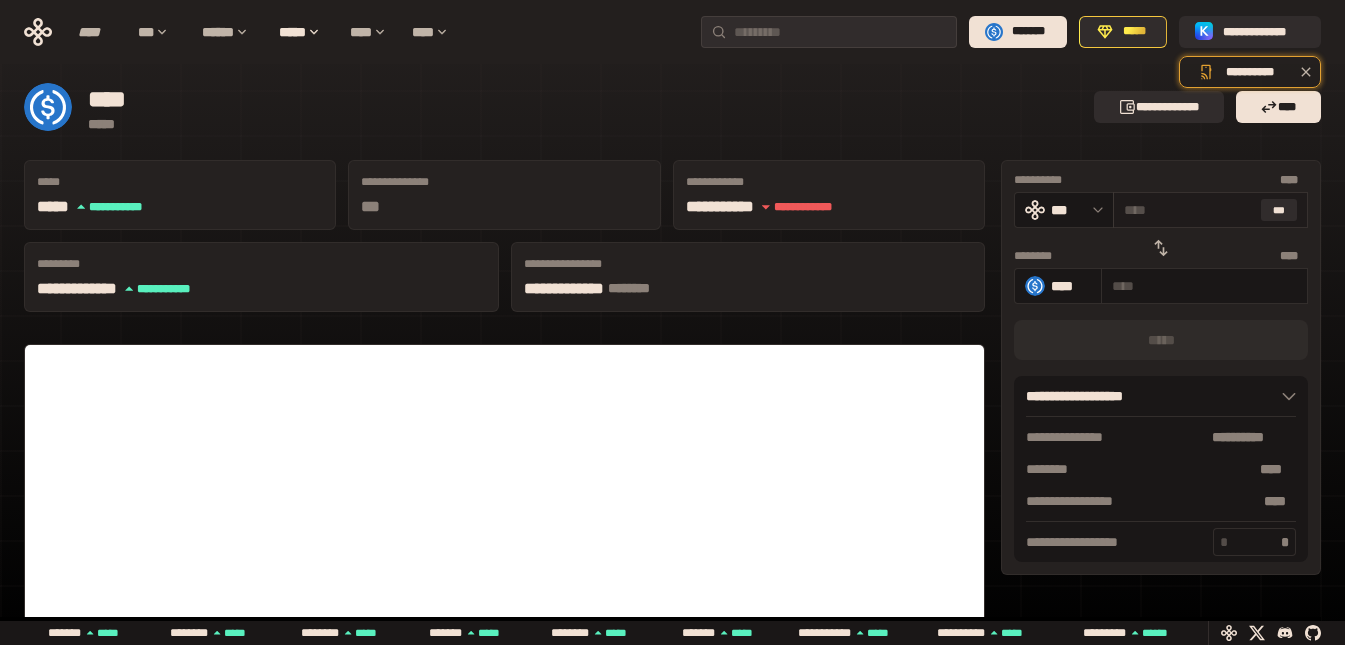 click at bounding box center [1188, 210] 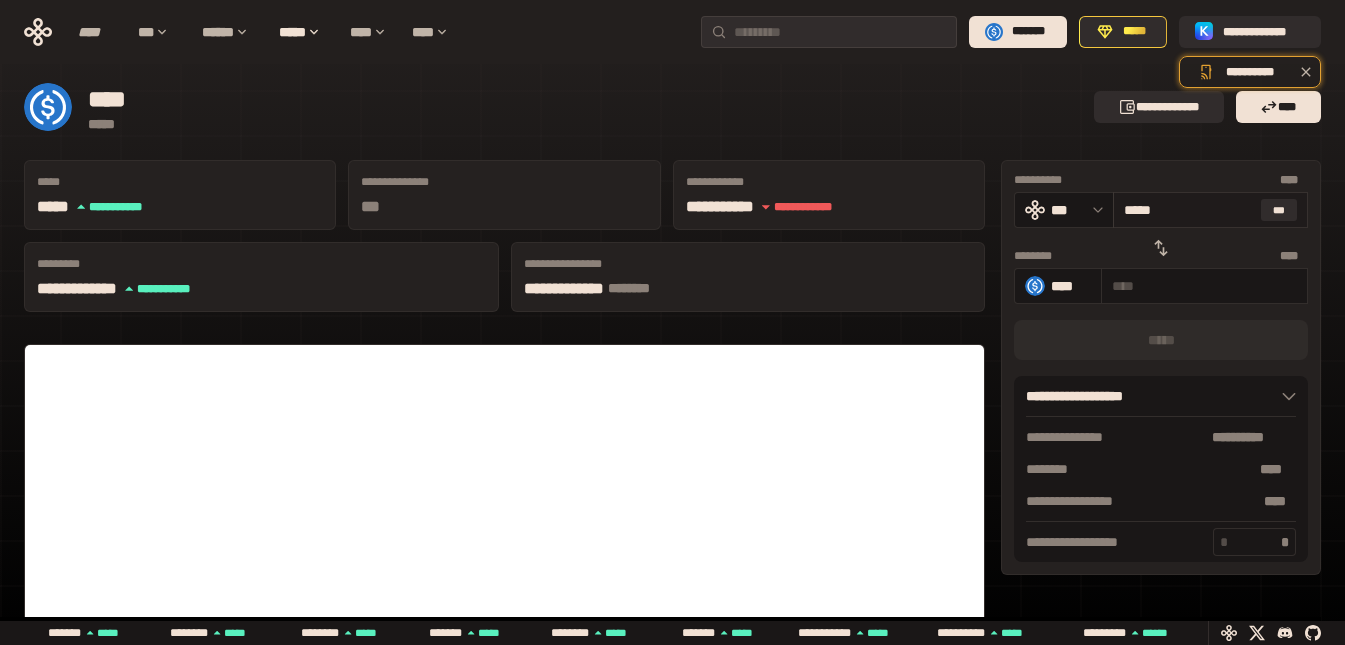 type on "********" 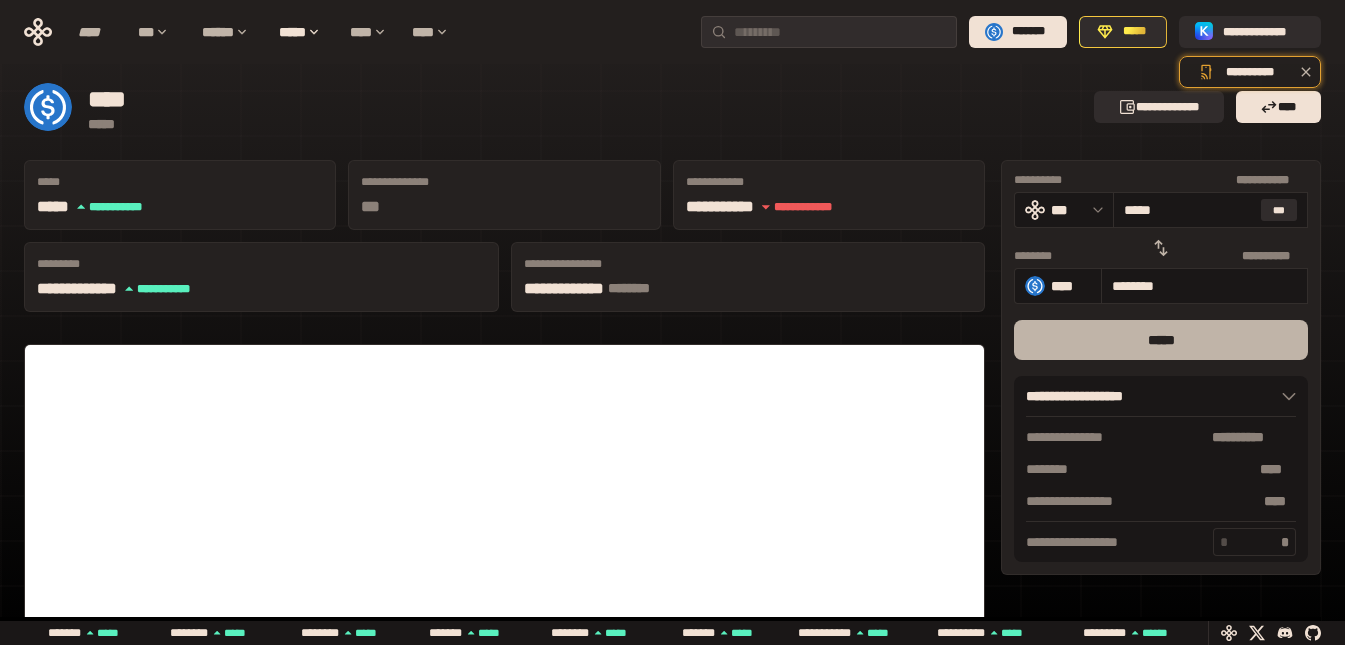 type on "*****" 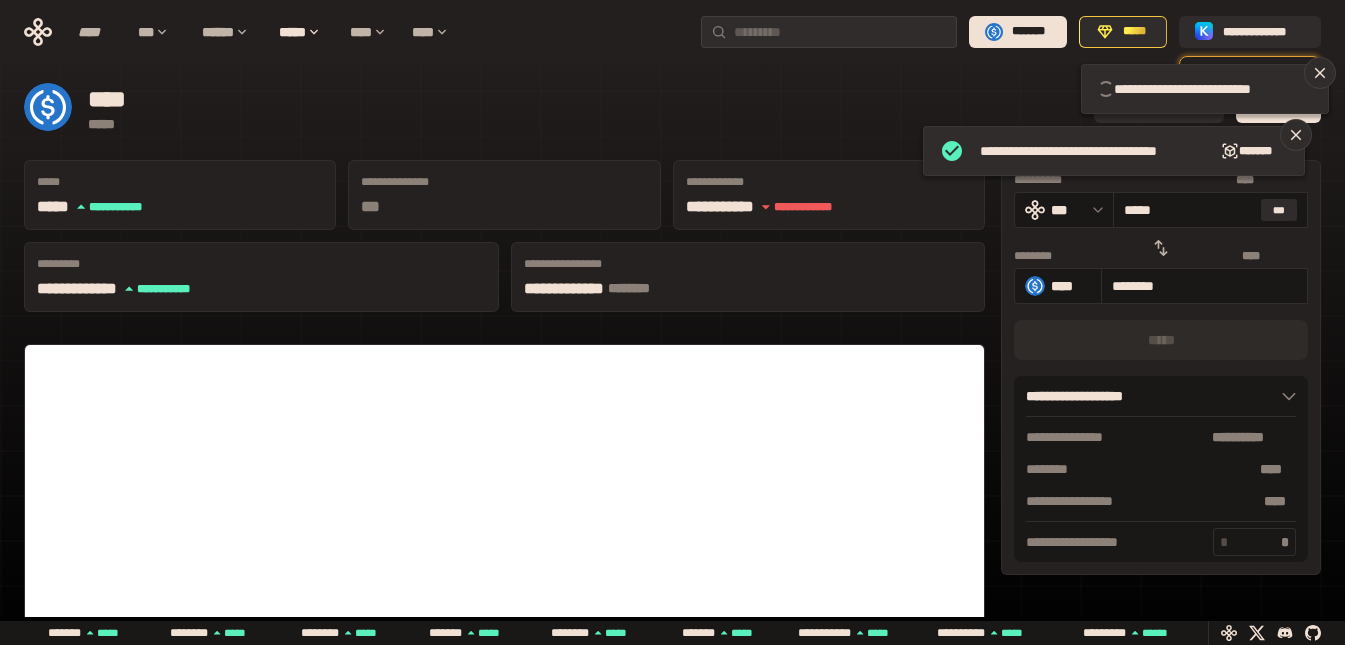 type 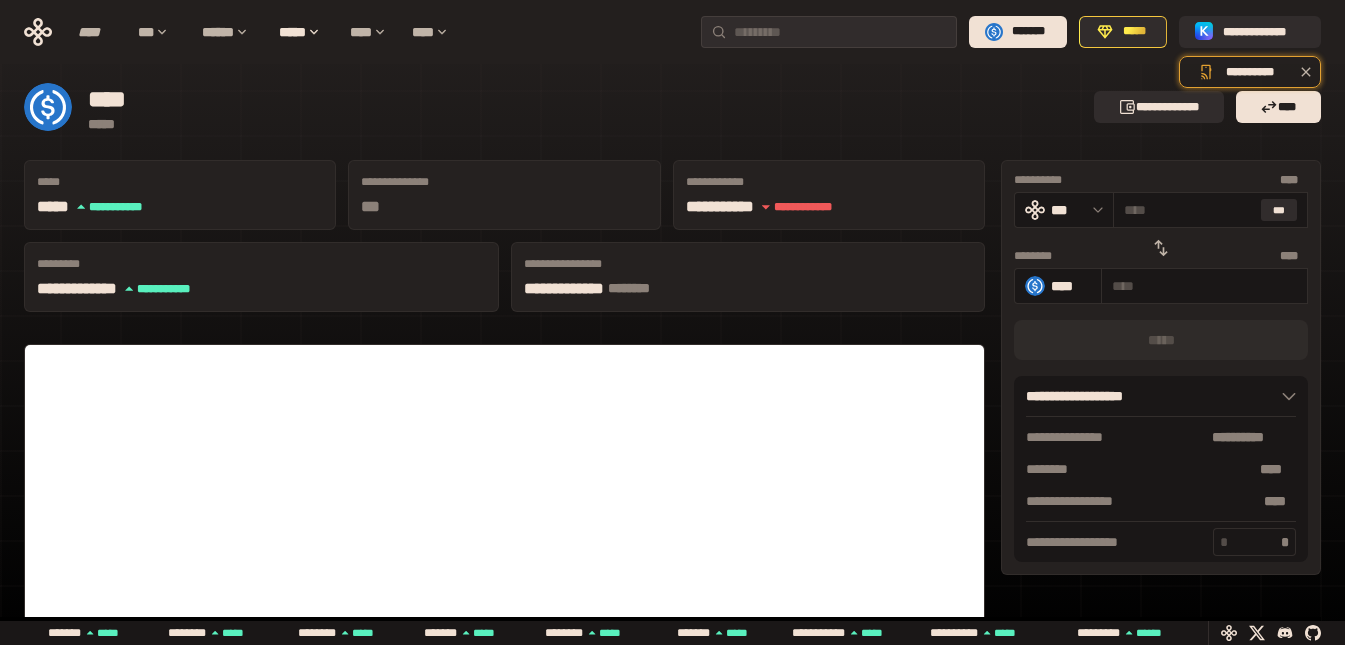 click 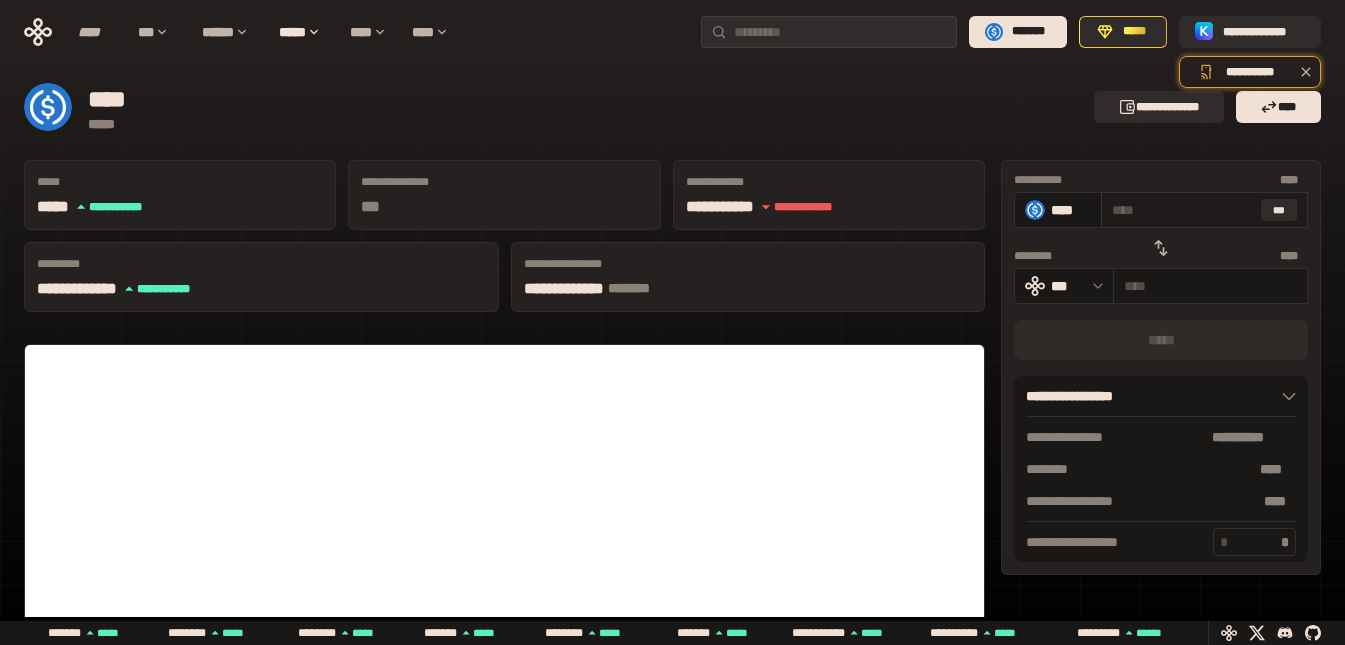 click at bounding box center [1182, 210] 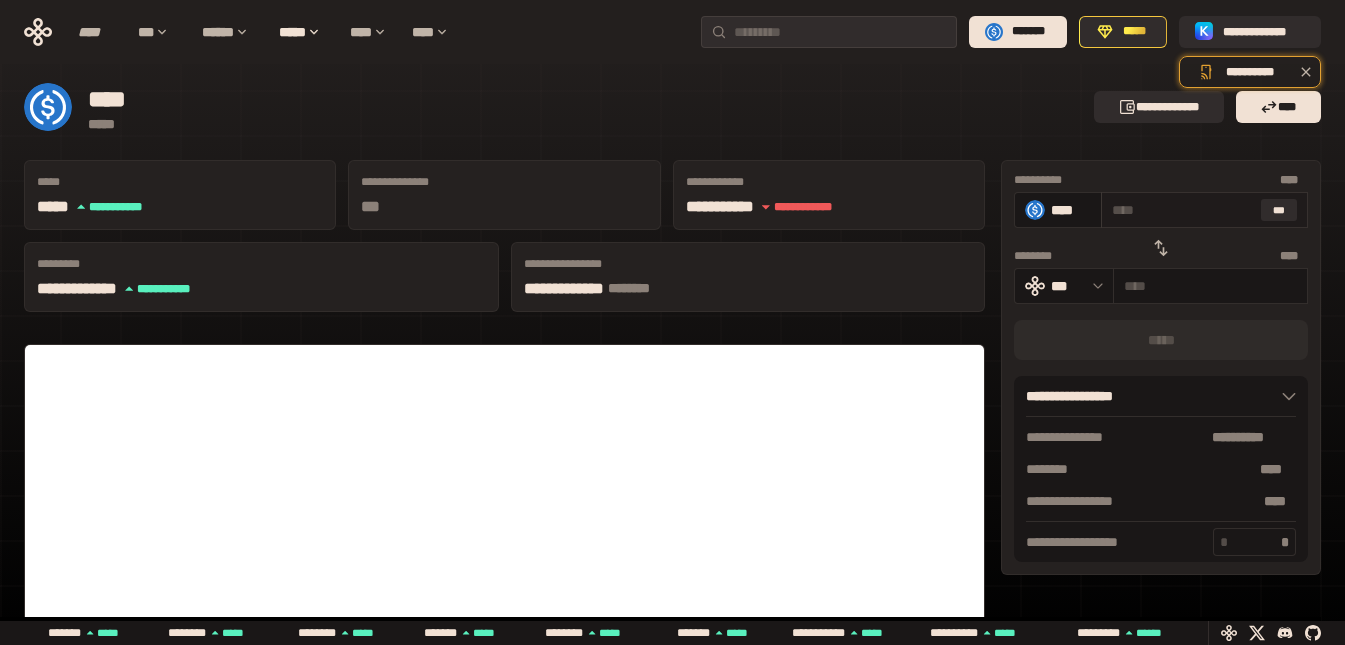 paste on "*****" 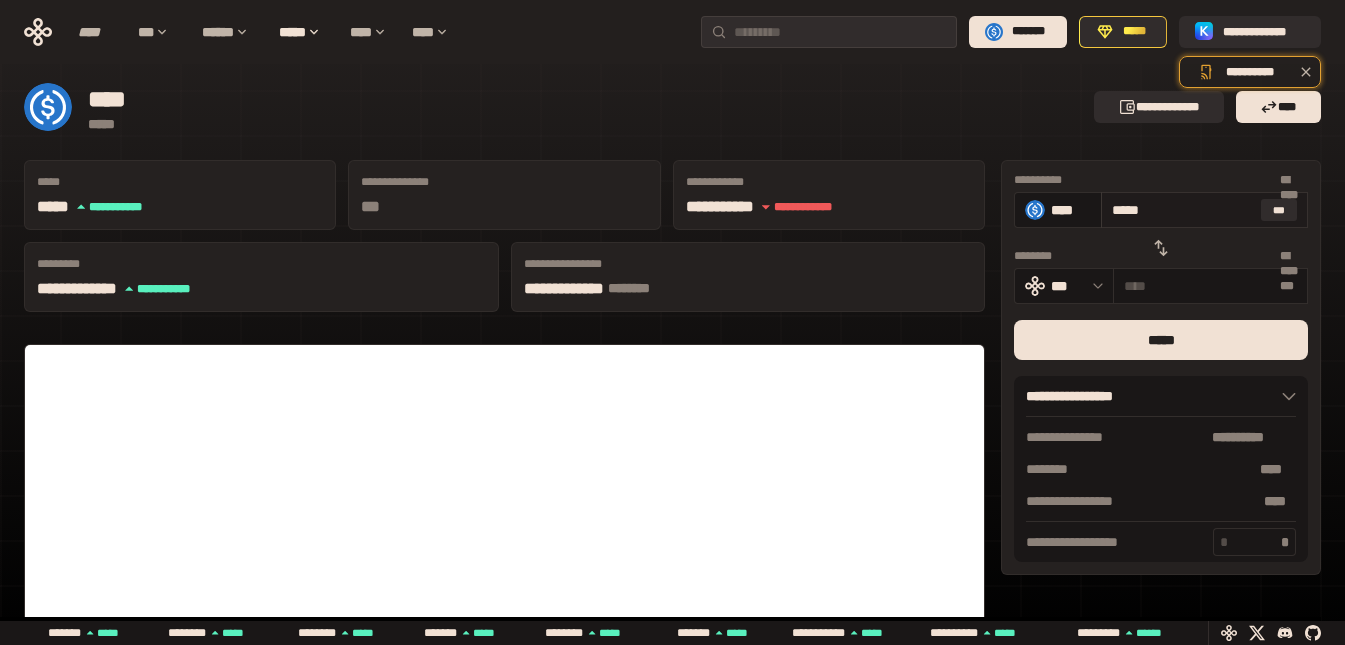 type on "**********" 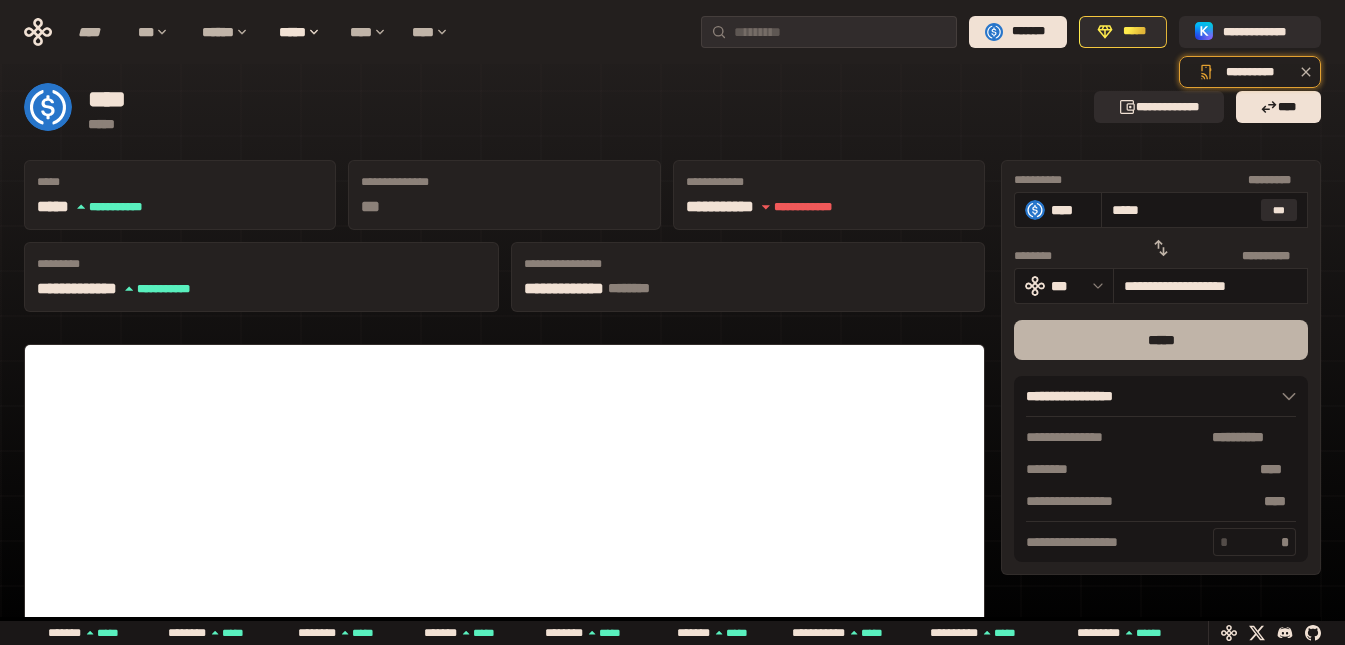 type on "*****" 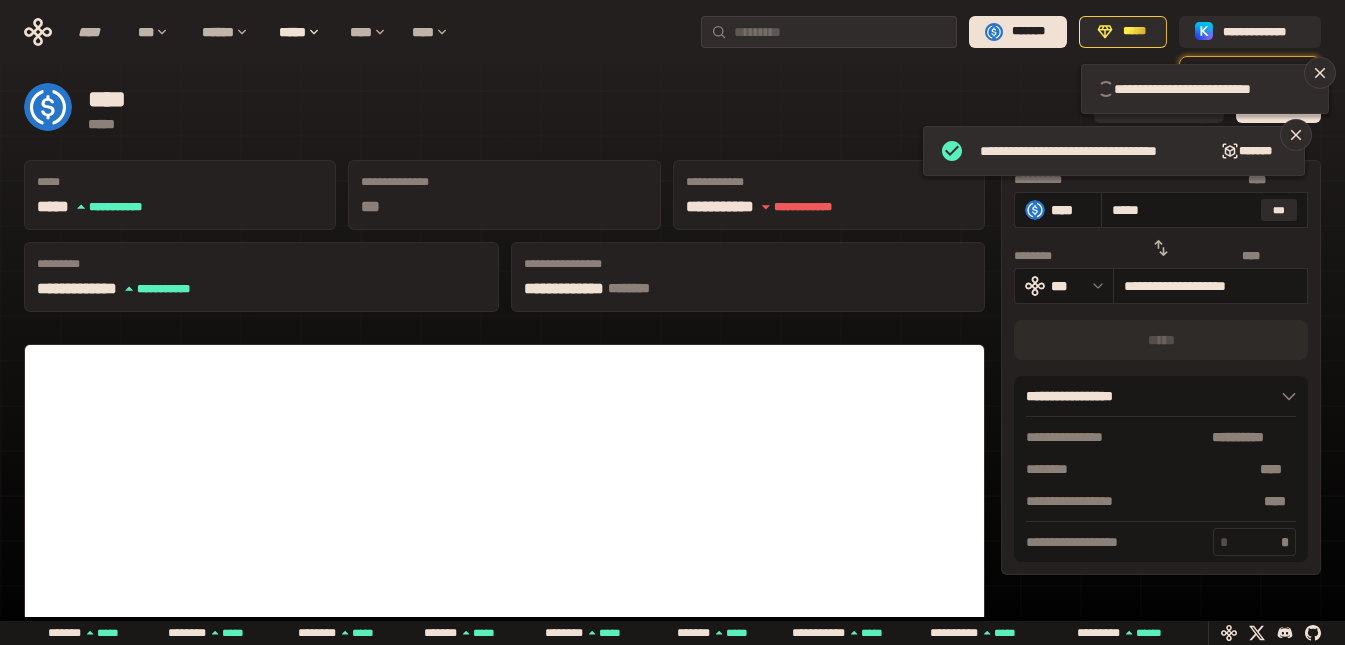 type 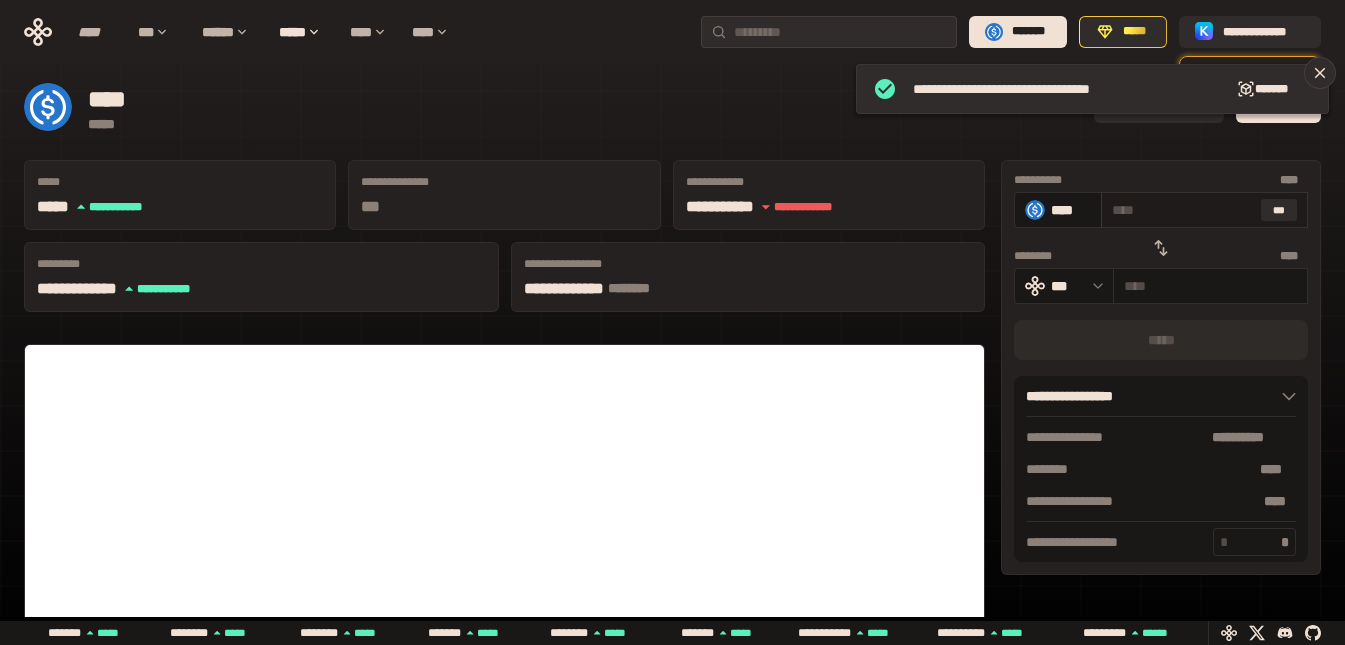 click at bounding box center (1182, 210) 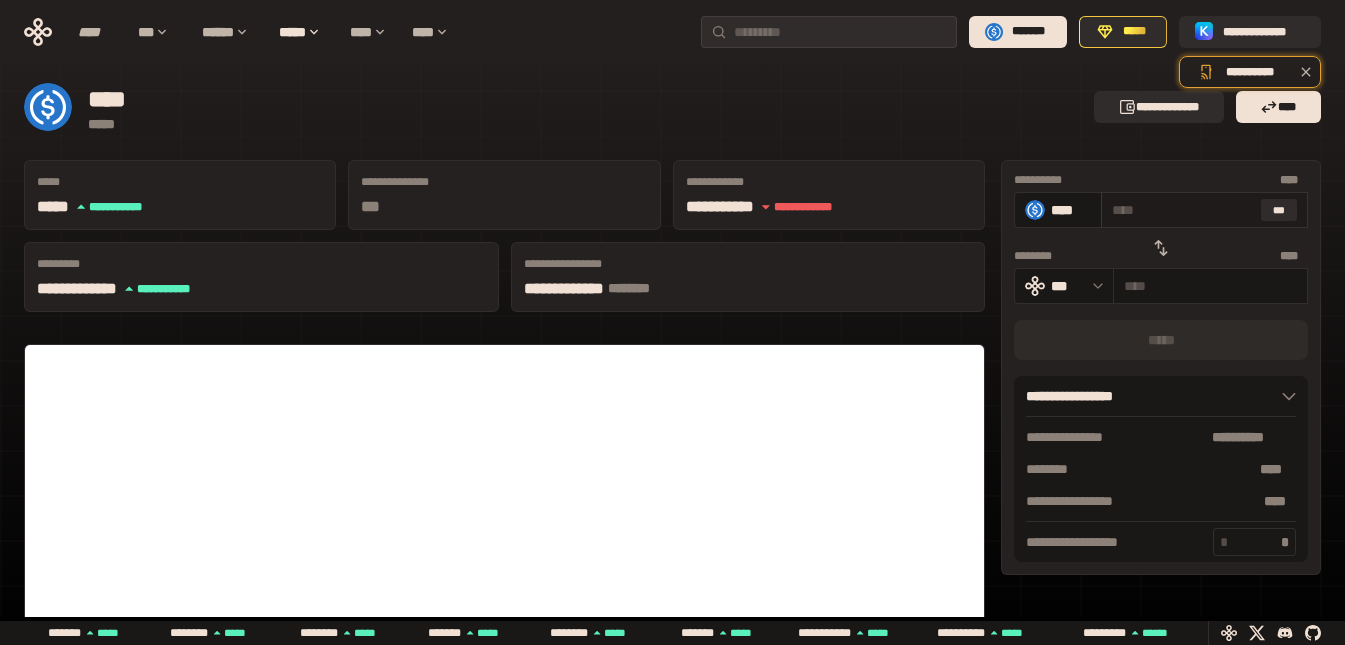 drag, startPoint x: 1156, startPoint y: 200, endPoint x: 1188, endPoint y: 205, distance: 32.38827 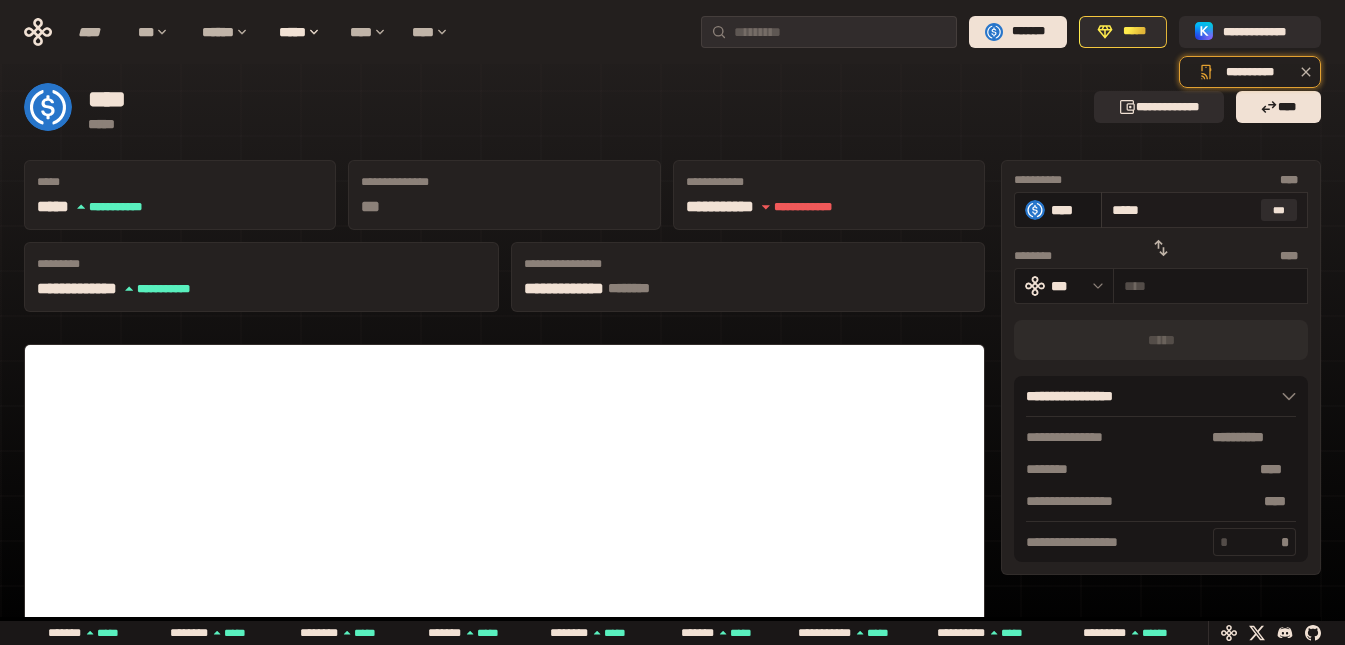 type on "**********" 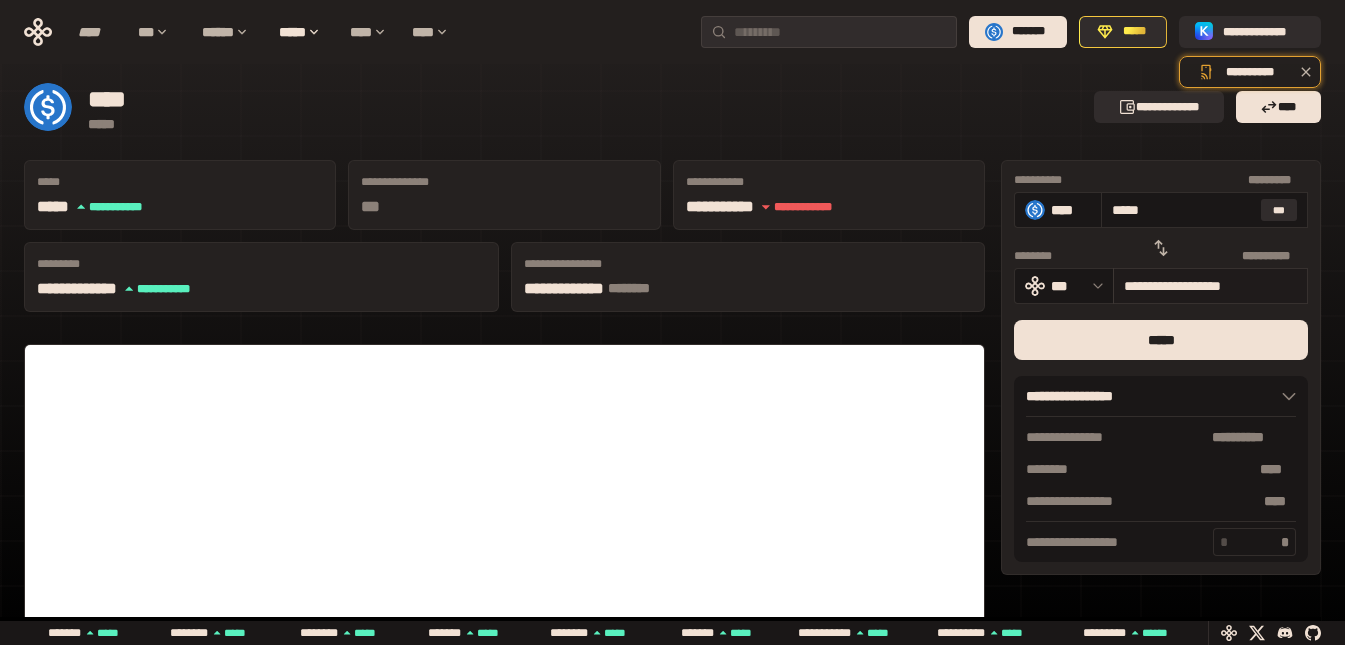 type on "*****" 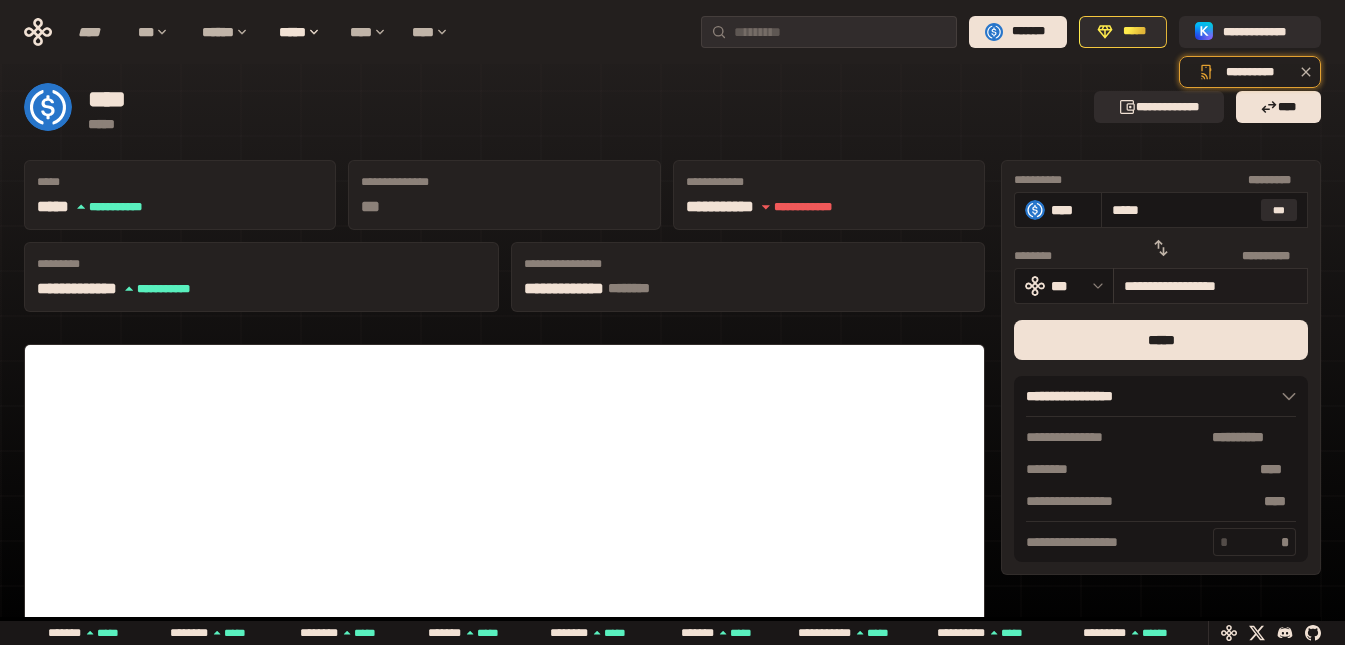 type on "**********" 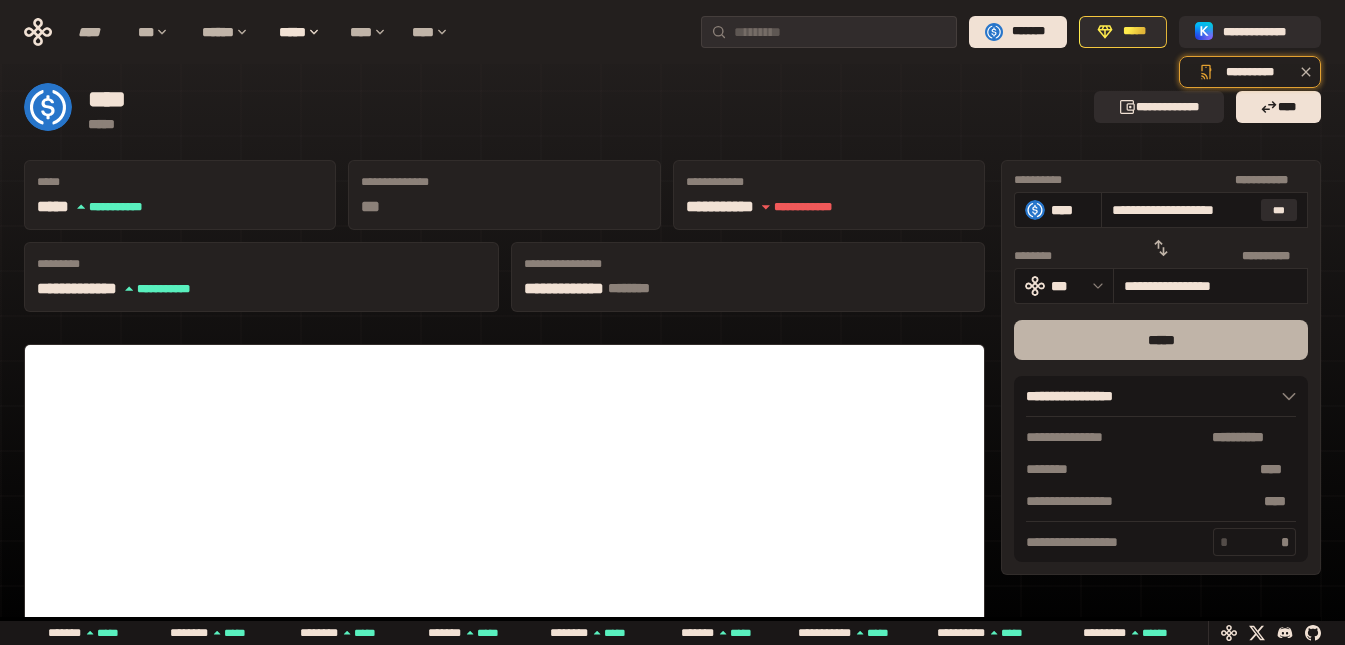 type on "**********" 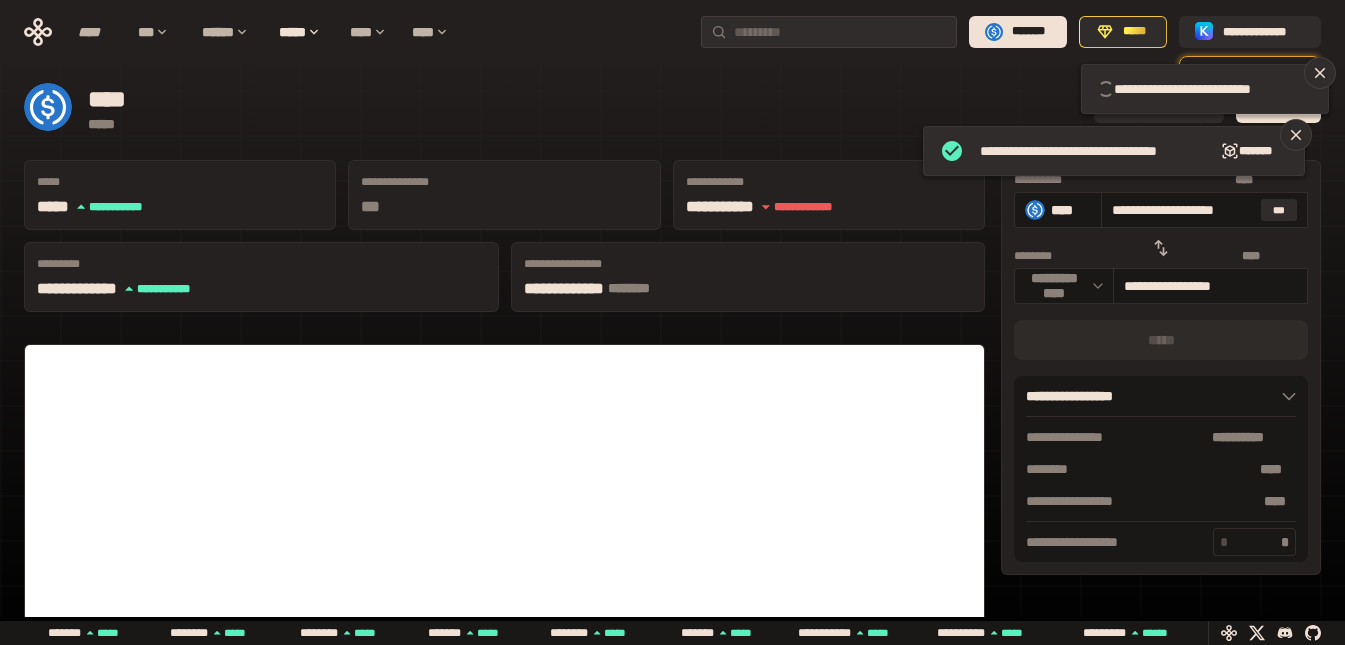 type 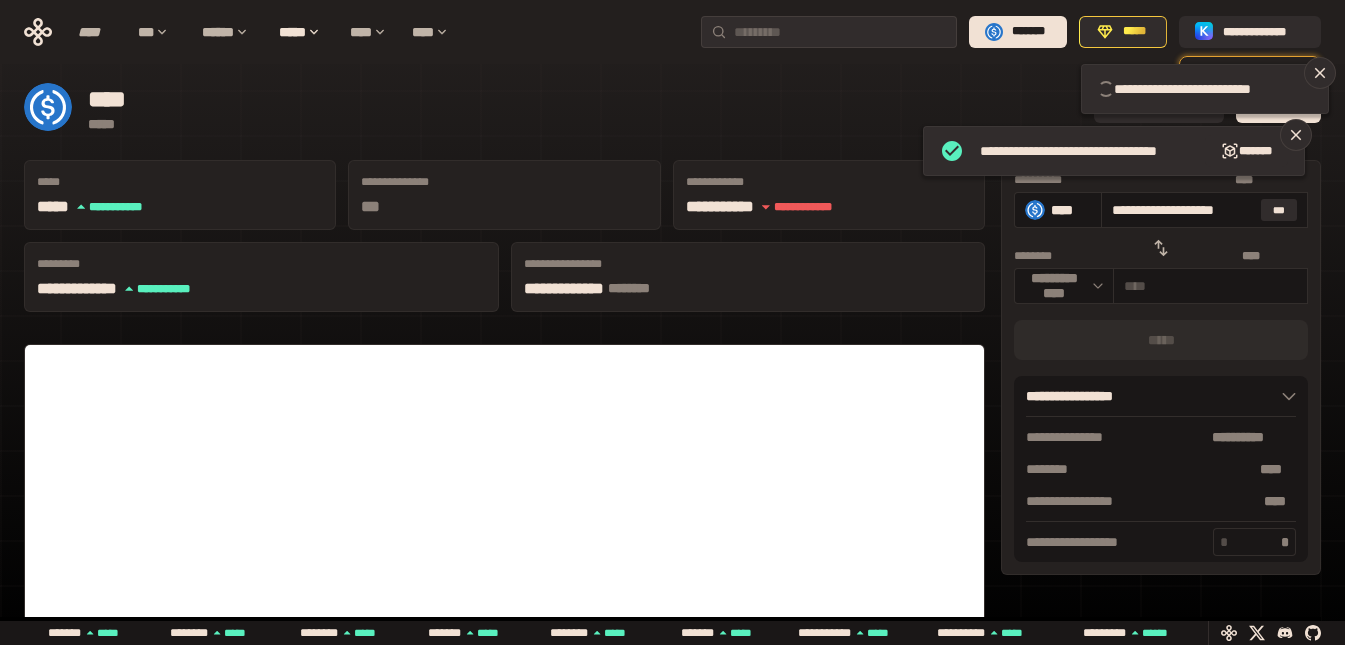 type 